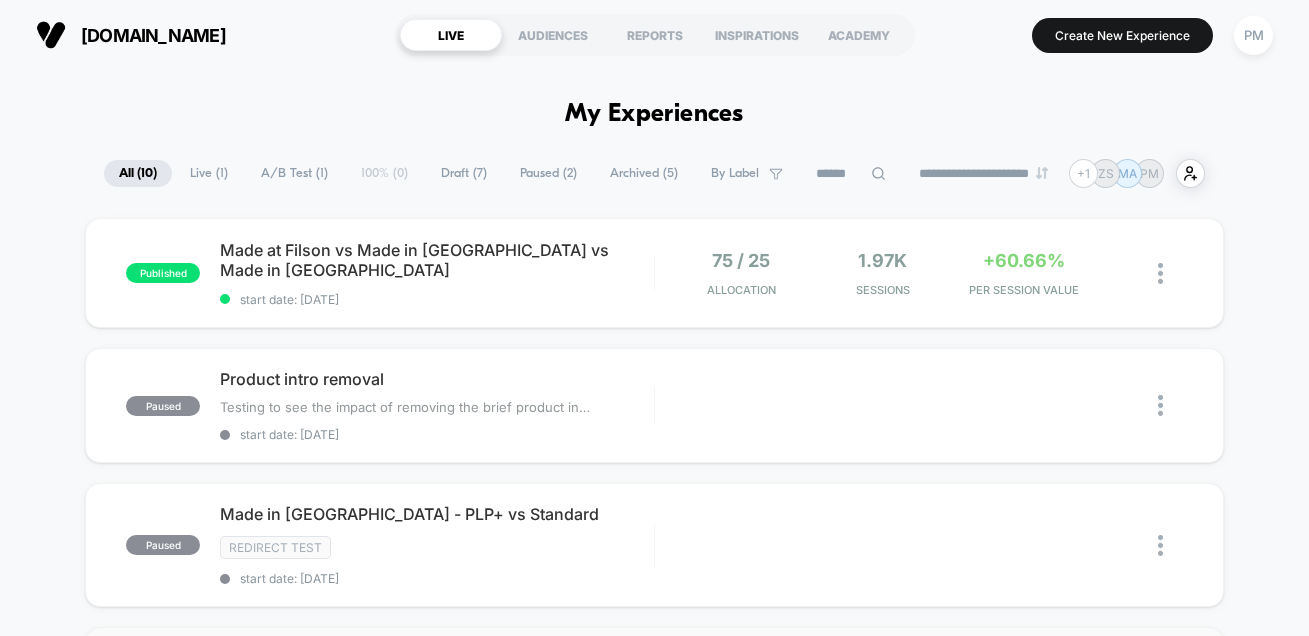 scroll, scrollTop: 0, scrollLeft: 0, axis: both 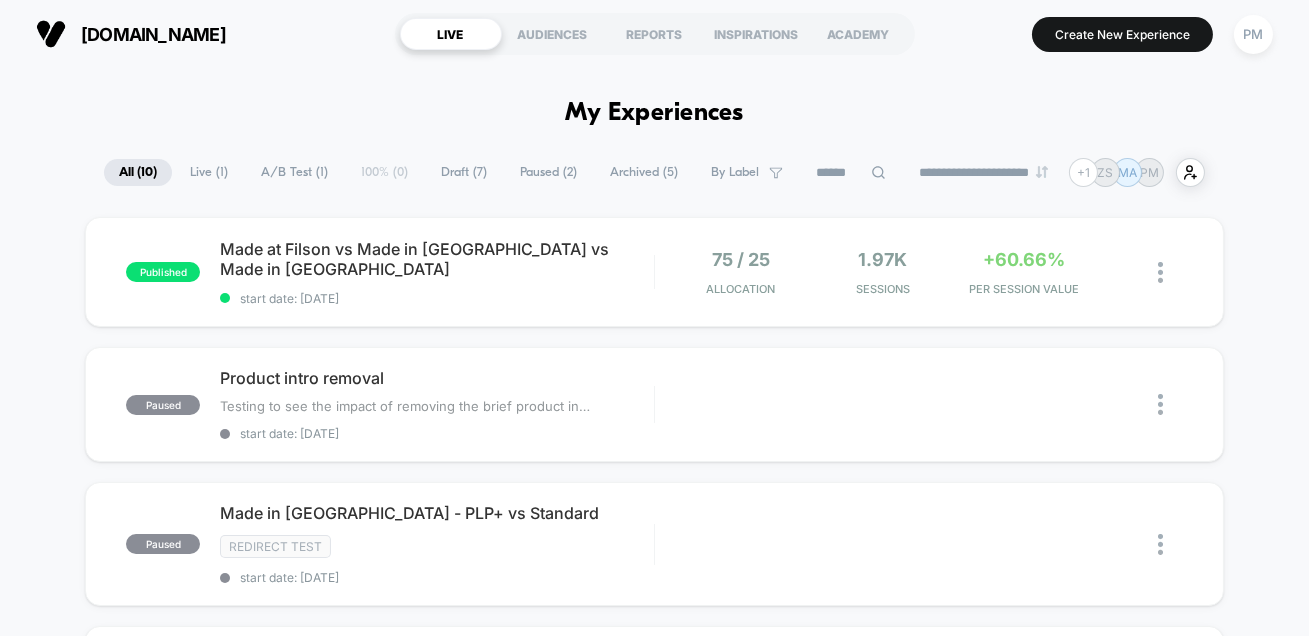 click on "A/B Test ( 1 )" at bounding box center (294, 172) 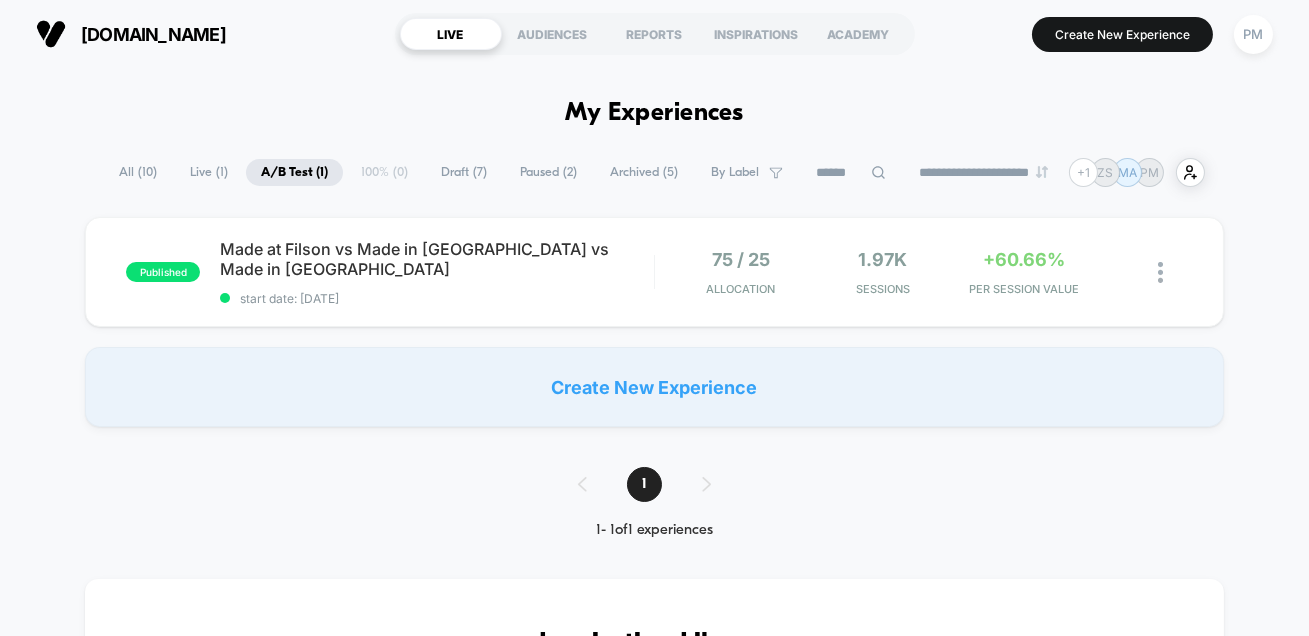click on "**********" at bounding box center (654, 1143) 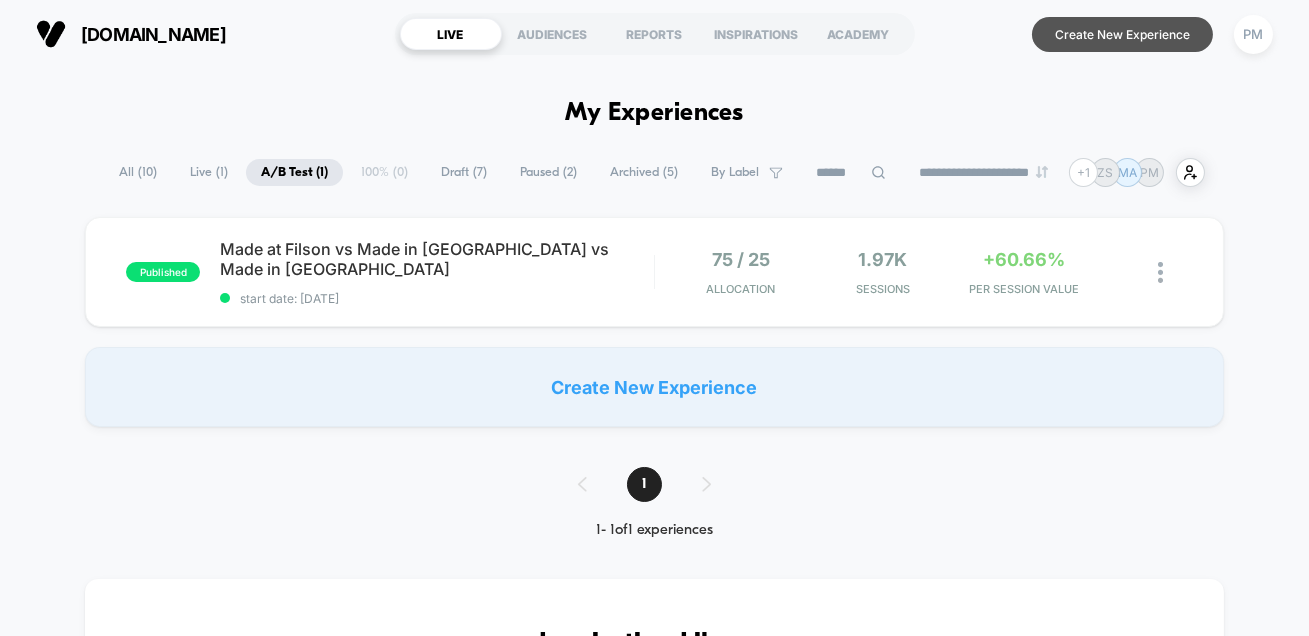 click on "Create New Experience" at bounding box center (1122, 34) 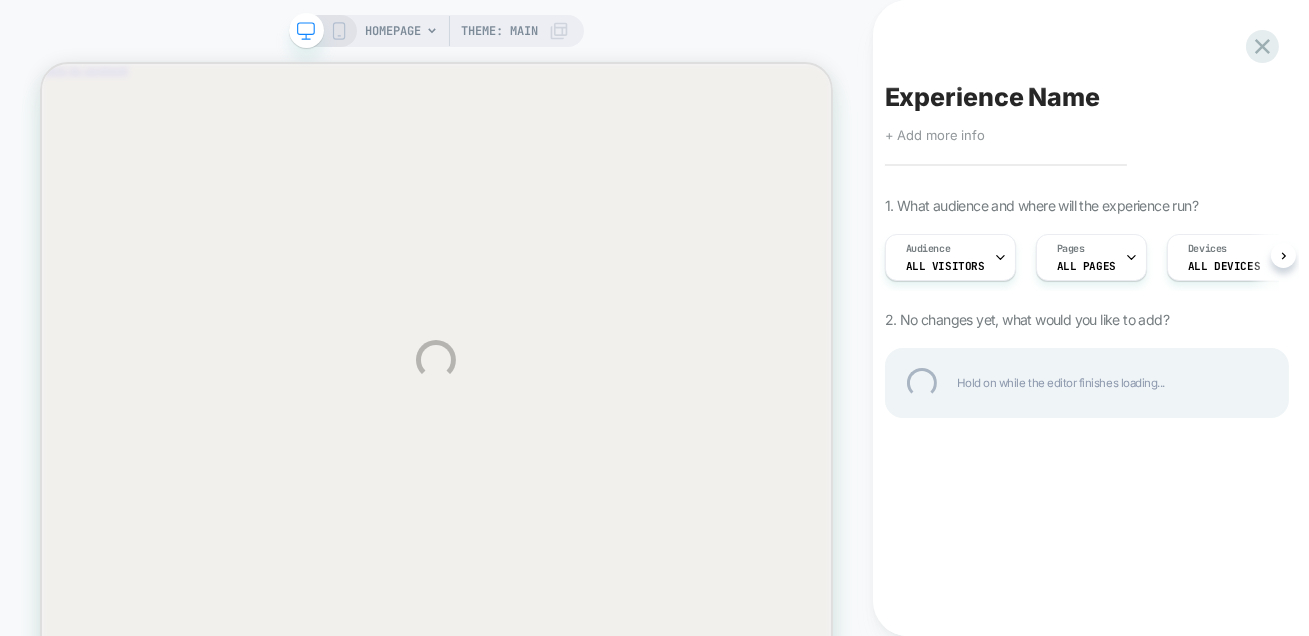 scroll, scrollTop: 0, scrollLeft: 0, axis: both 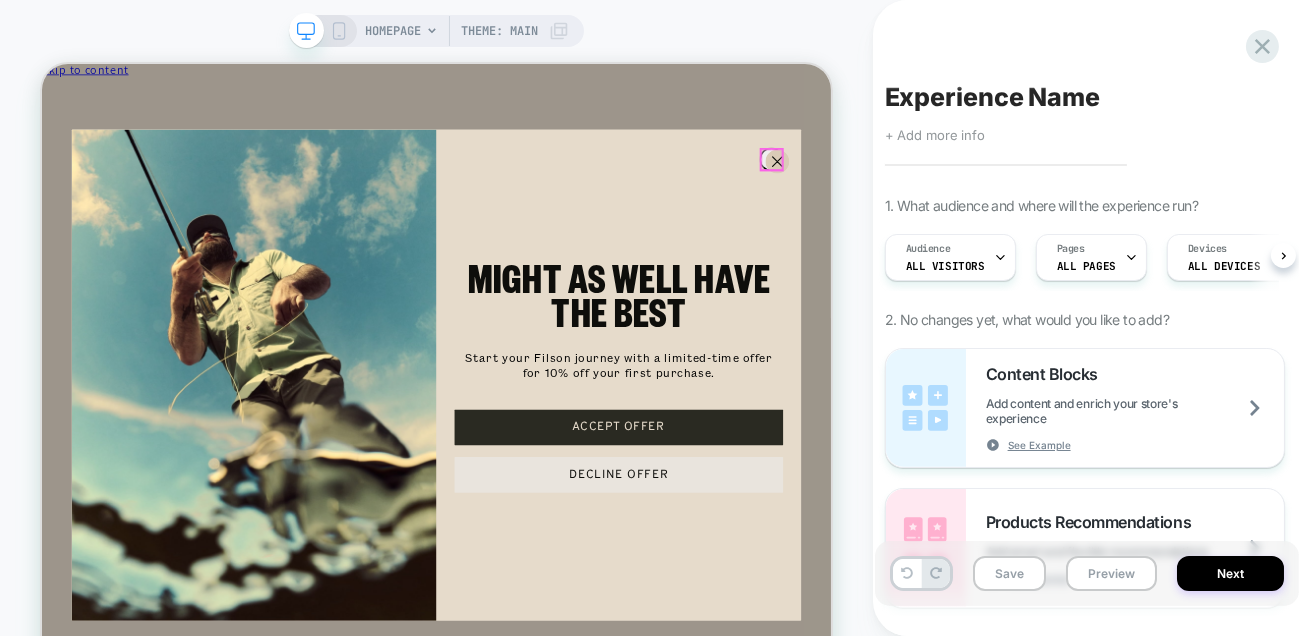 click 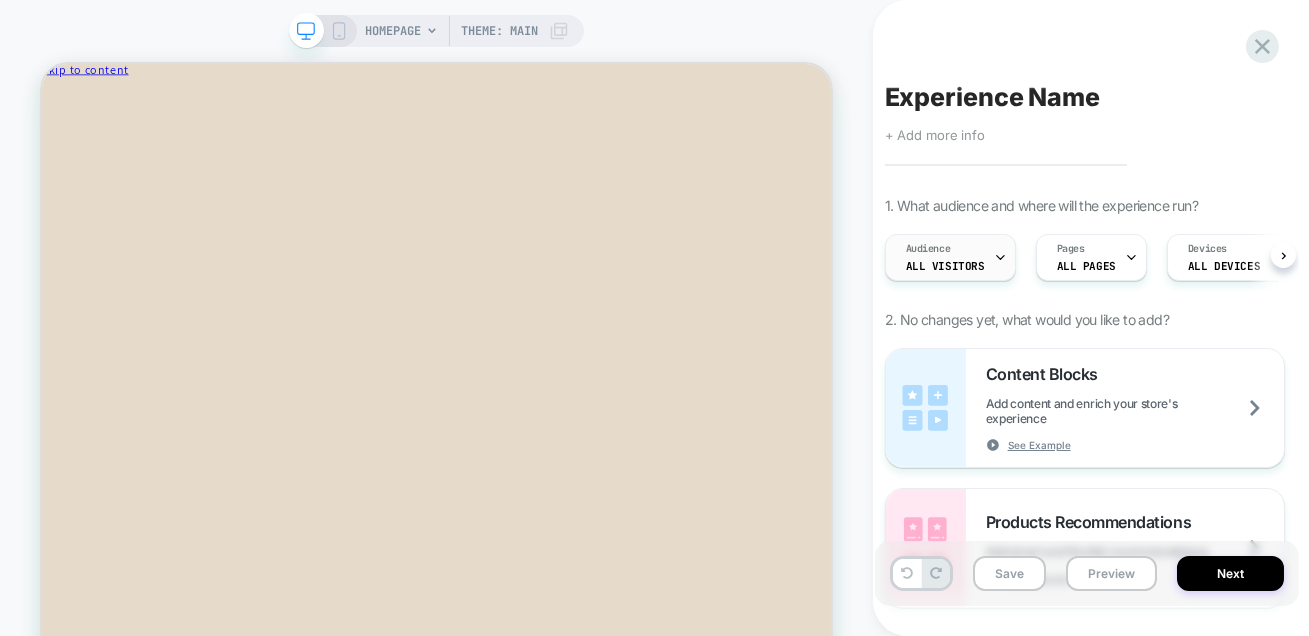 click on "Audience All Visitors" at bounding box center (945, 257) 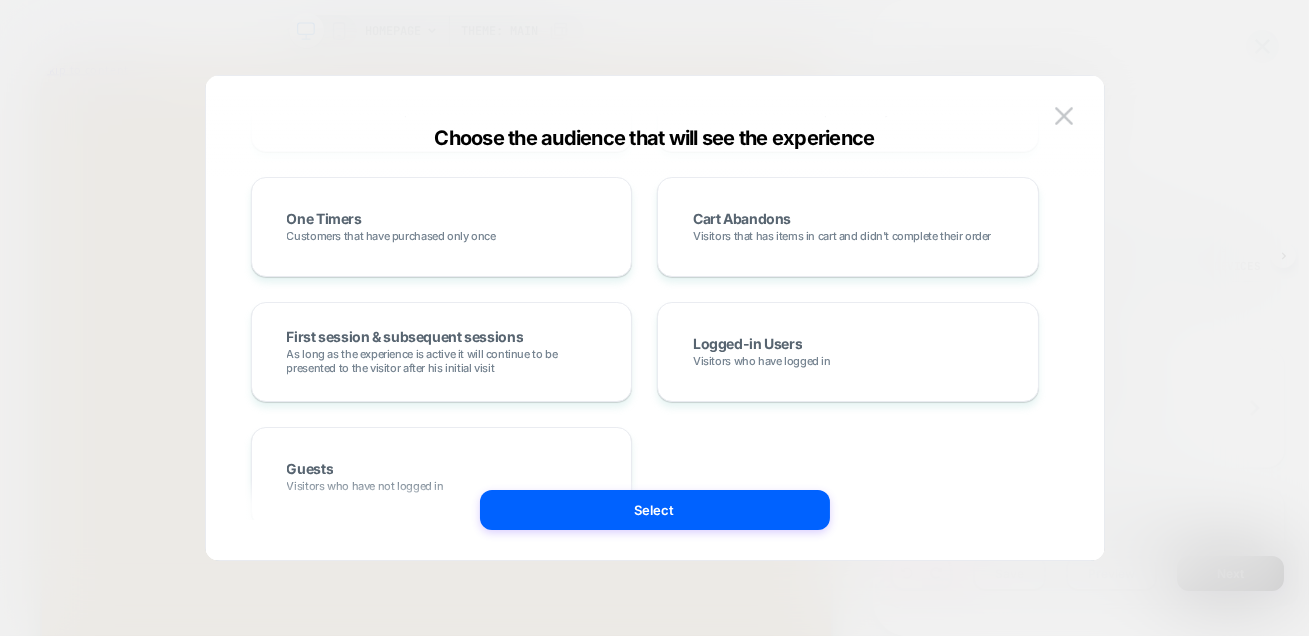 scroll, scrollTop: 0, scrollLeft: 0, axis: both 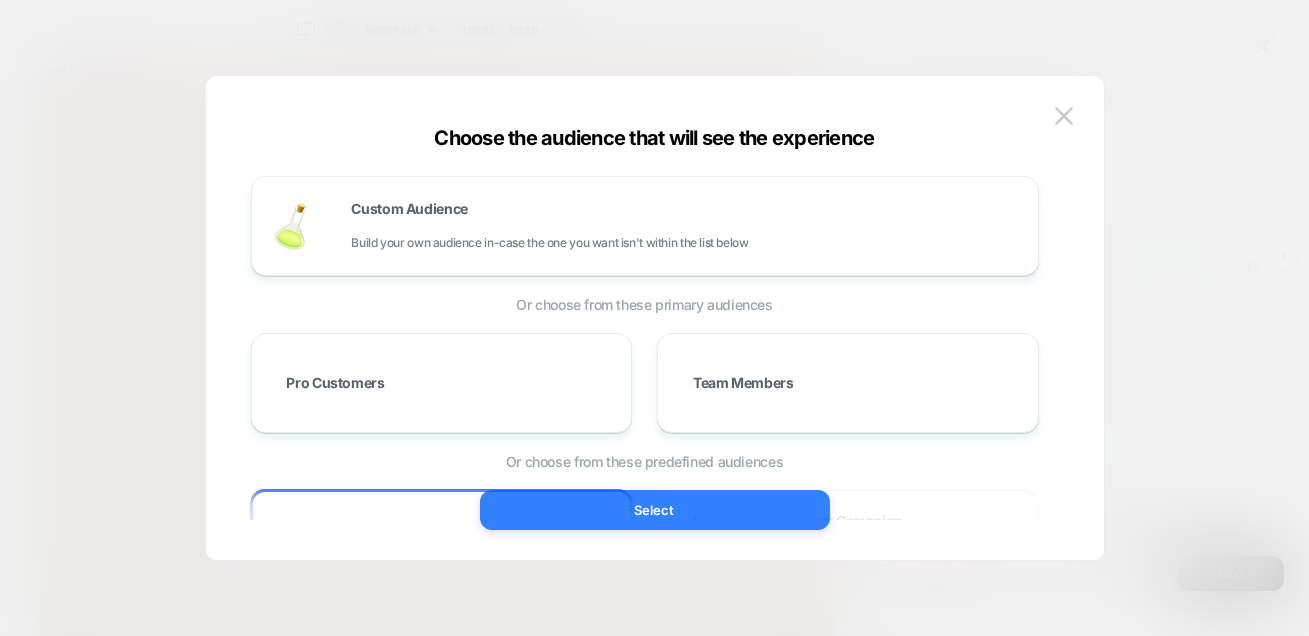 drag, startPoint x: 656, startPoint y: 502, endPoint x: 838, endPoint y: 572, distance: 194.99744 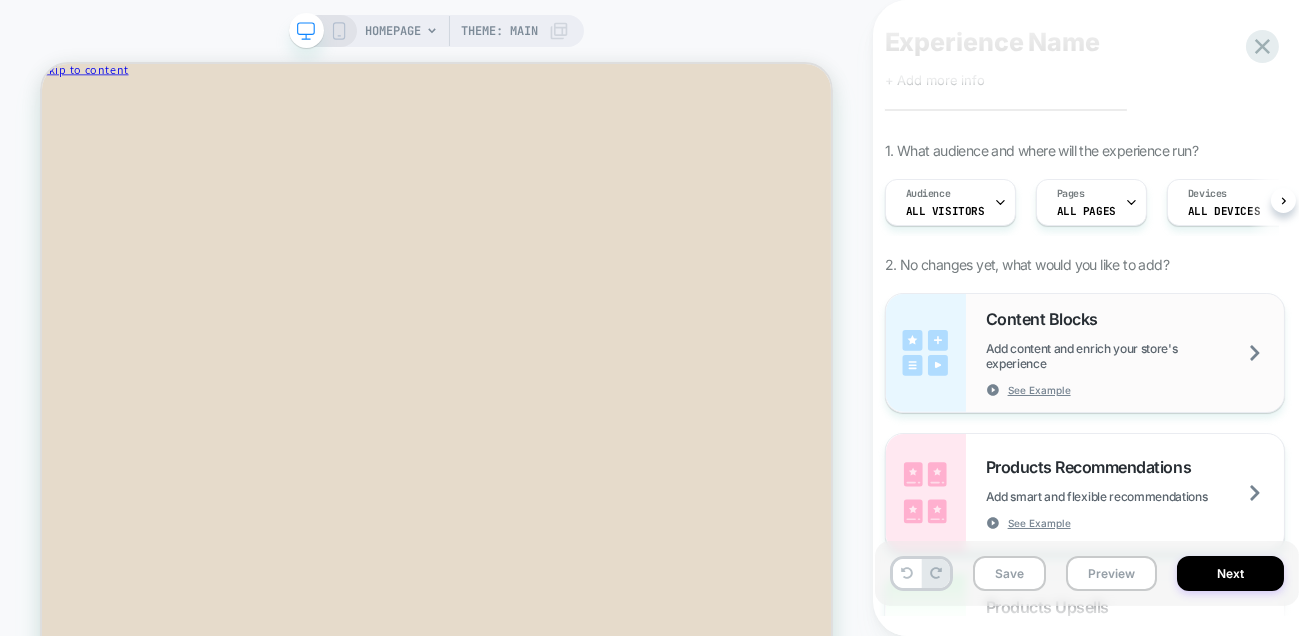 scroll, scrollTop: 61, scrollLeft: 0, axis: vertical 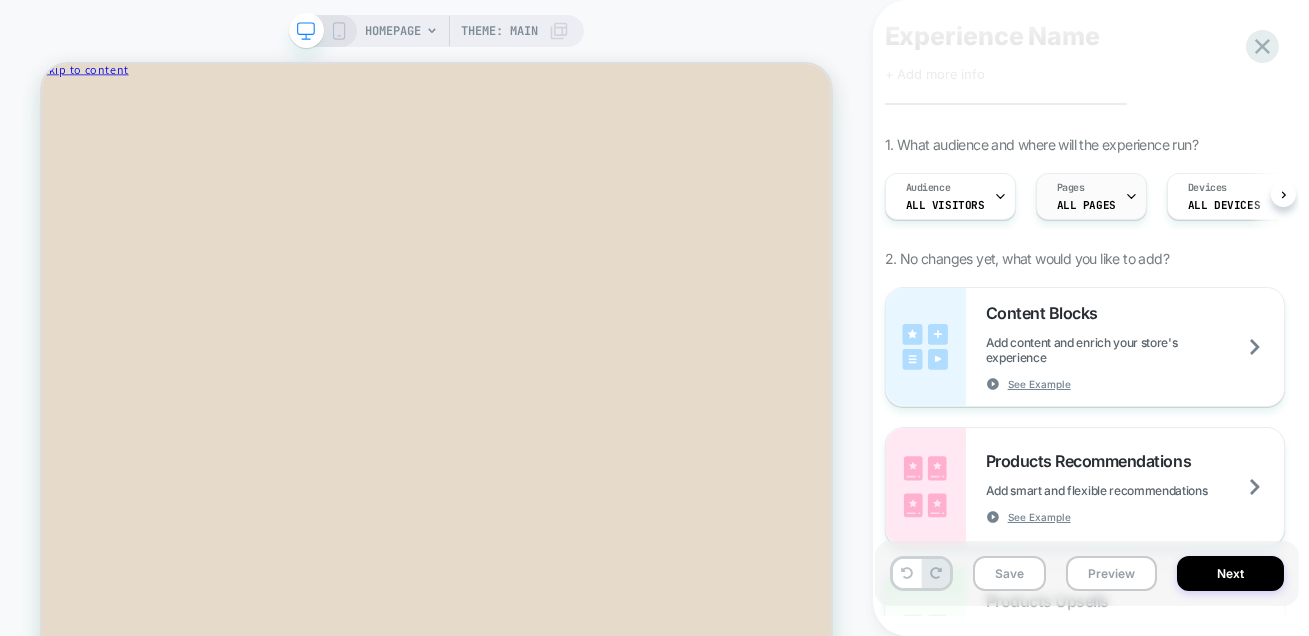 click 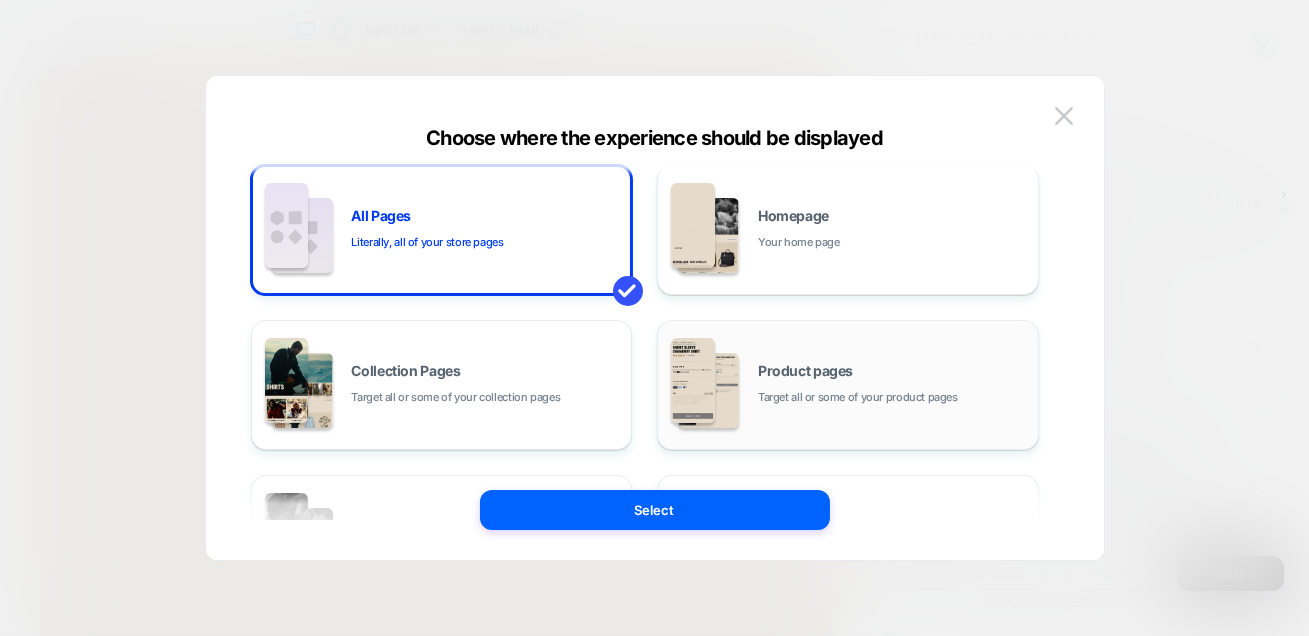 scroll, scrollTop: 13, scrollLeft: 0, axis: vertical 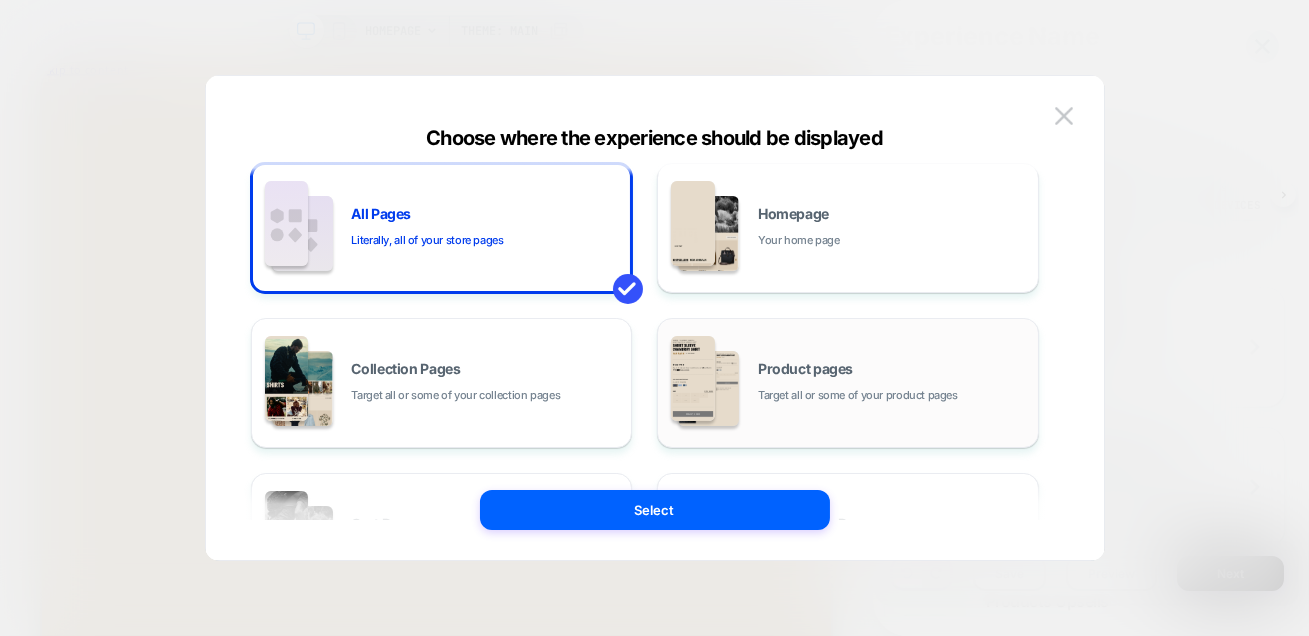 click on "Product pages Target all or some of your product pages" at bounding box center (848, 383) 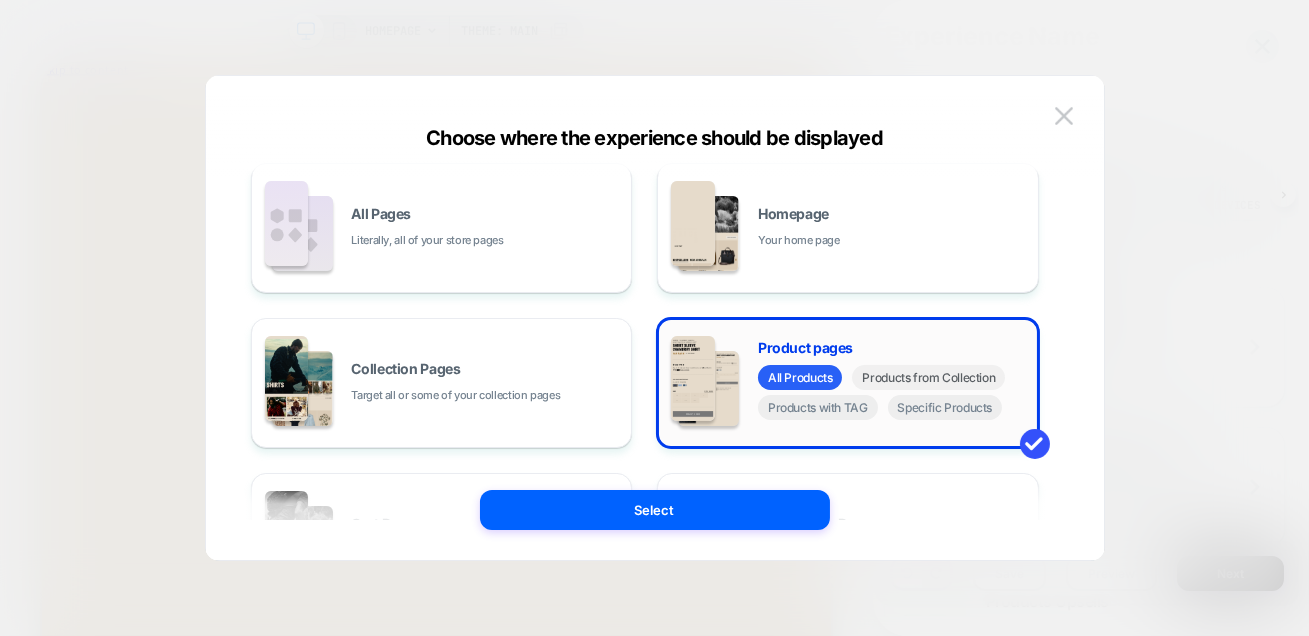 click on "Products from Collection" at bounding box center [928, 377] 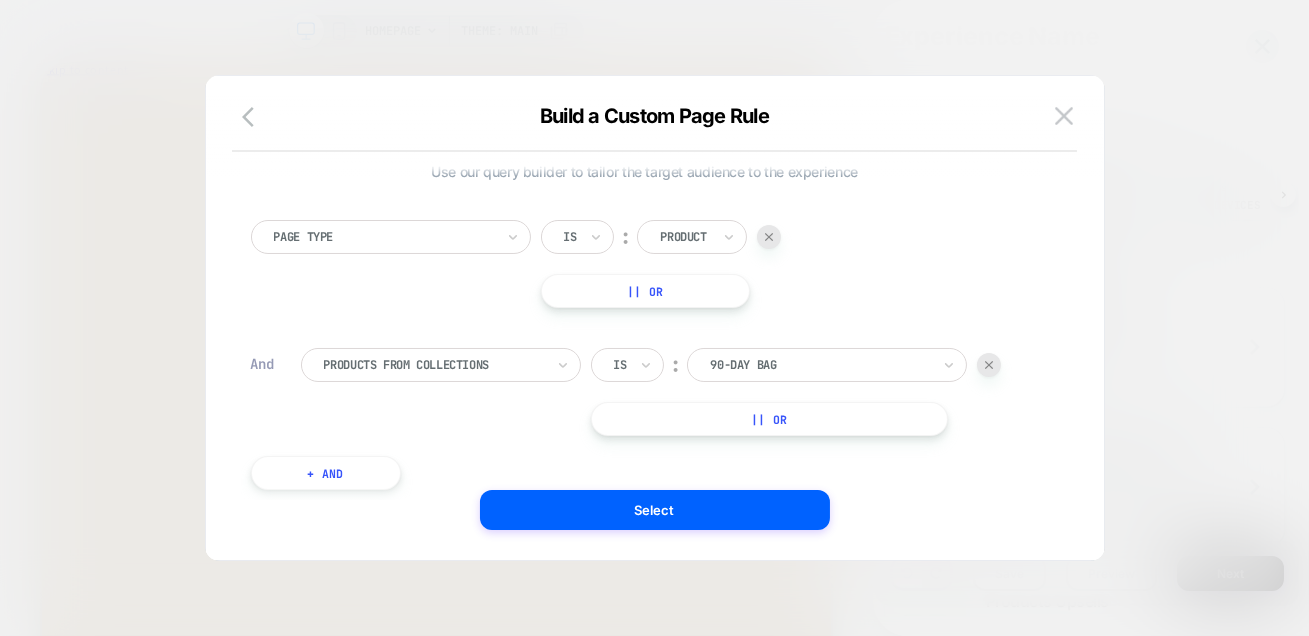 click on "+ And" at bounding box center [326, 473] 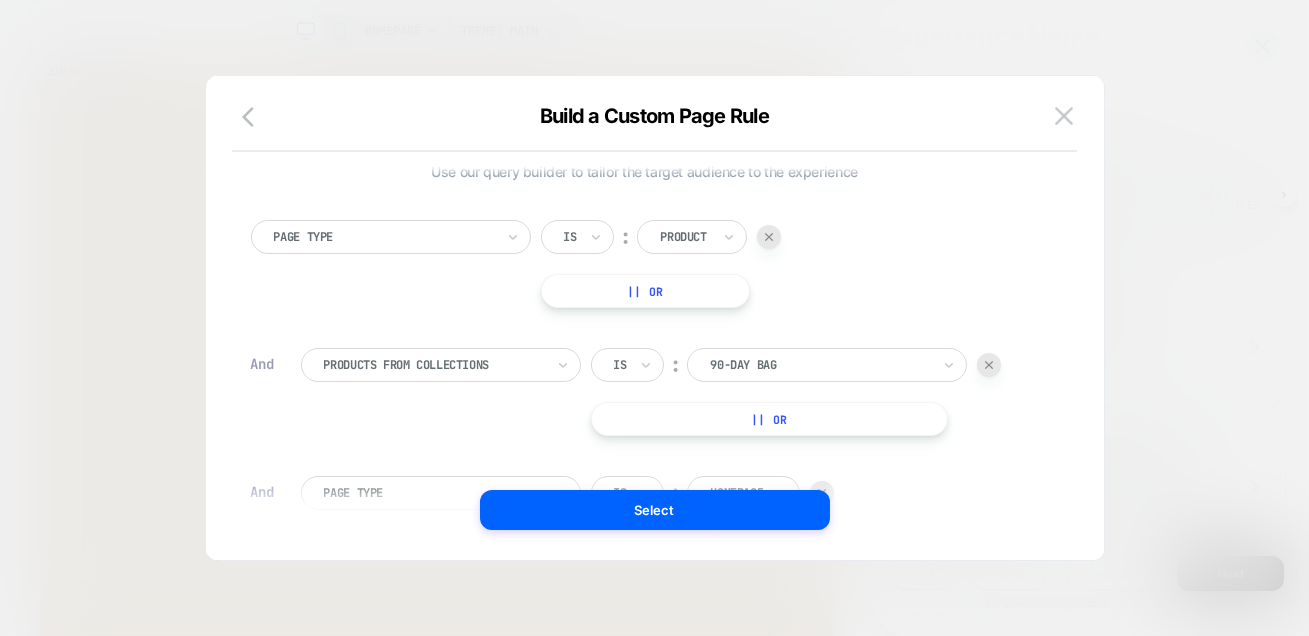 scroll, scrollTop: 20, scrollLeft: 0, axis: vertical 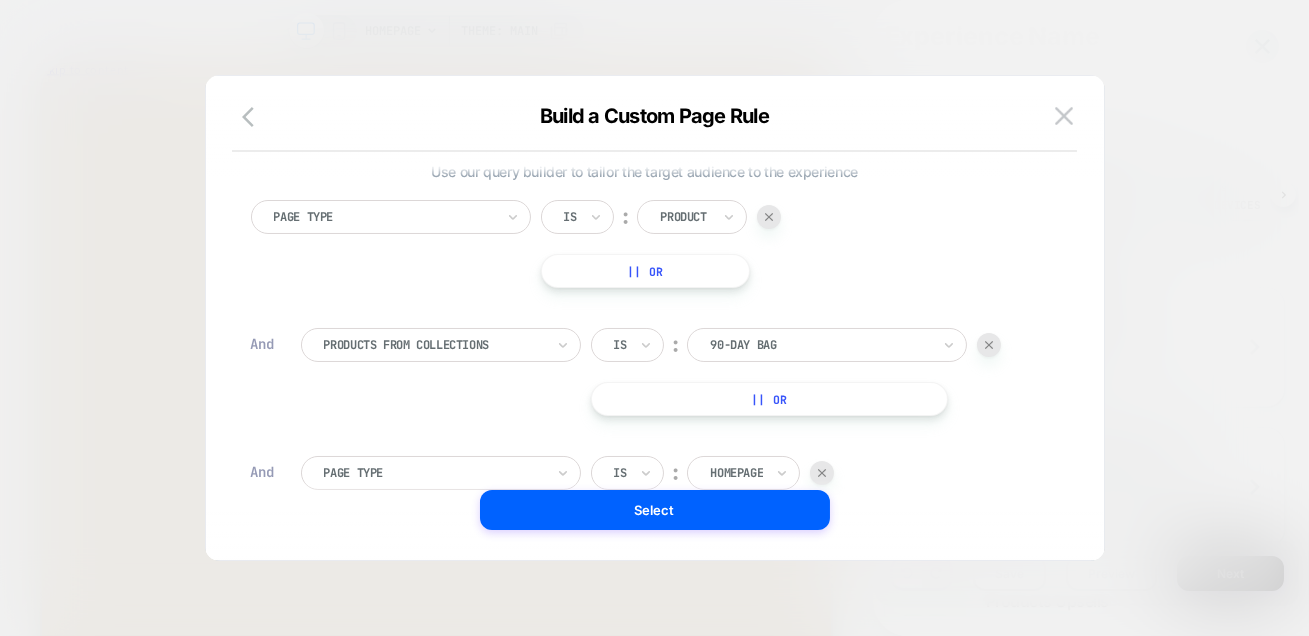click at bounding box center [820, 345] 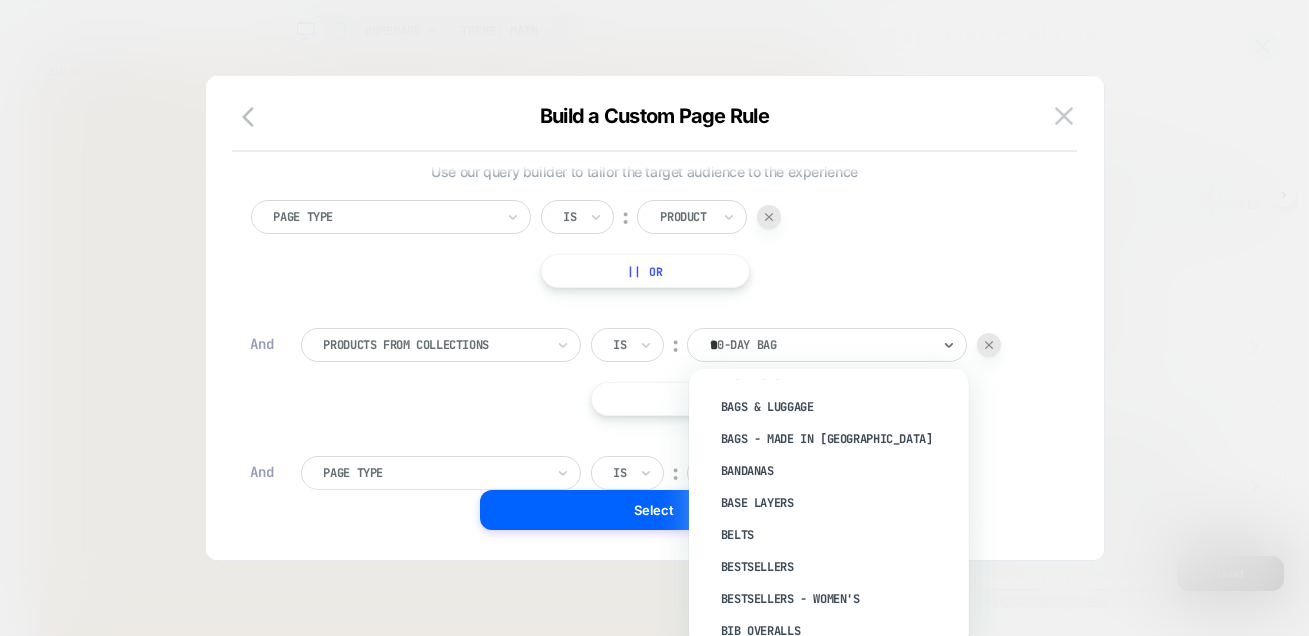 scroll, scrollTop: 0, scrollLeft: 0, axis: both 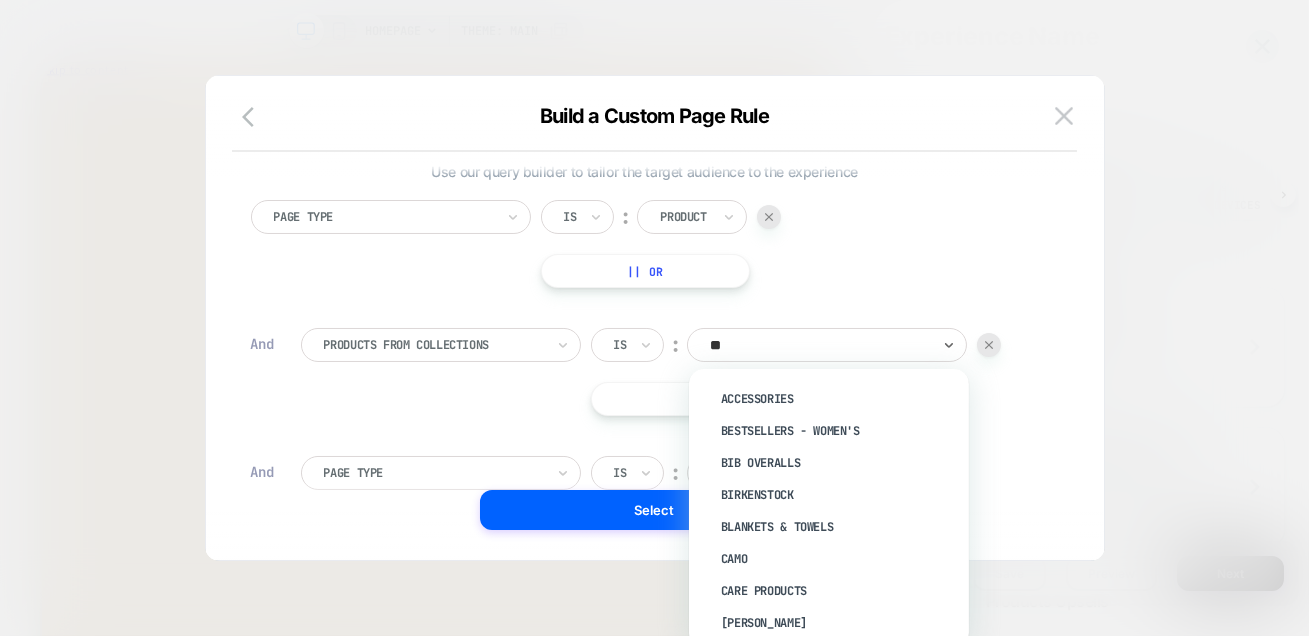 type on "***" 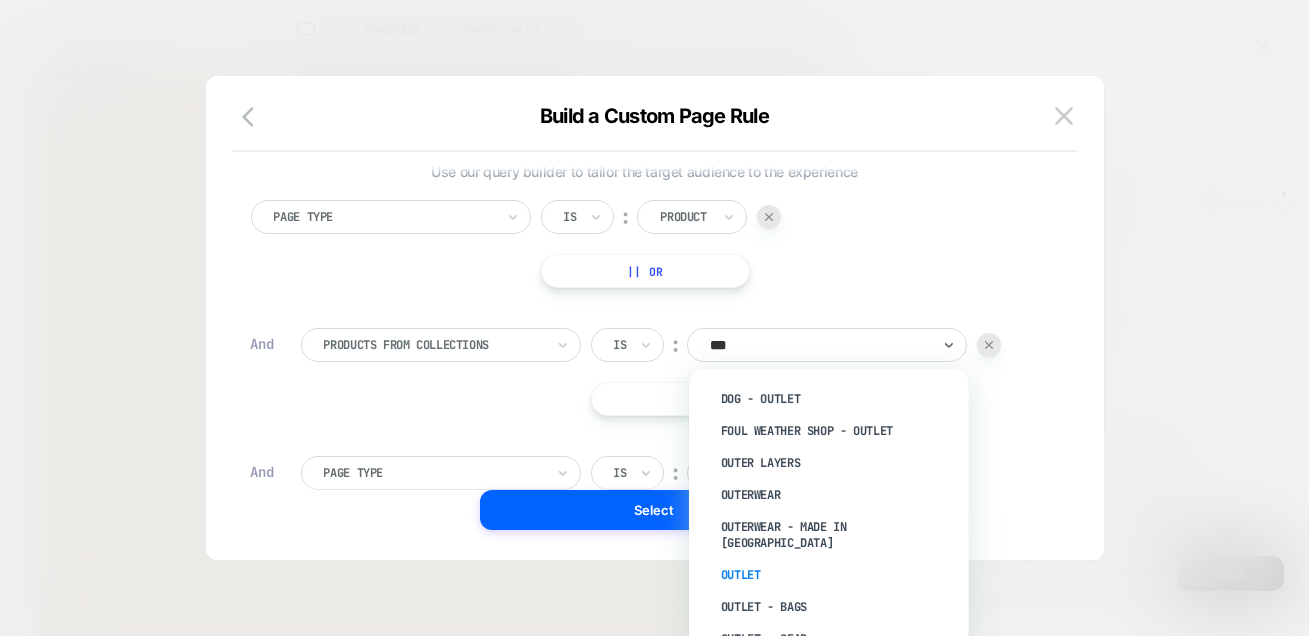 click on "Outlet" at bounding box center [839, 575] 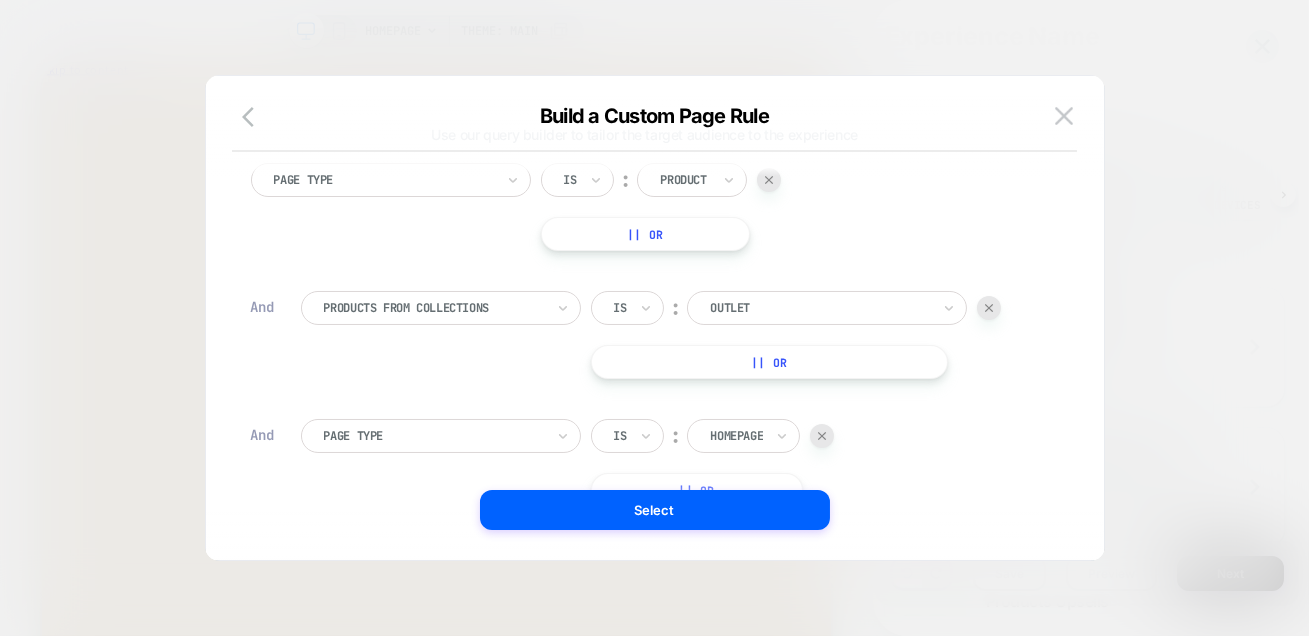 scroll, scrollTop: 51, scrollLeft: 0, axis: vertical 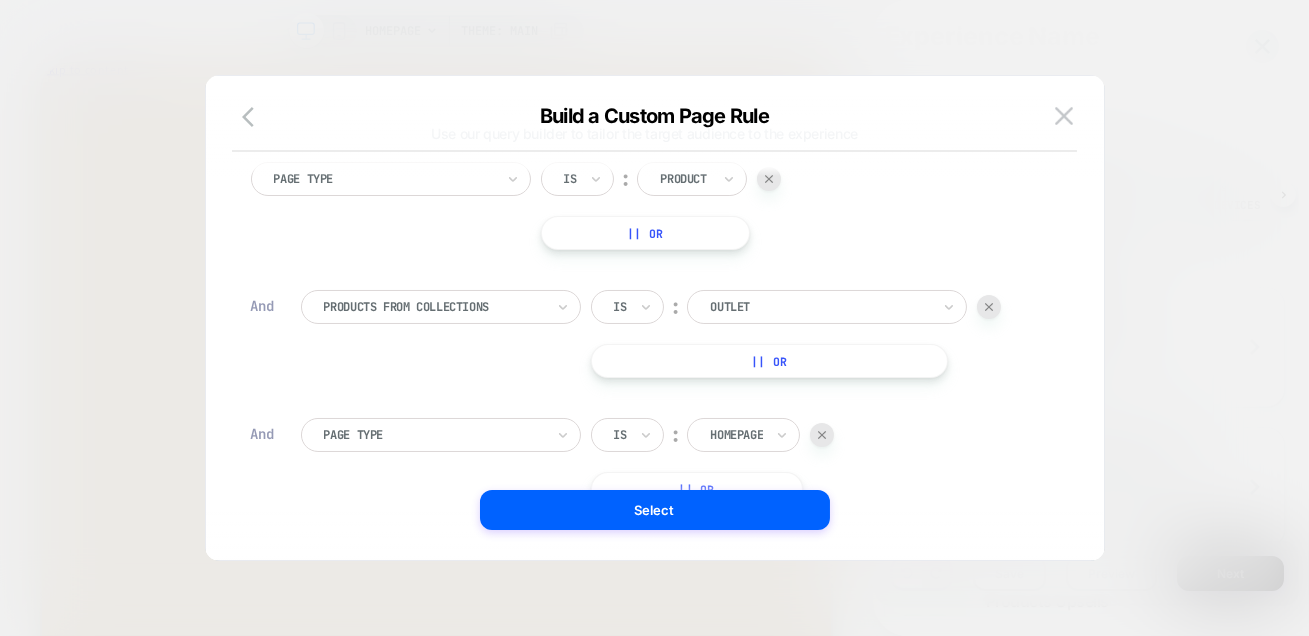click at bounding box center [822, 435] 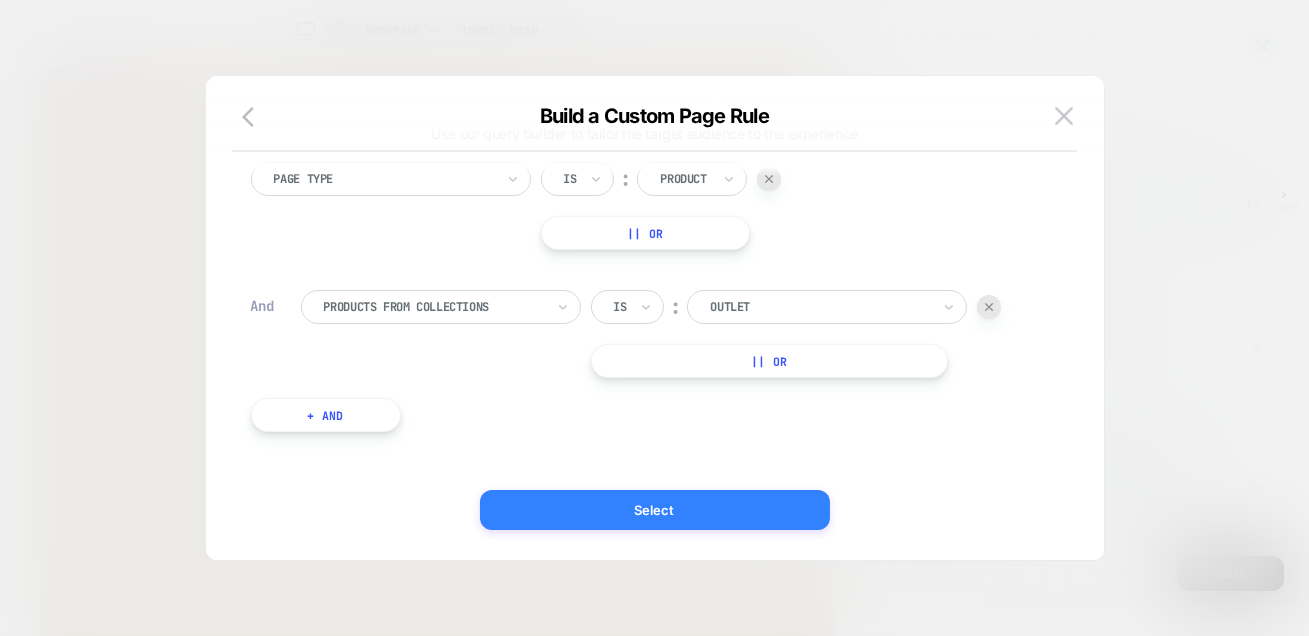 click on "Select" at bounding box center (655, 510) 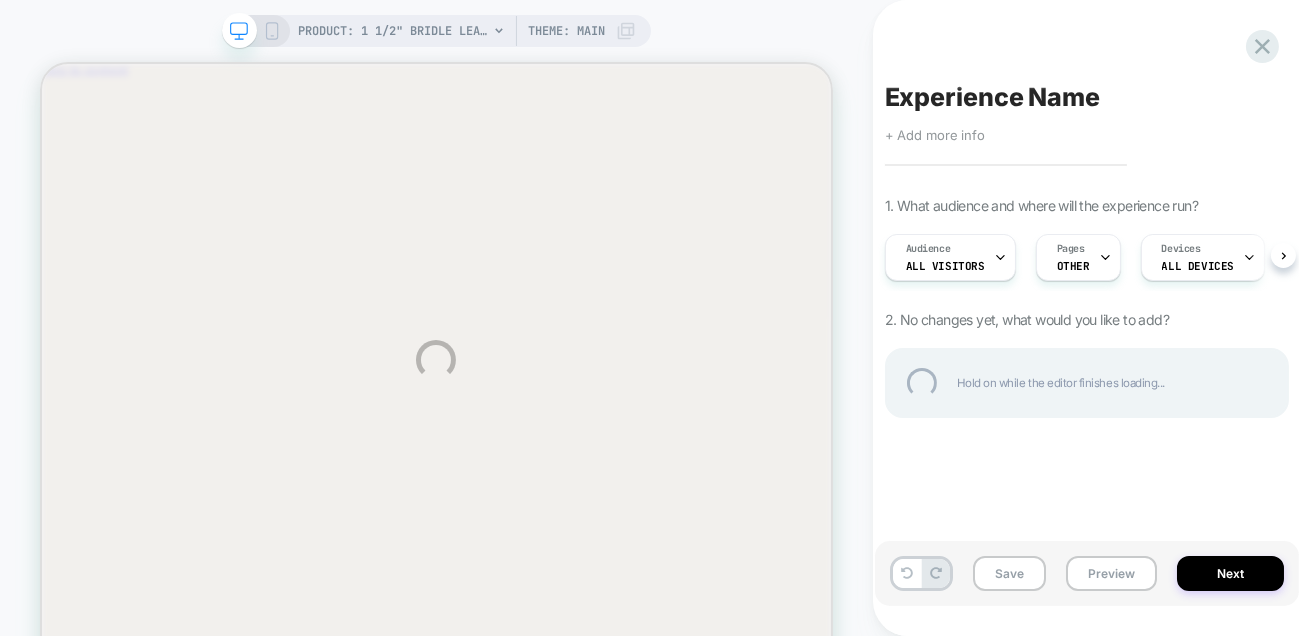 scroll, scrollTop: 0, scrollLeft: 0, axis: both 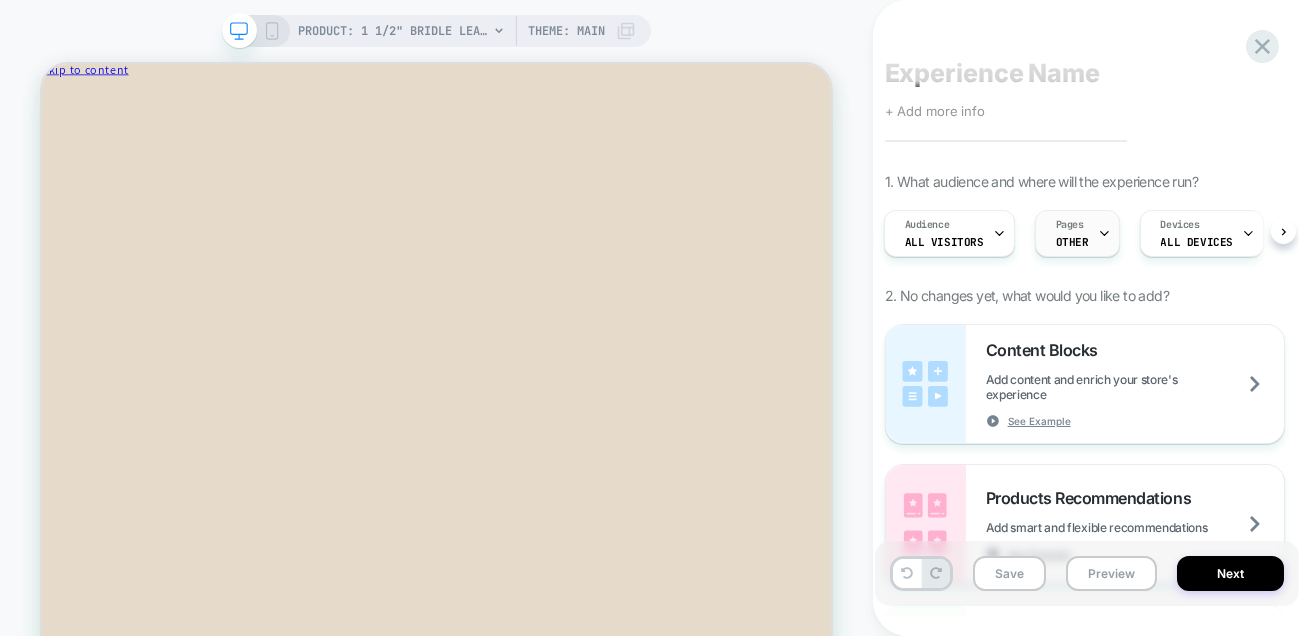 click on "Pages OTHER" at bounding box center [1072, 233] 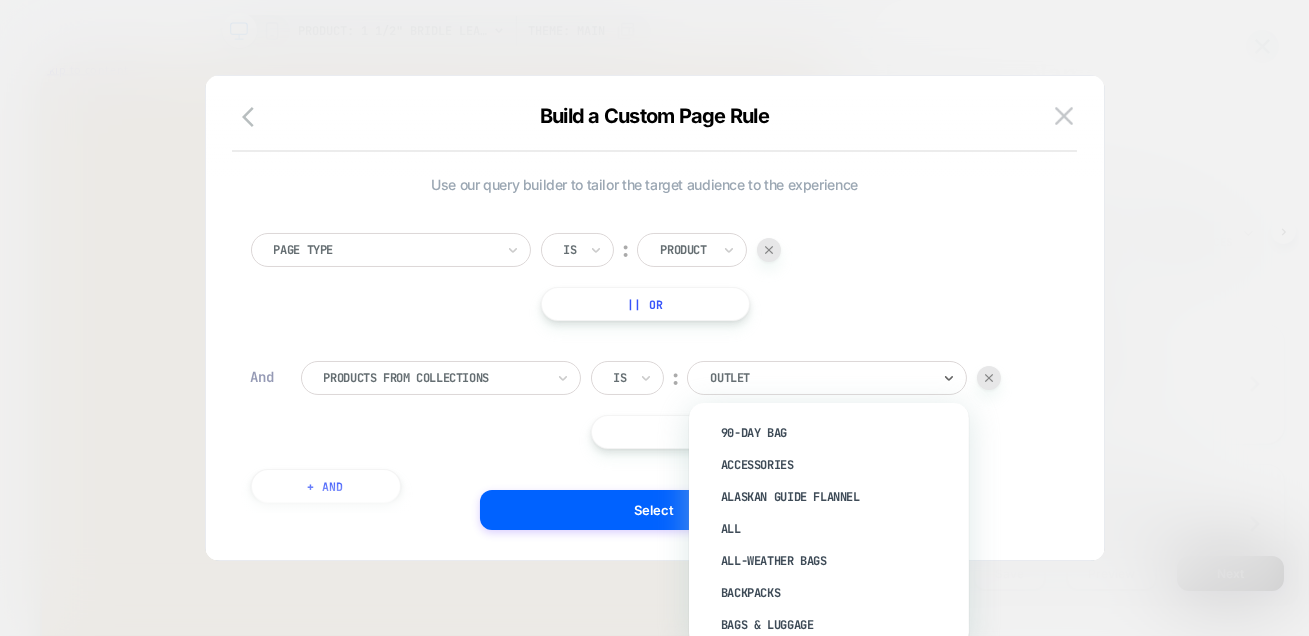 click at bounding box center [820, 378] 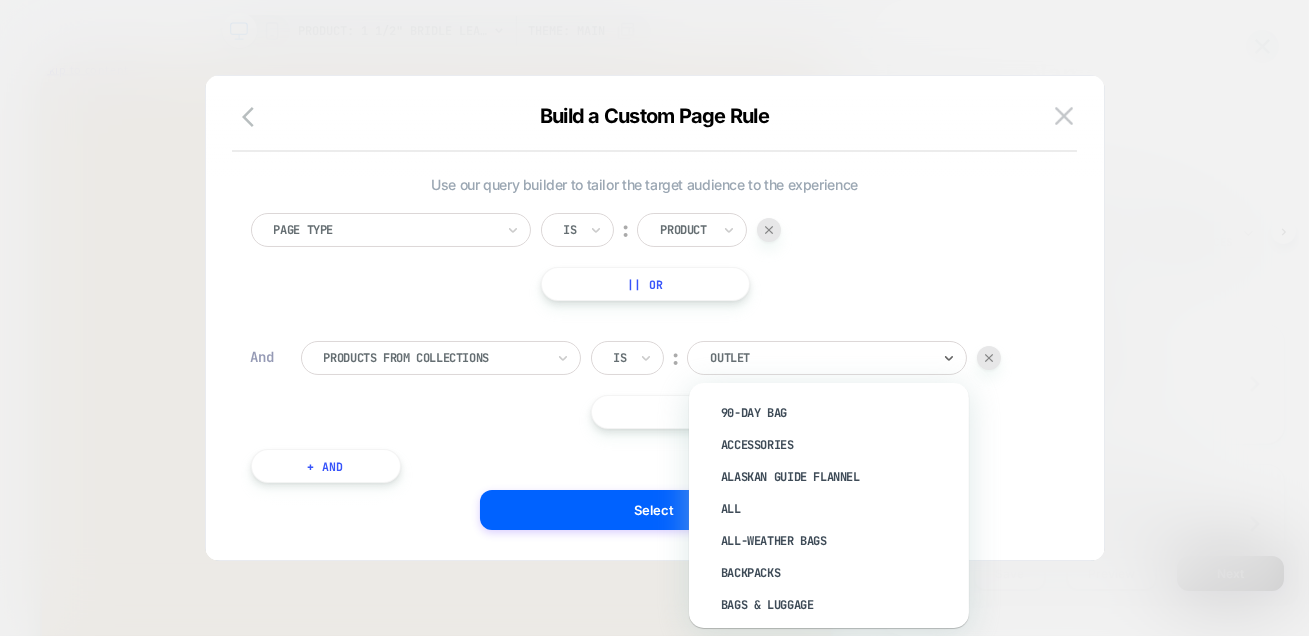 click at bounding box center [620, 358] 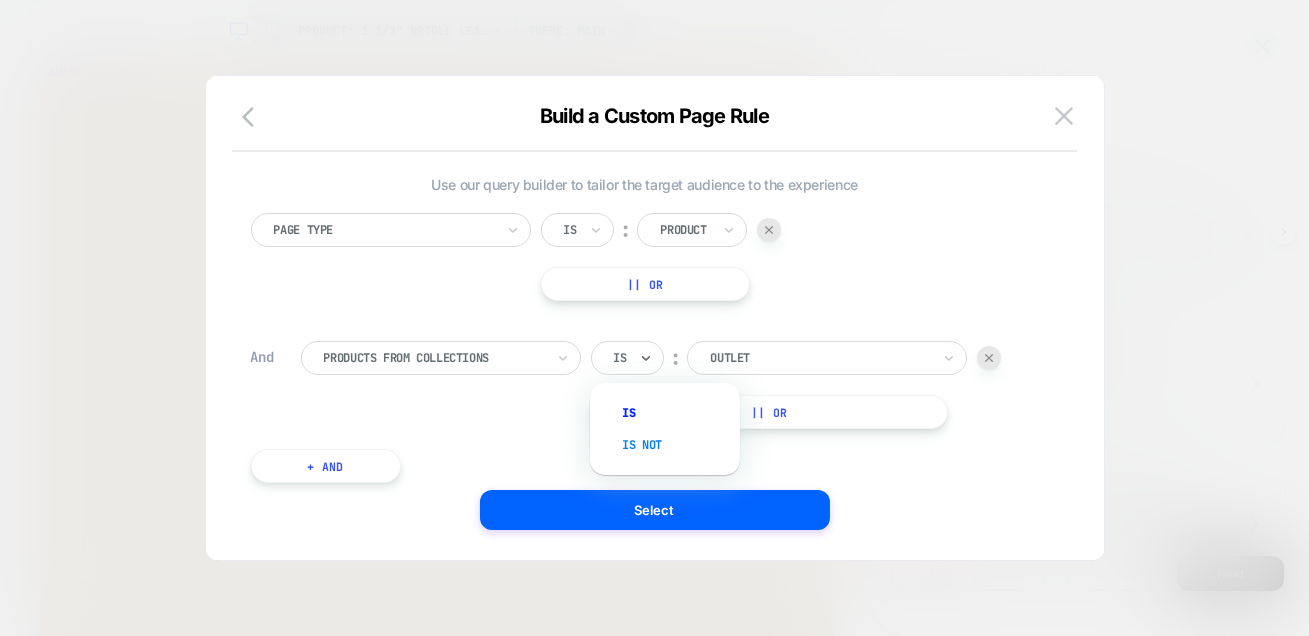 click on "Is not" at bounding box center [675, 445] 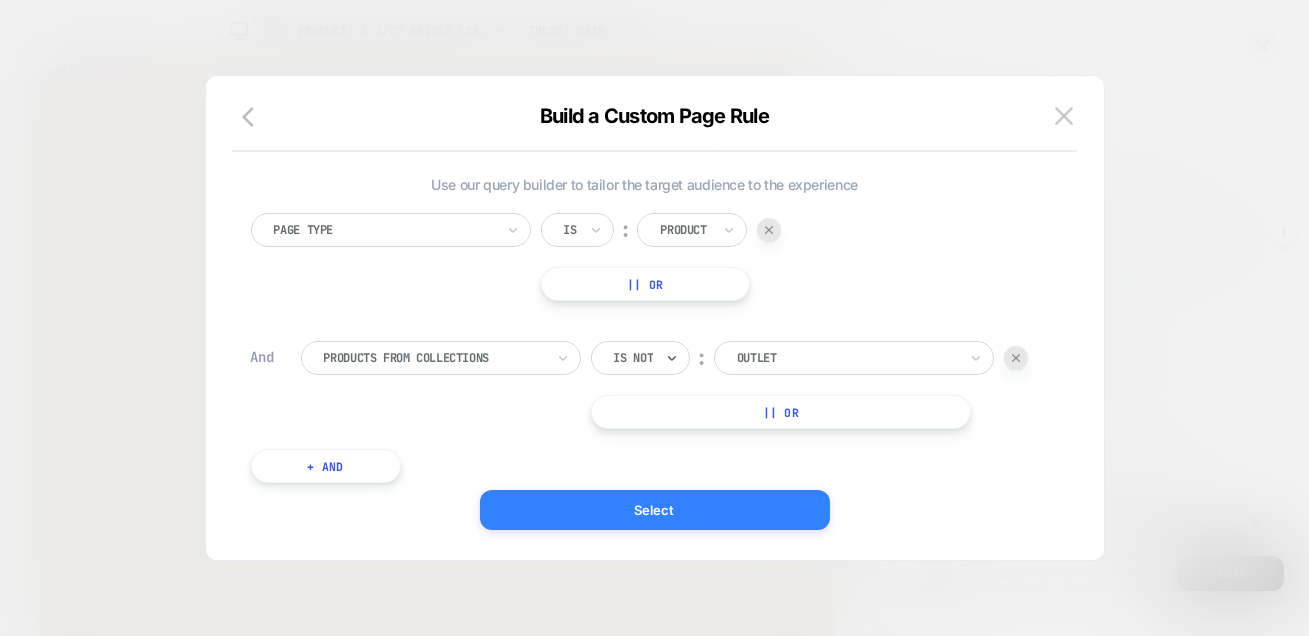 click on "Select" at bounding box center [655, 510] 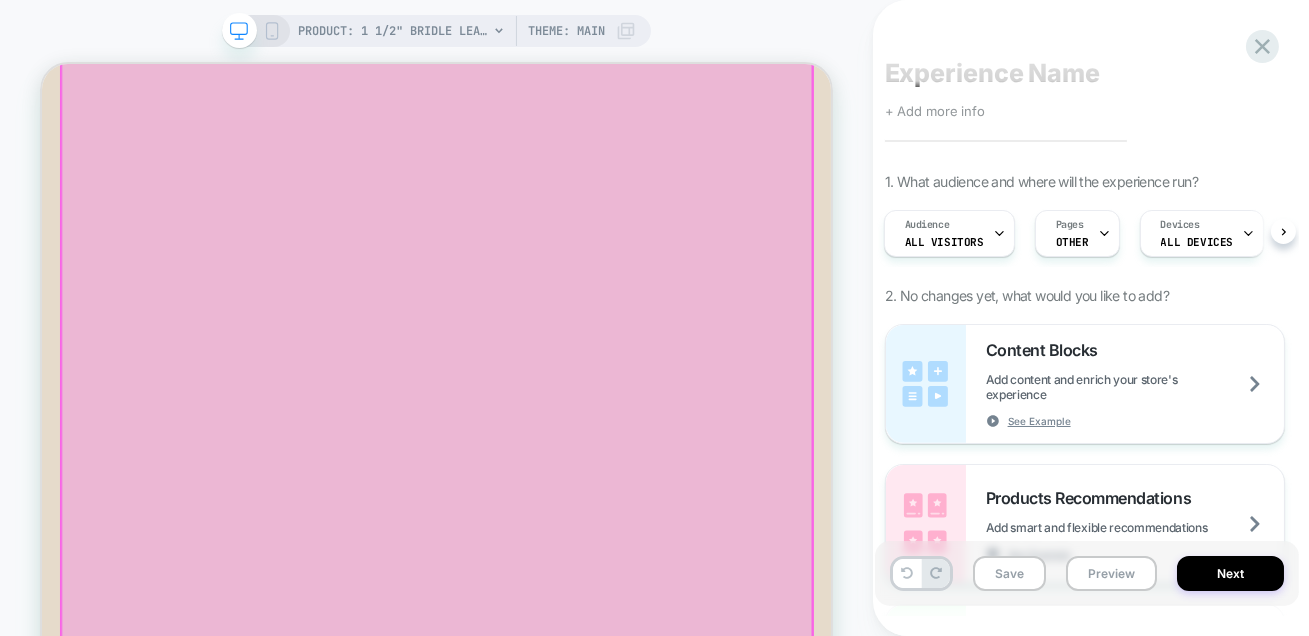 scroll, scrollTop: 0, scrollLeft: 0, axis: both 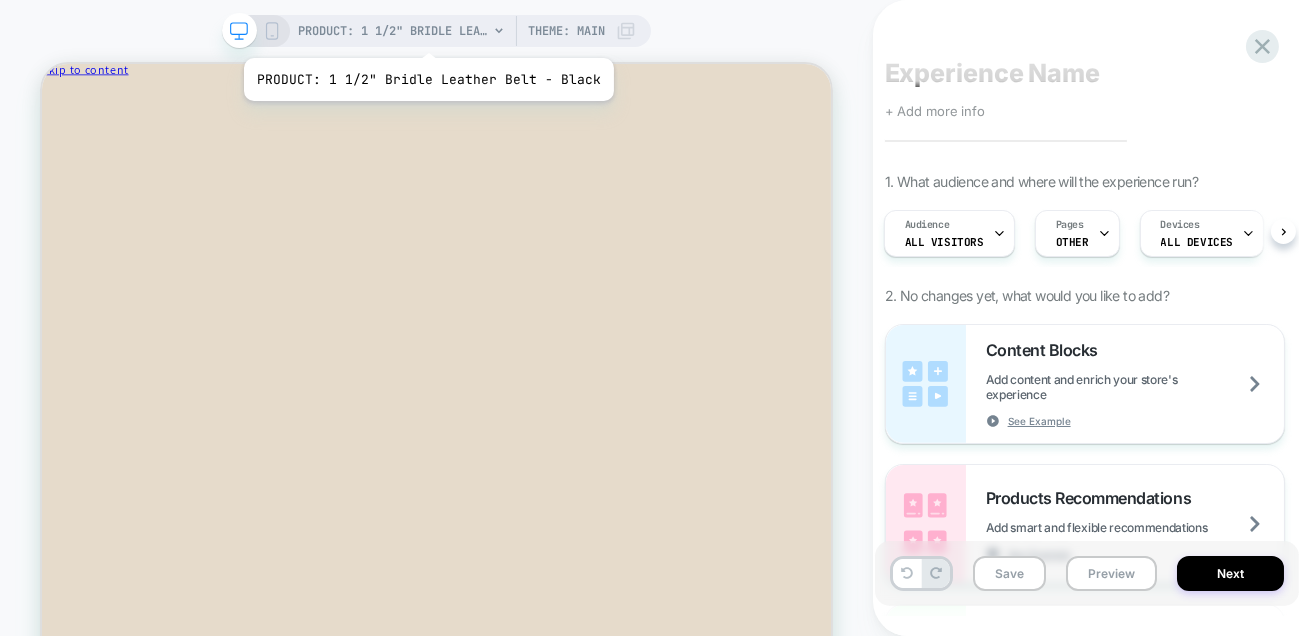 click on "PRODUCT: 1 1/2" Bridle Leather Belt - Black" at bounding box center [393, 31] 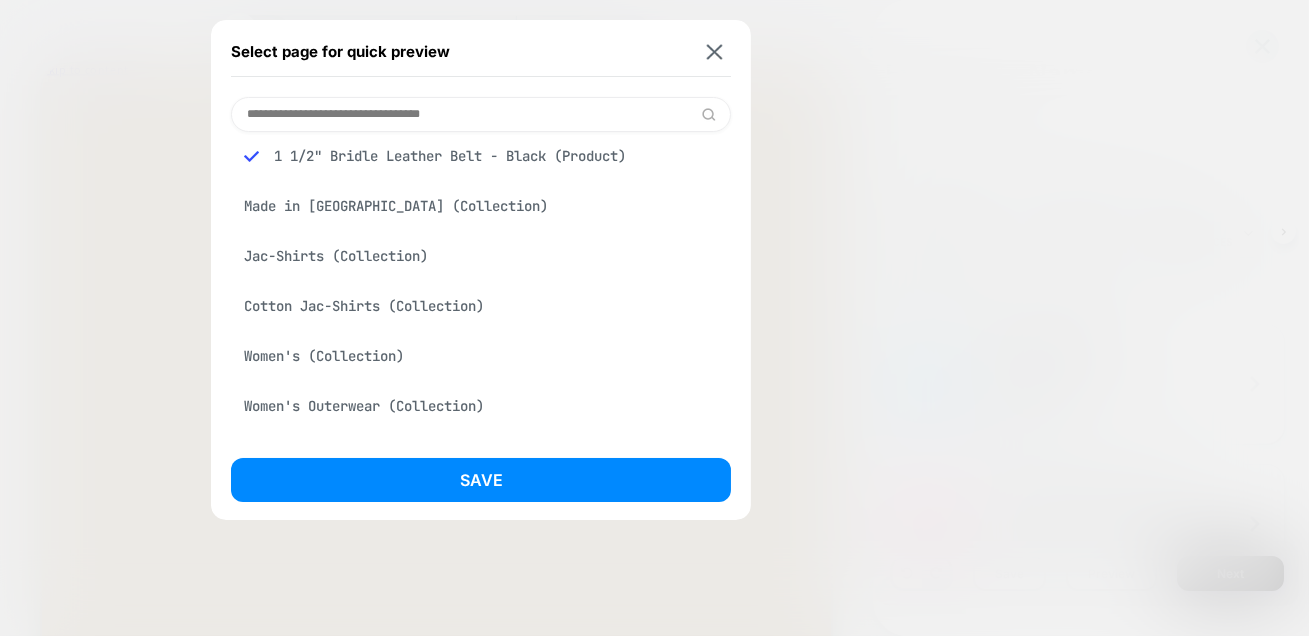 scroll, scrollTop: 49, scrollLeft: 0, axis: vertical 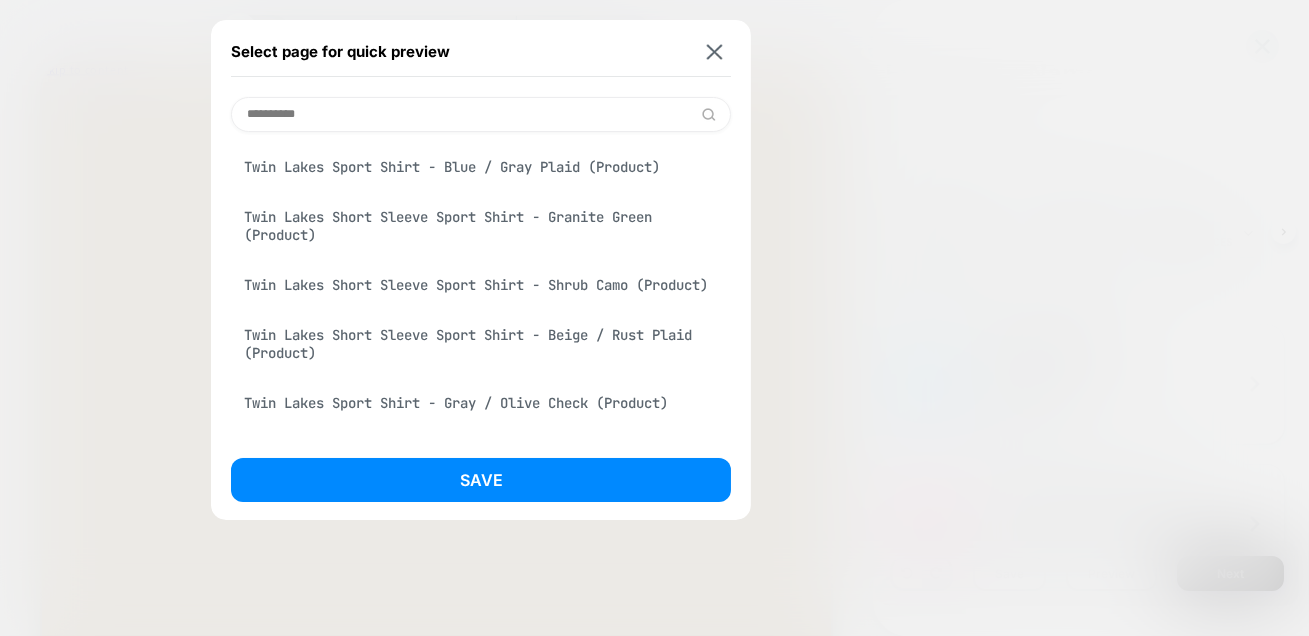 type on "**********" 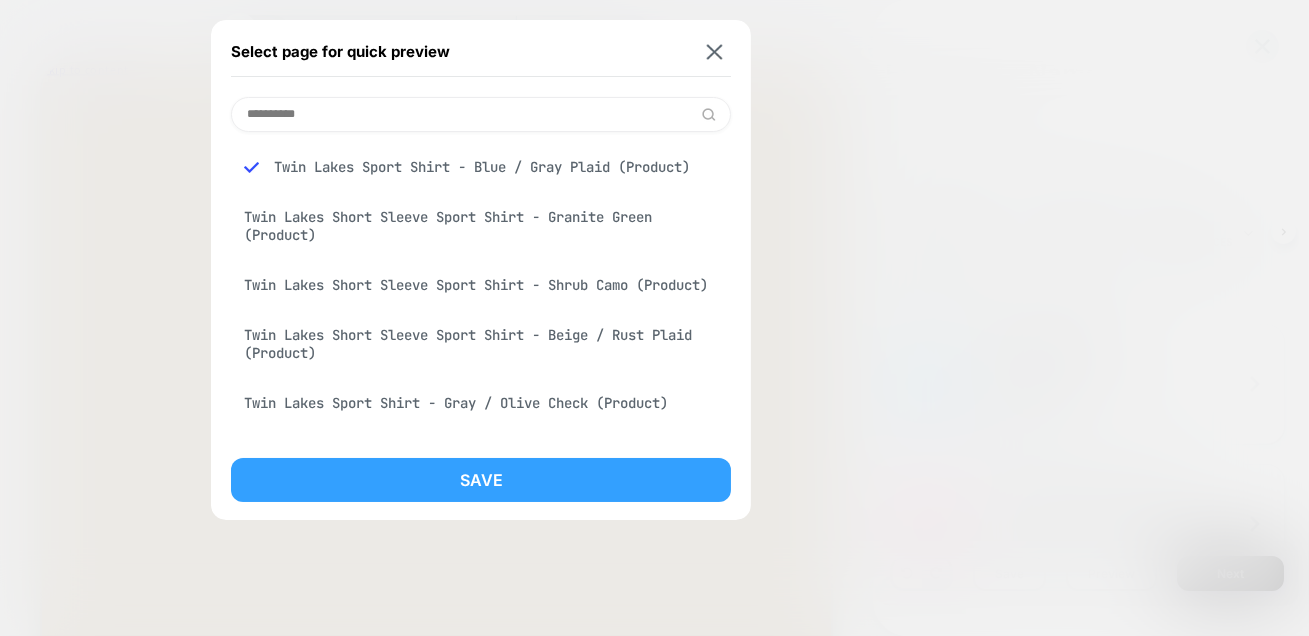 click on "Save" at bounding box center [481, 480] 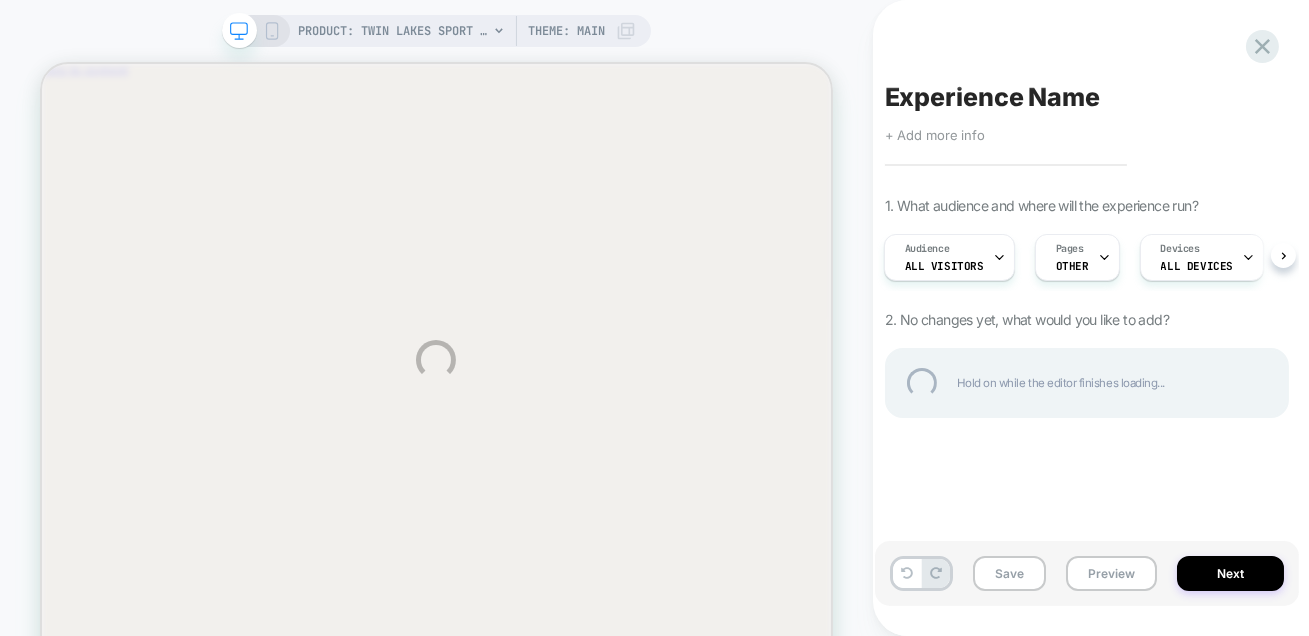 scroll, scrollTop: 0, scrollLeft: 0, axis: both 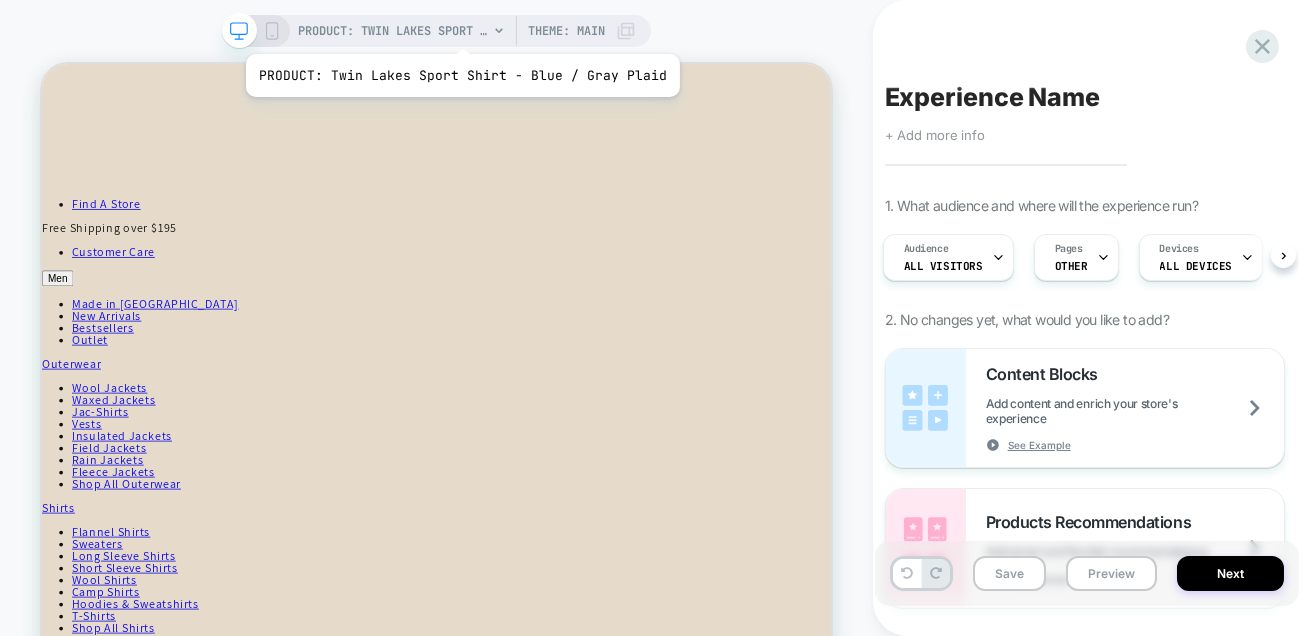 click on "PRODUCT: Twin Lakes Sport Shirt - Blue / Gray Plaid" at bounding box center [393, 31] 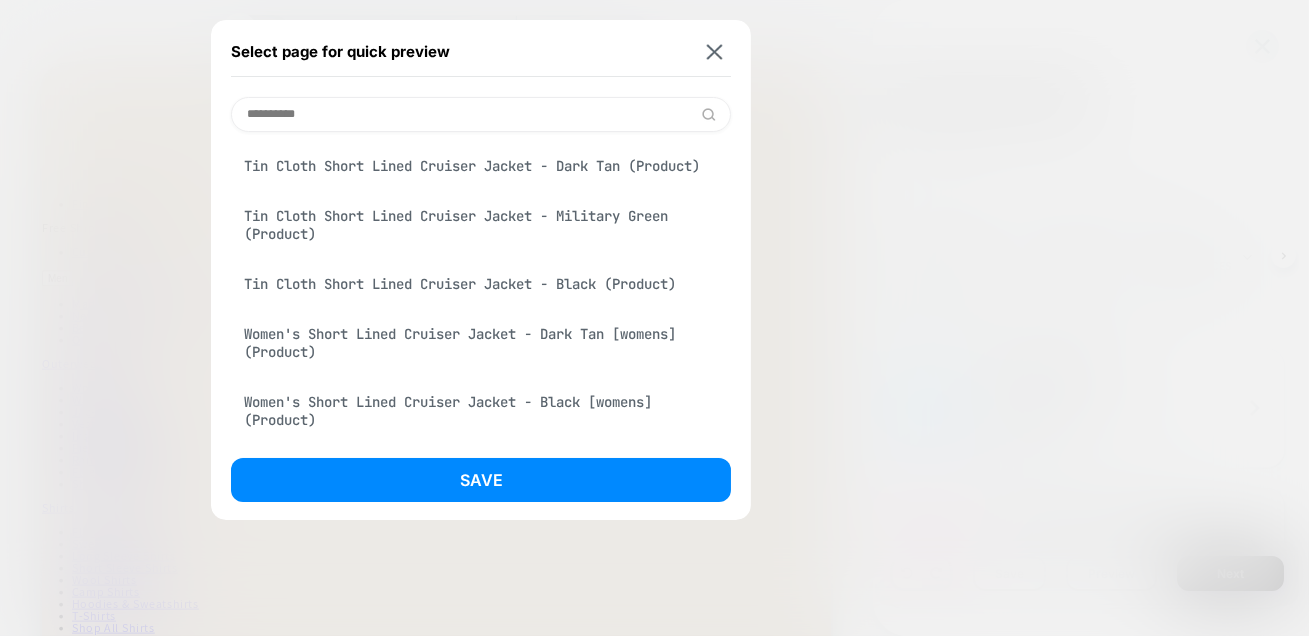 type on "**********" 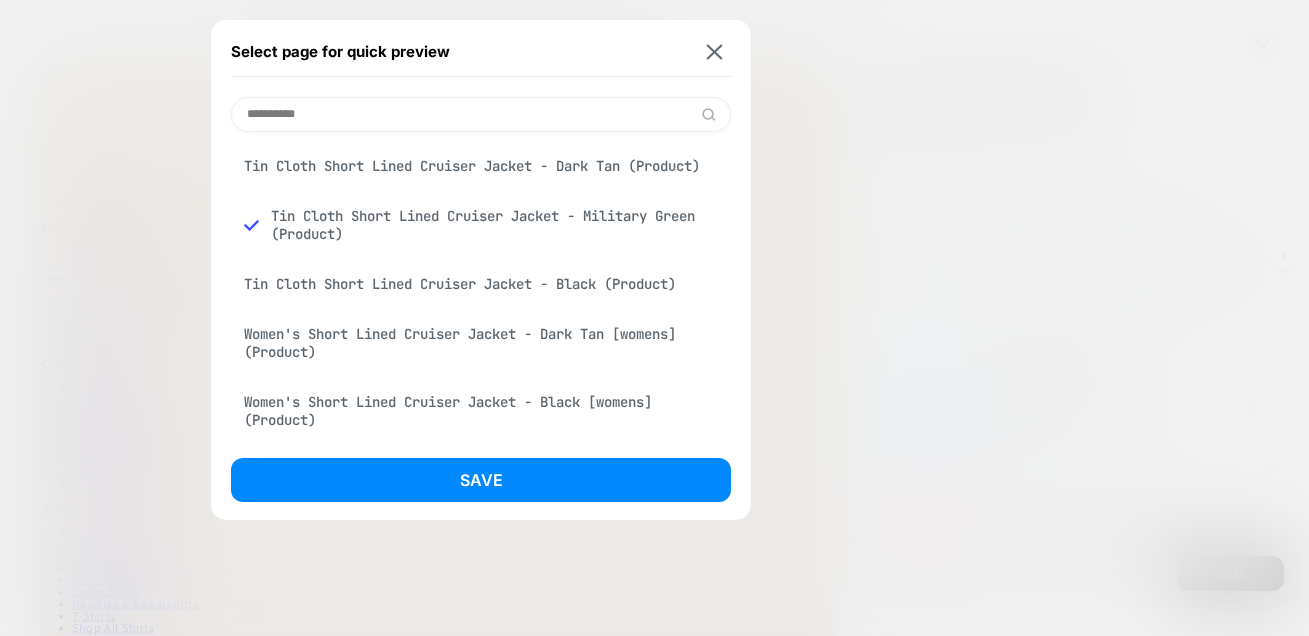 click on "Tin Cloth Short Lined Cruiser Jacket - Dark Tan (Product)" at bounding box center [481, 166] 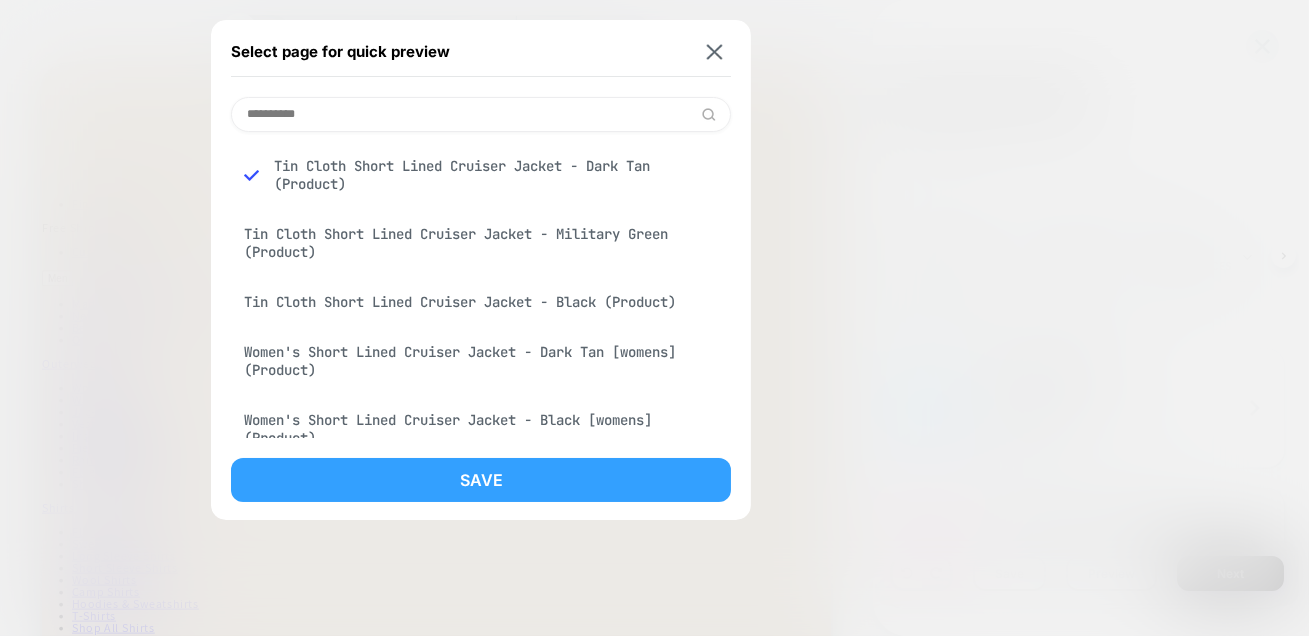 click on "Save" at bounding box center [481, 480] 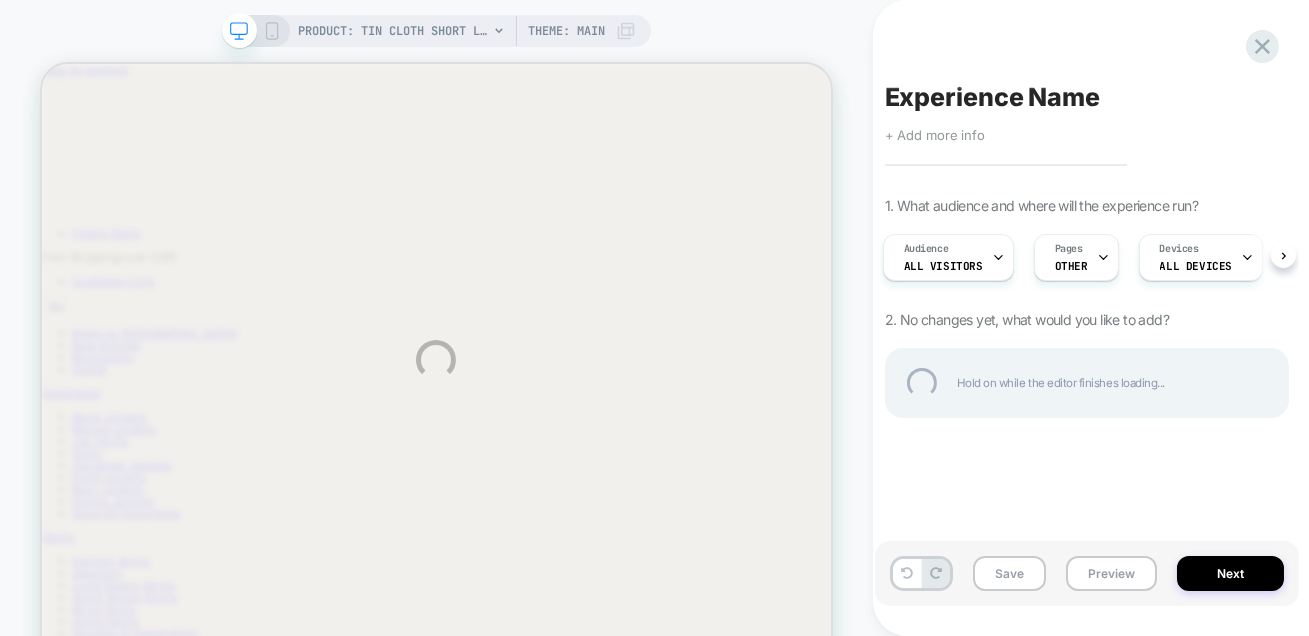 scroll, scrollTop: 0, scrollLeft: 0, axis: both 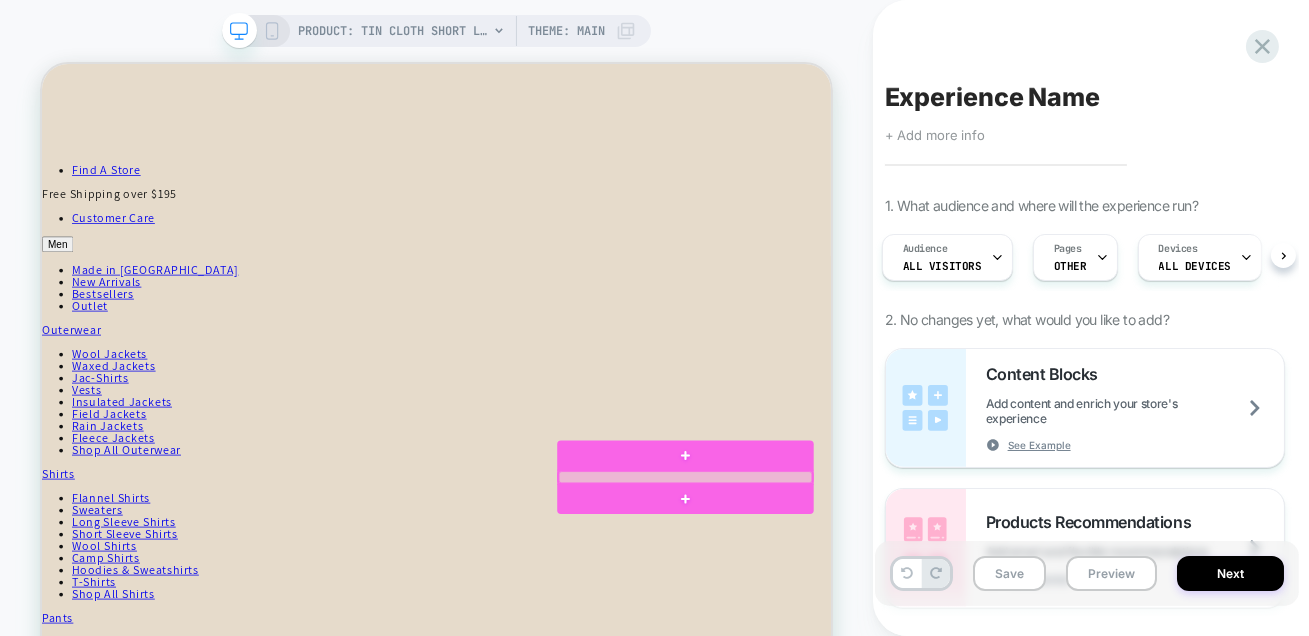 click at bounding box center (900, 615) 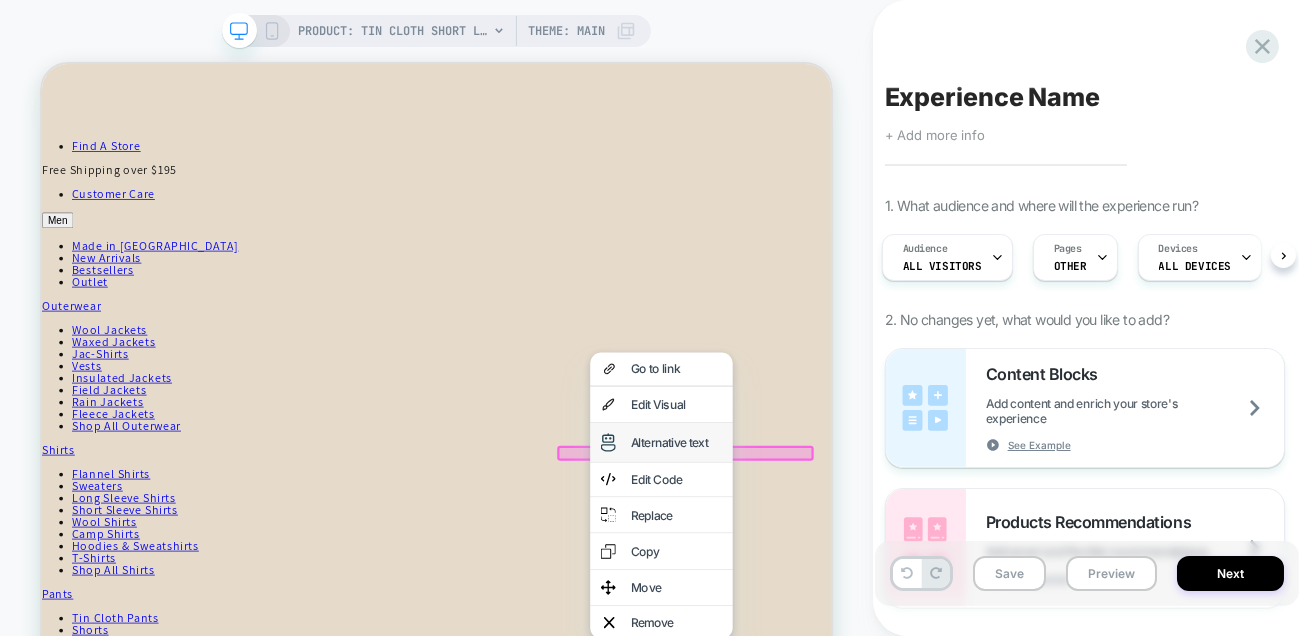 scroll, scrollTop: 125, scrollLeft: 0, axis: vertical 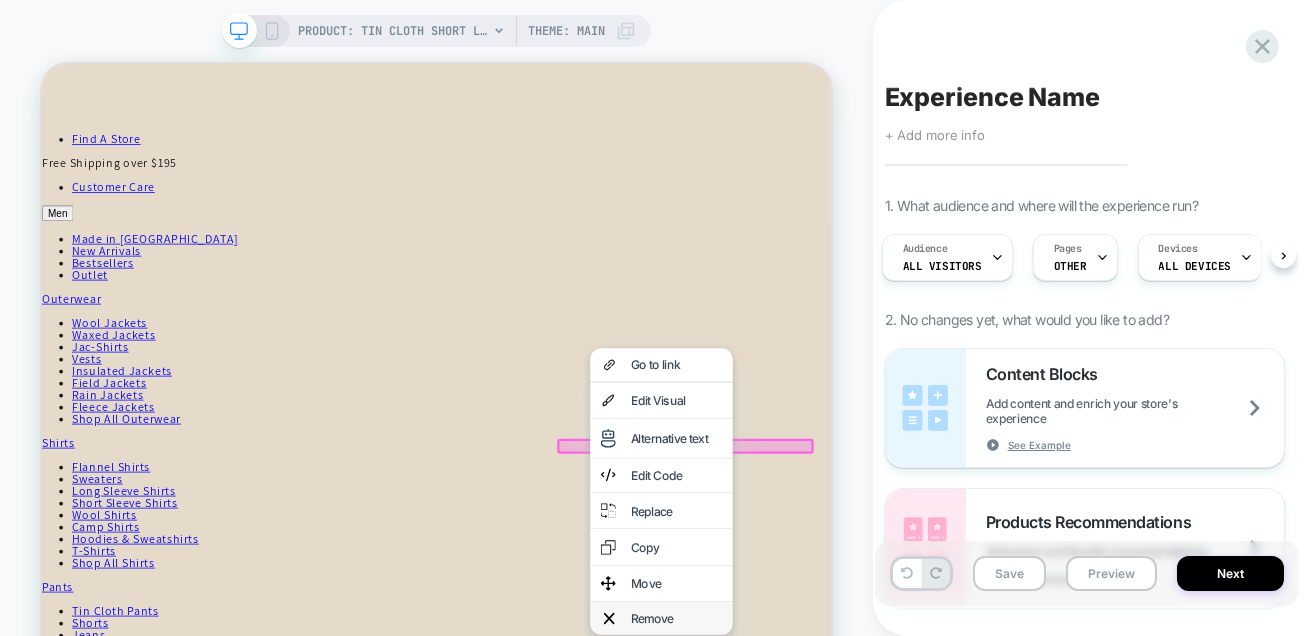 click on "Remove" at bounding box center [868, 804] 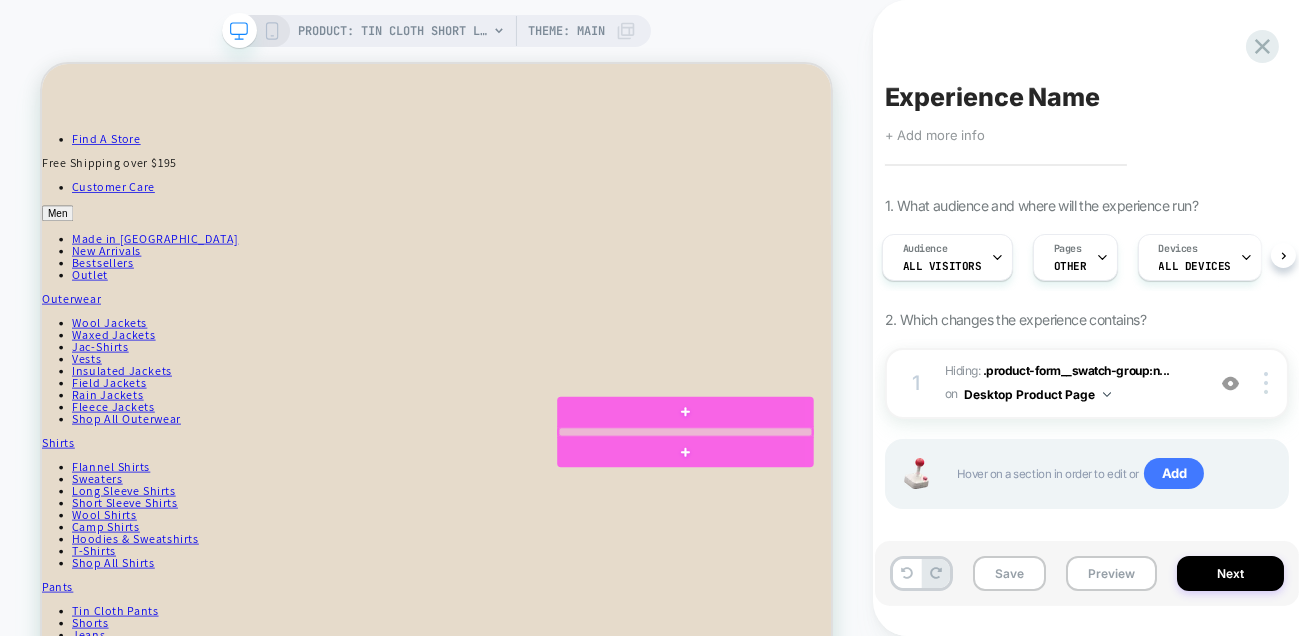 click at bounding box center [900, 555] 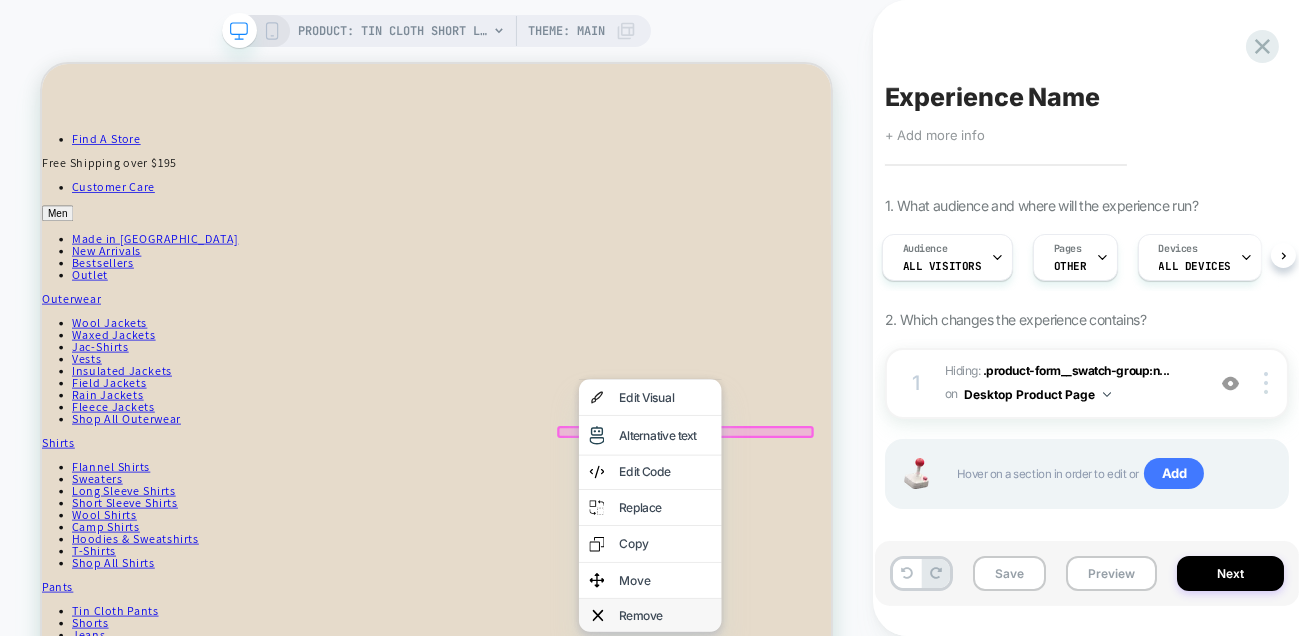 click on "Remove" at bounding box center (873, 799) 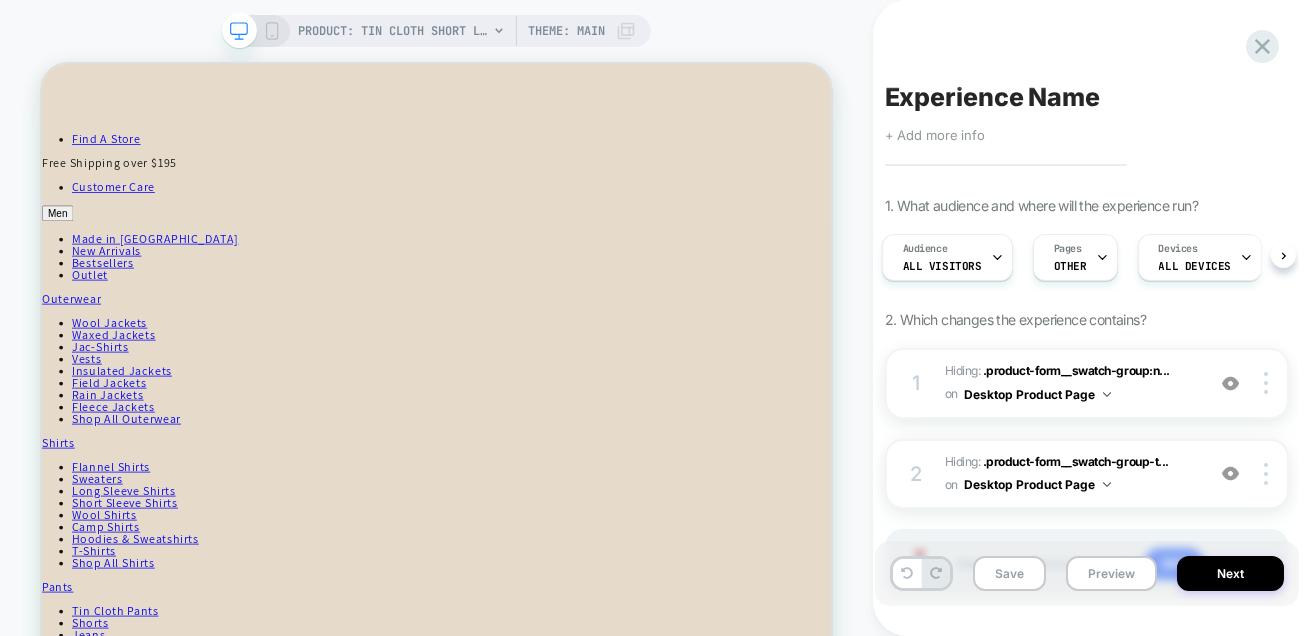 click 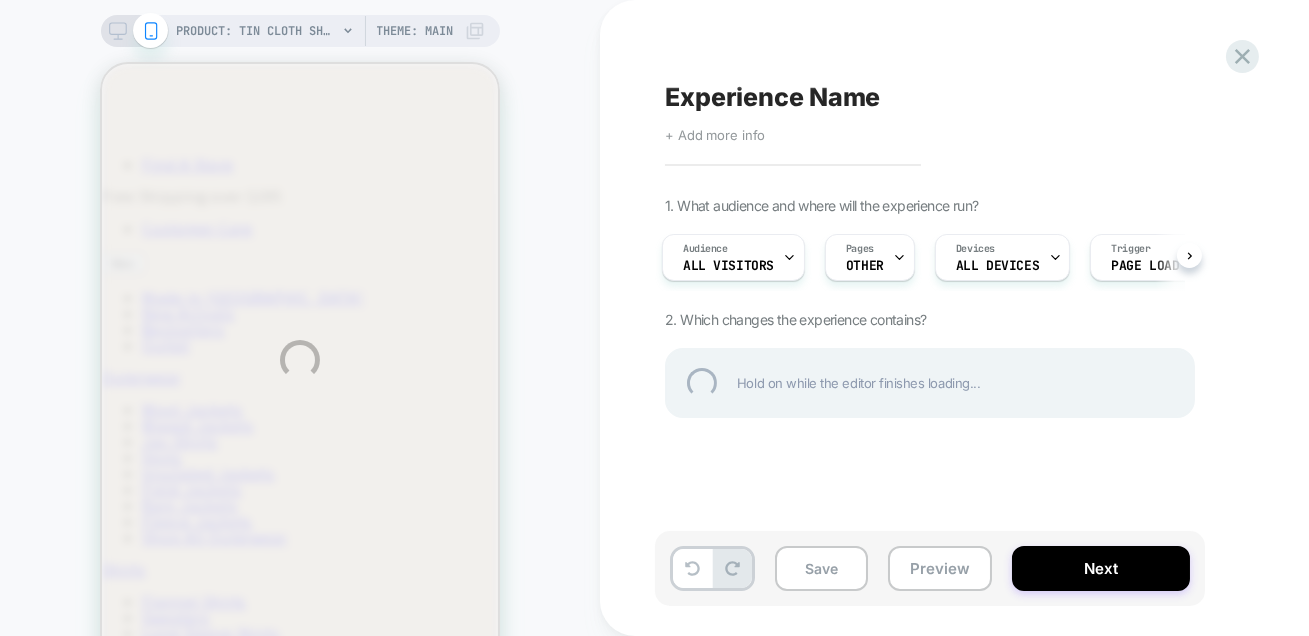 scroll, scrollTop: 0, scrollLeft: 0, axis: both 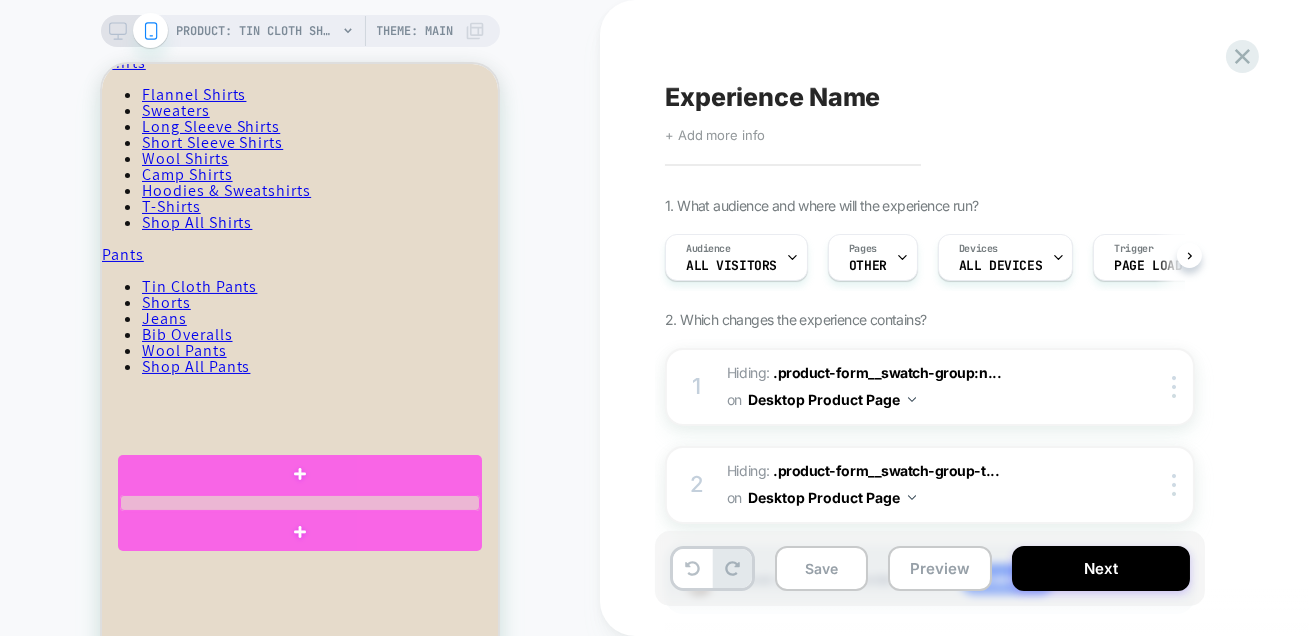 click at bounding box center [300, 503] 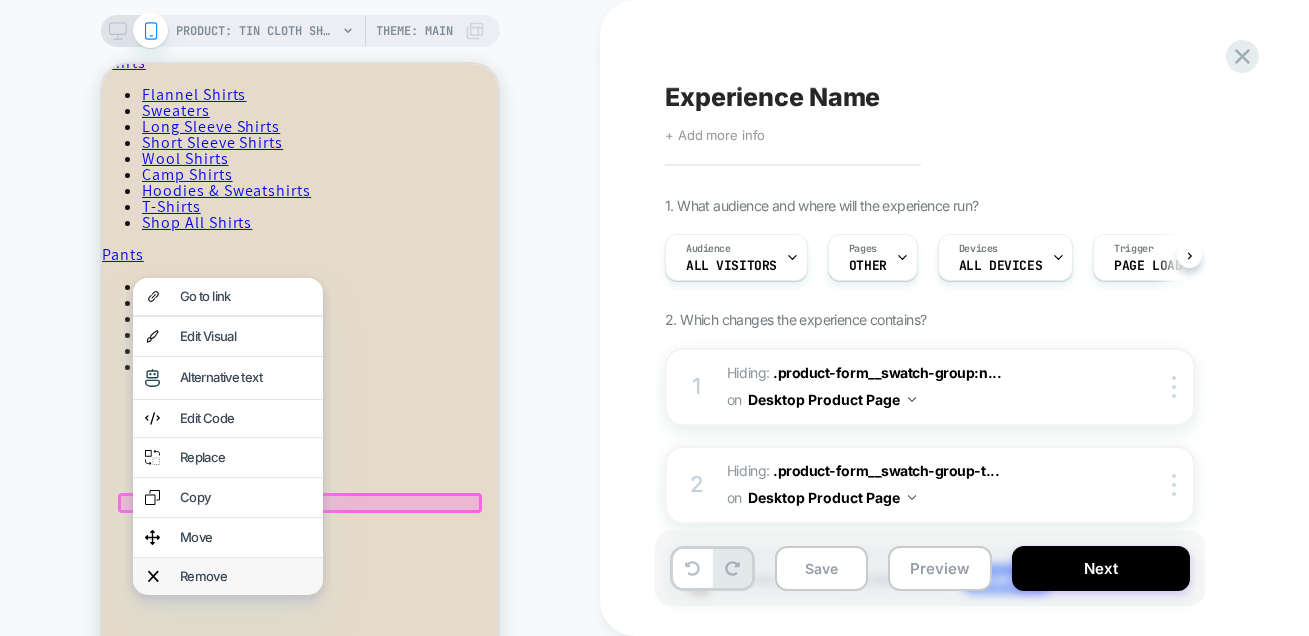 click on "Remove" at bounding box center [245, 576] 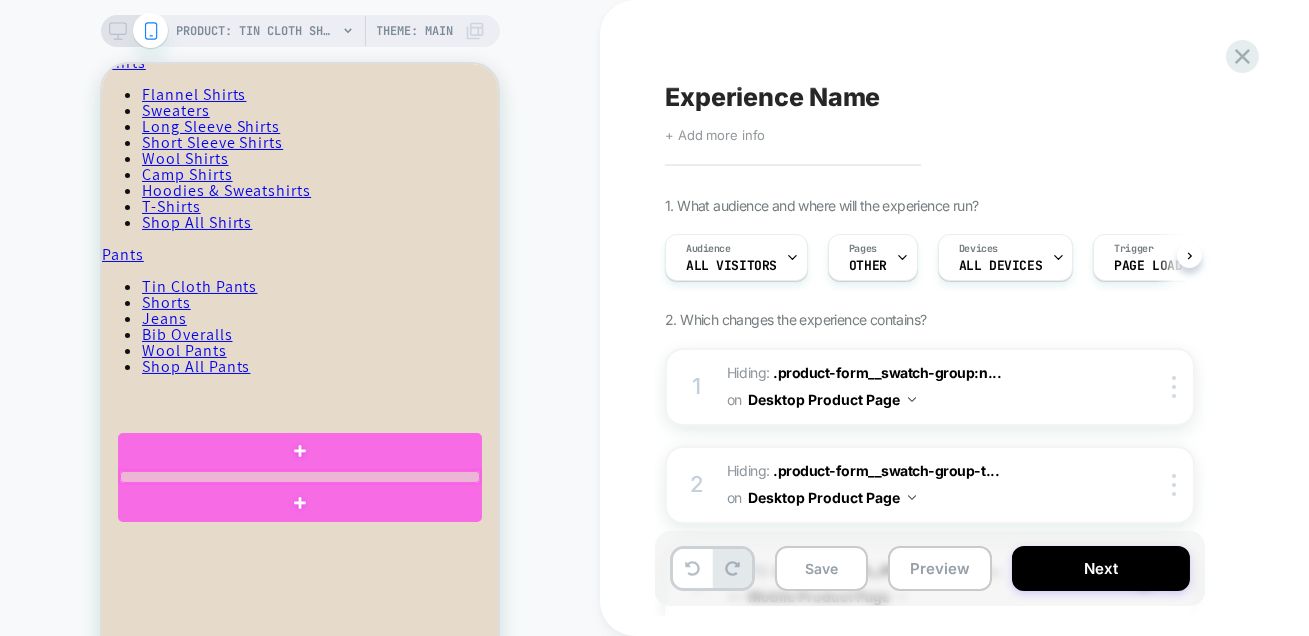 click at bounding box center [300, 477] 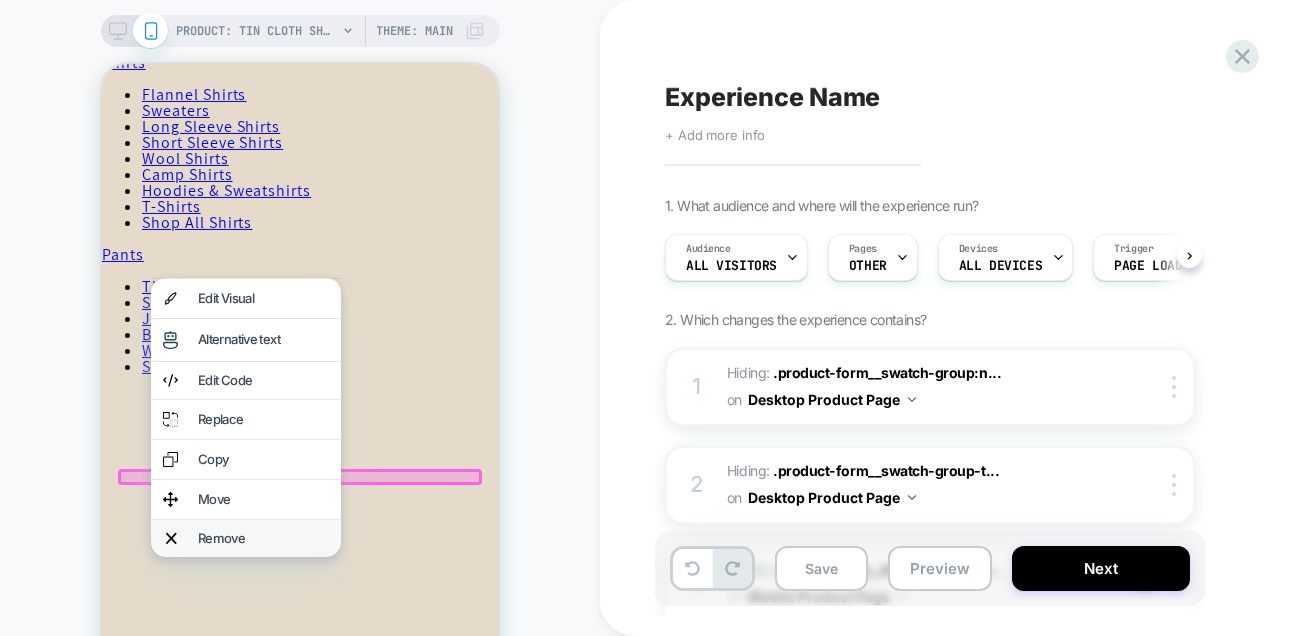 click on "Remove" at bounding box center (263, 538) 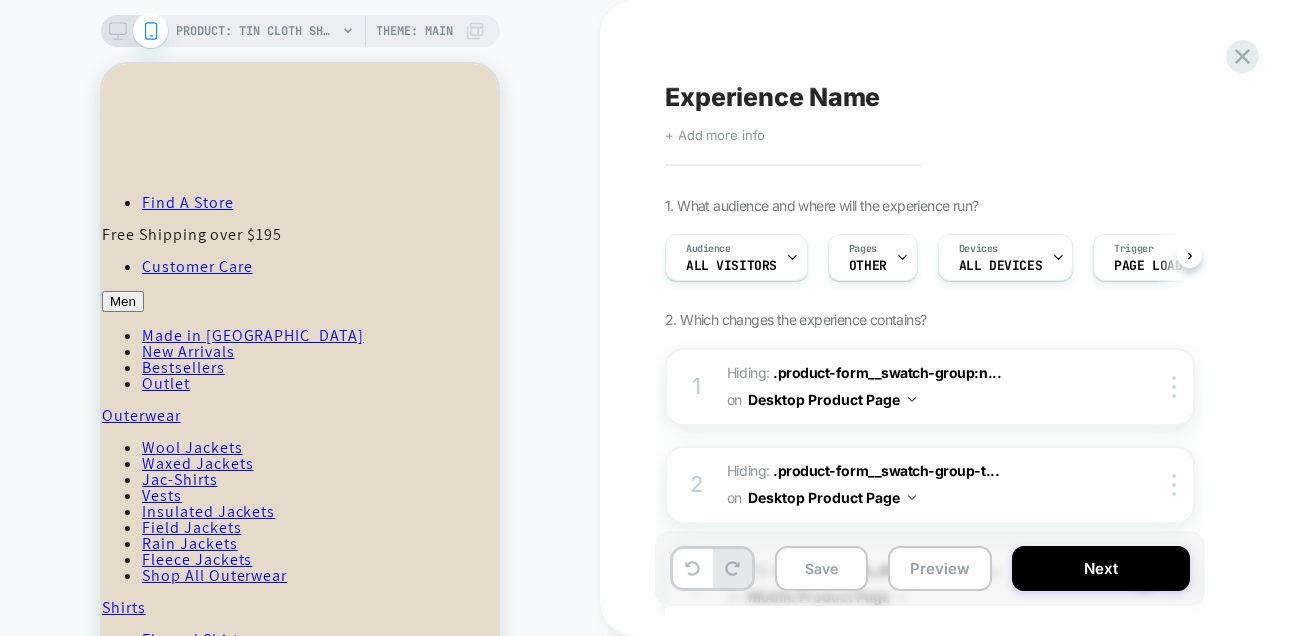 scroll, scrollTop: 88, scrollLeft: 0, axis: vertical 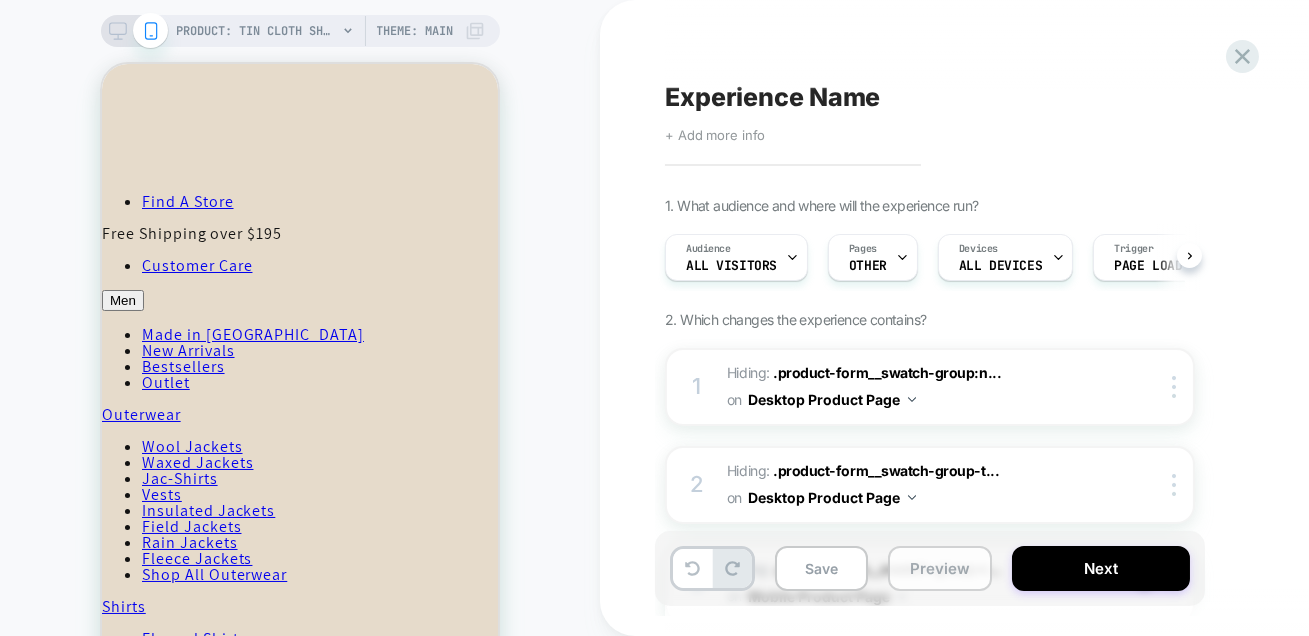 click on "Preview" at bounding box center (940, 568) 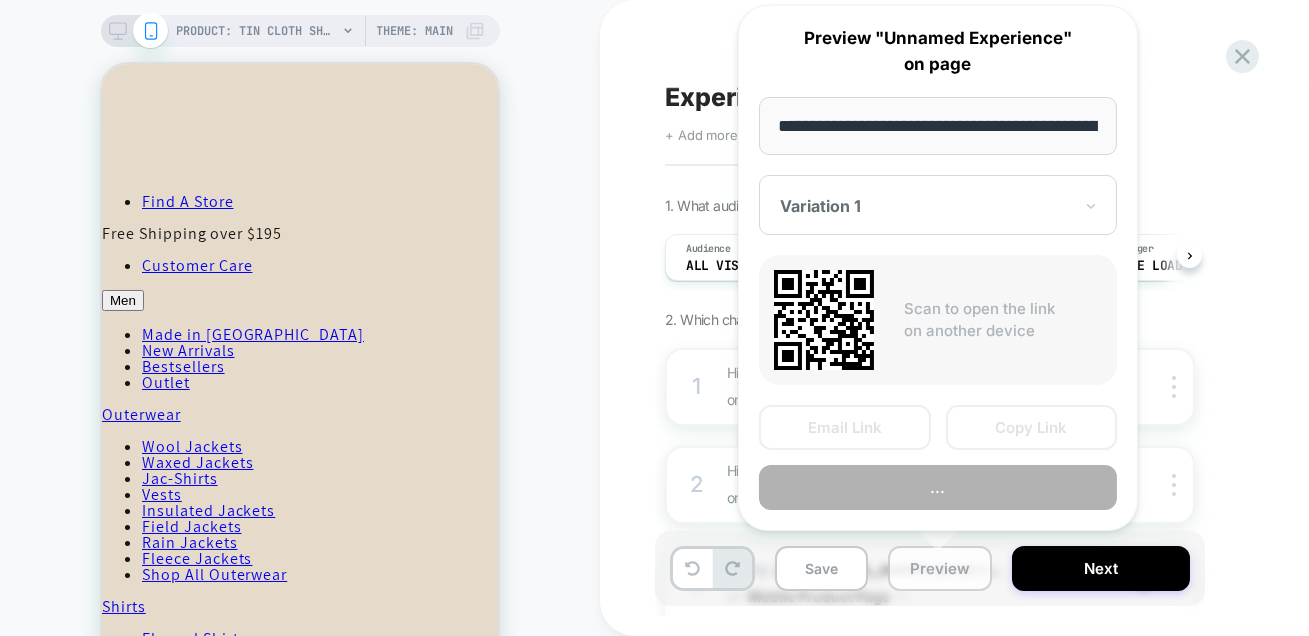 scroll, scrollTop: 0, scrollLeft: 440, axis: horizontal 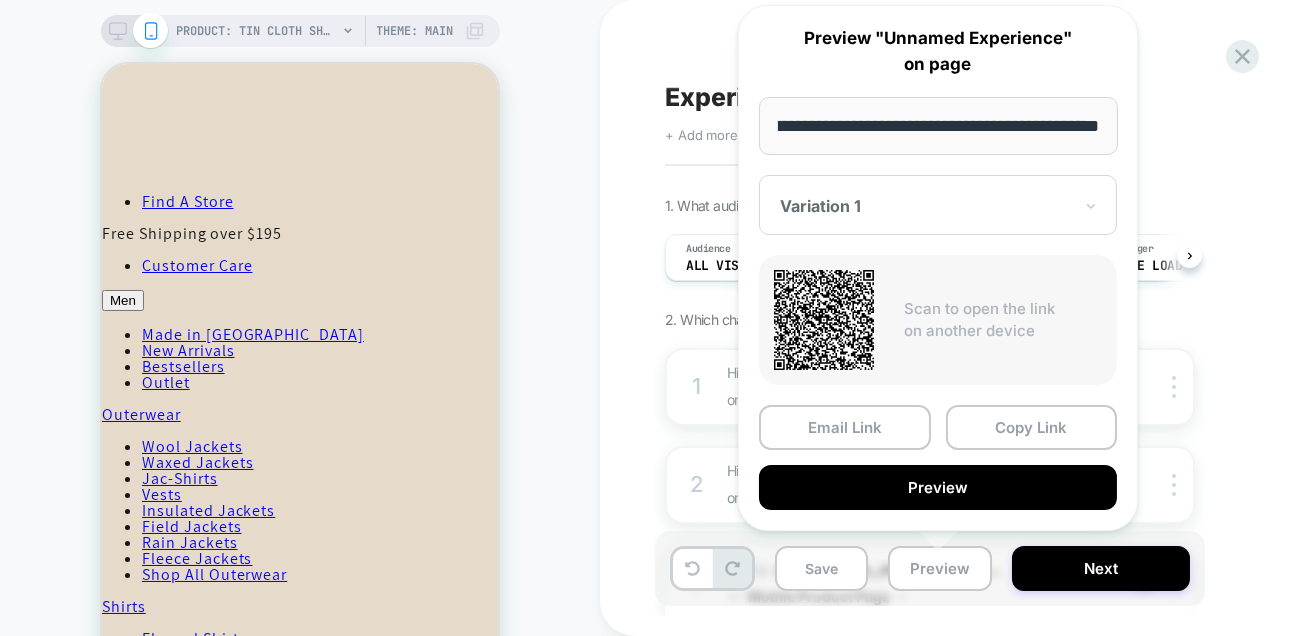 click on "**********" at bounding box center [938, 126] 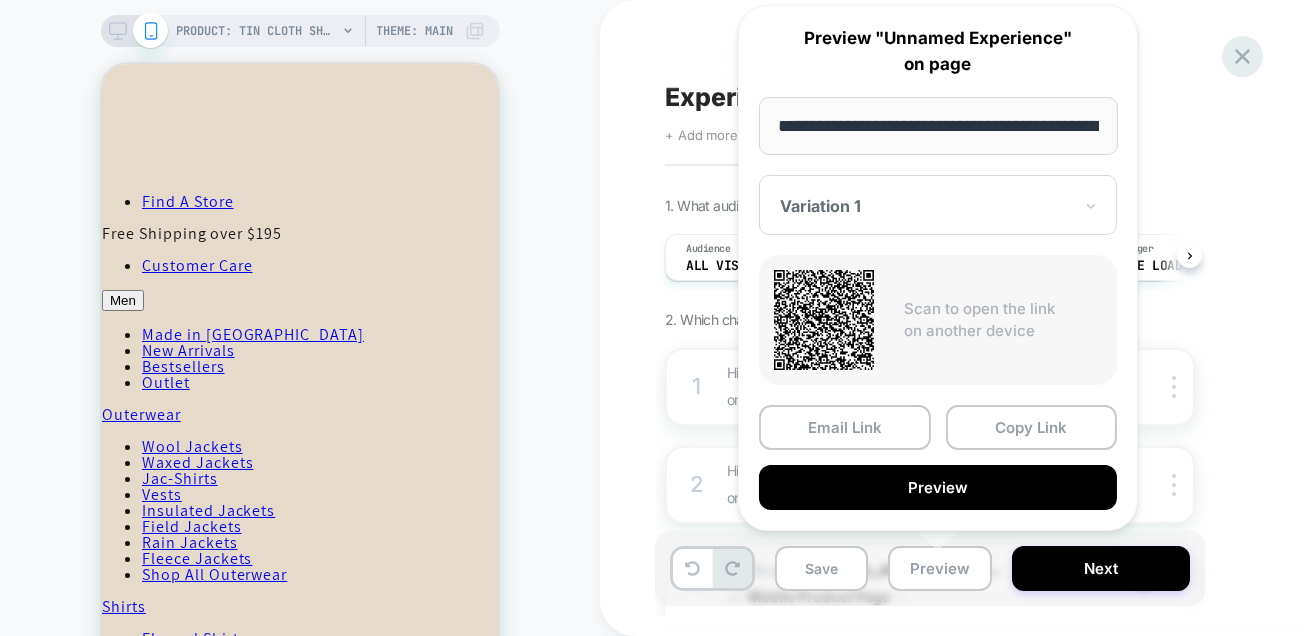 click 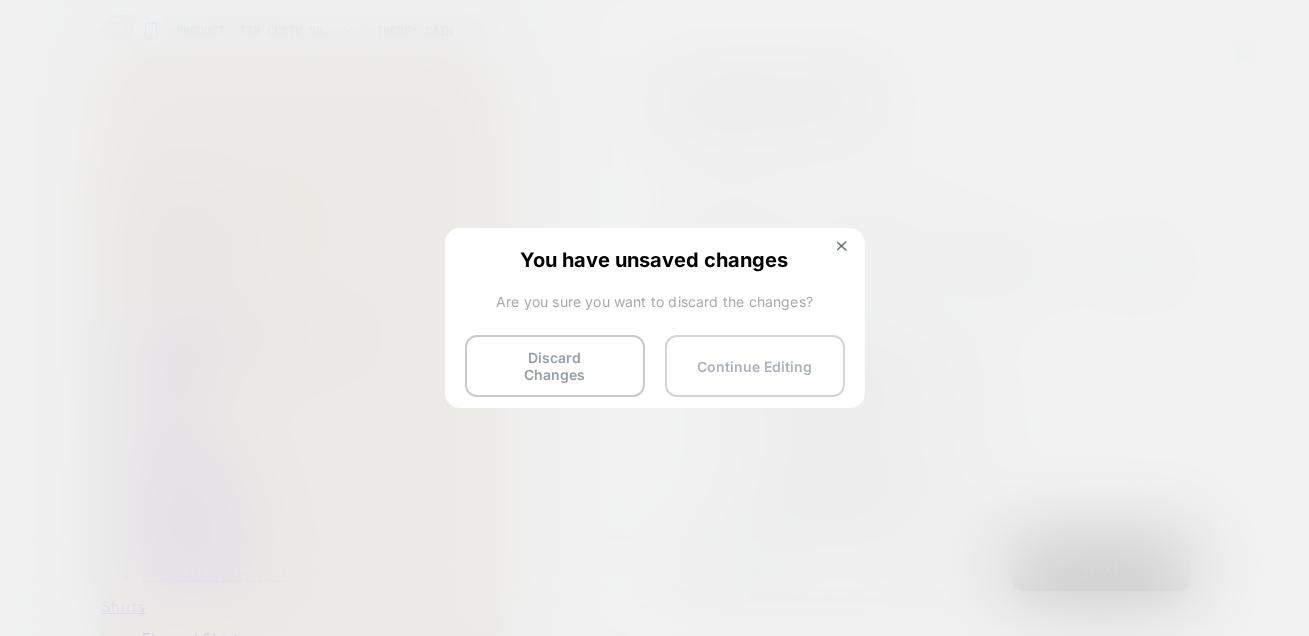 click on "Continue Editing" at bounding box center [755, 366] 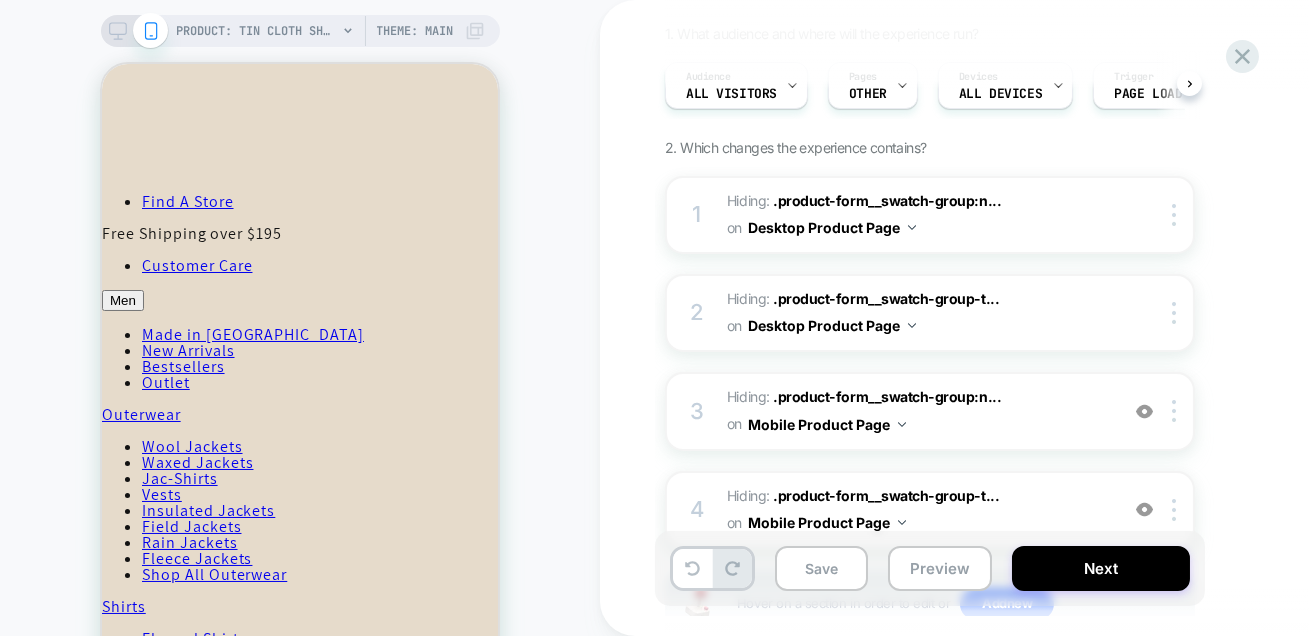 scroll, scrollTop: 0, scrollLeft: 0, axis: both 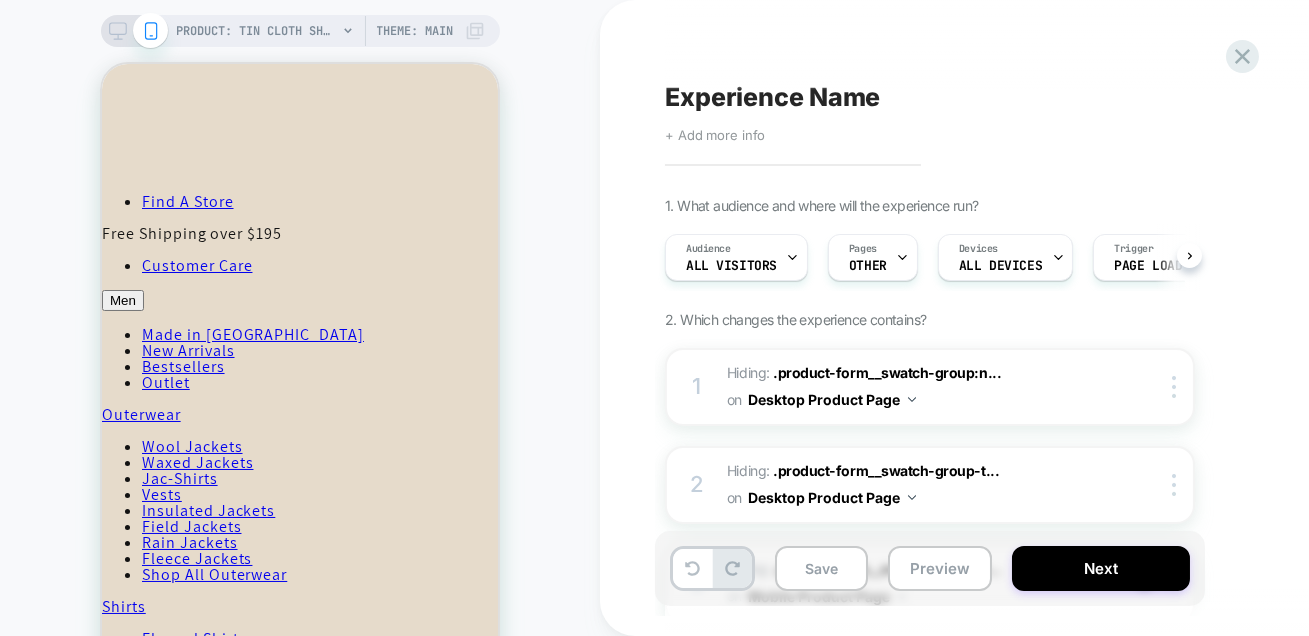 click on "Experience Name" at bounding box center (772, 97) 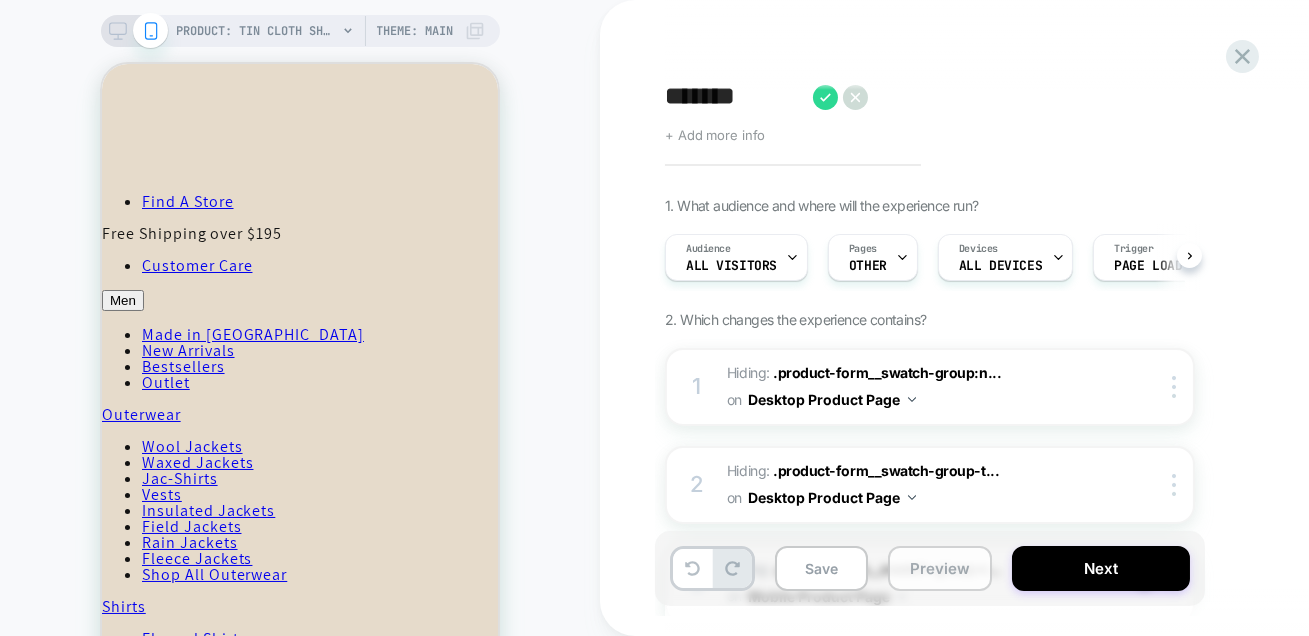 click on "Preview" at bounding box center [940, 568] 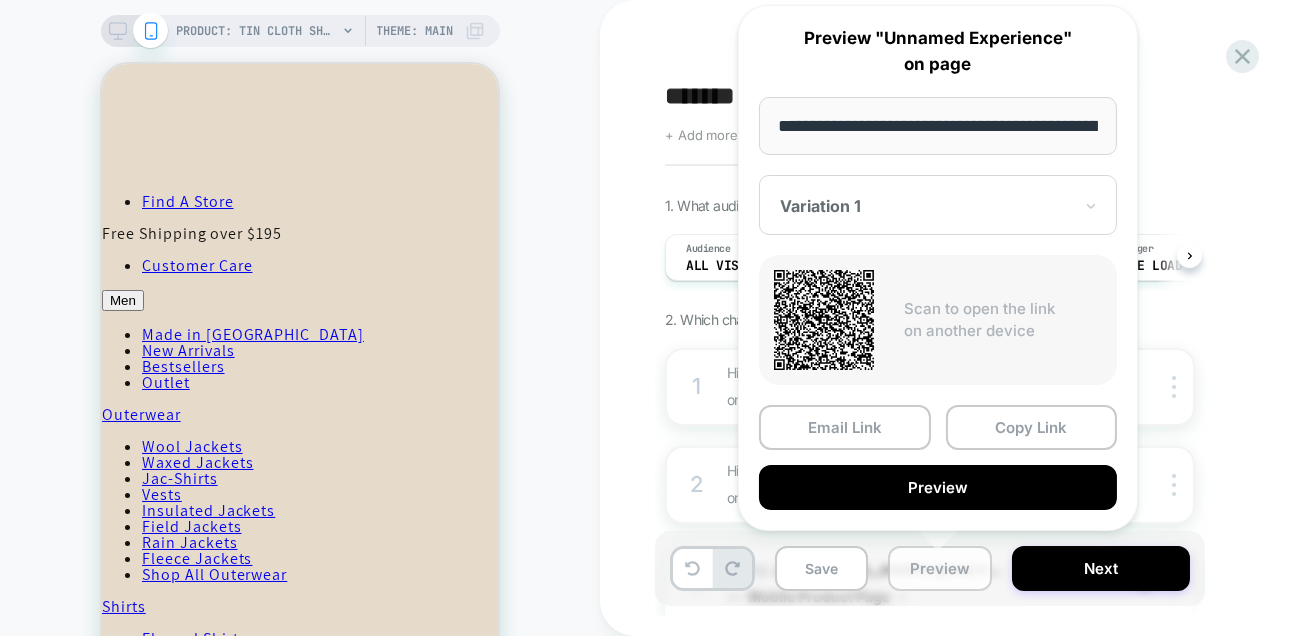 scroll, scrollTop: 0, scrollLeft: 440, axis: horizontal 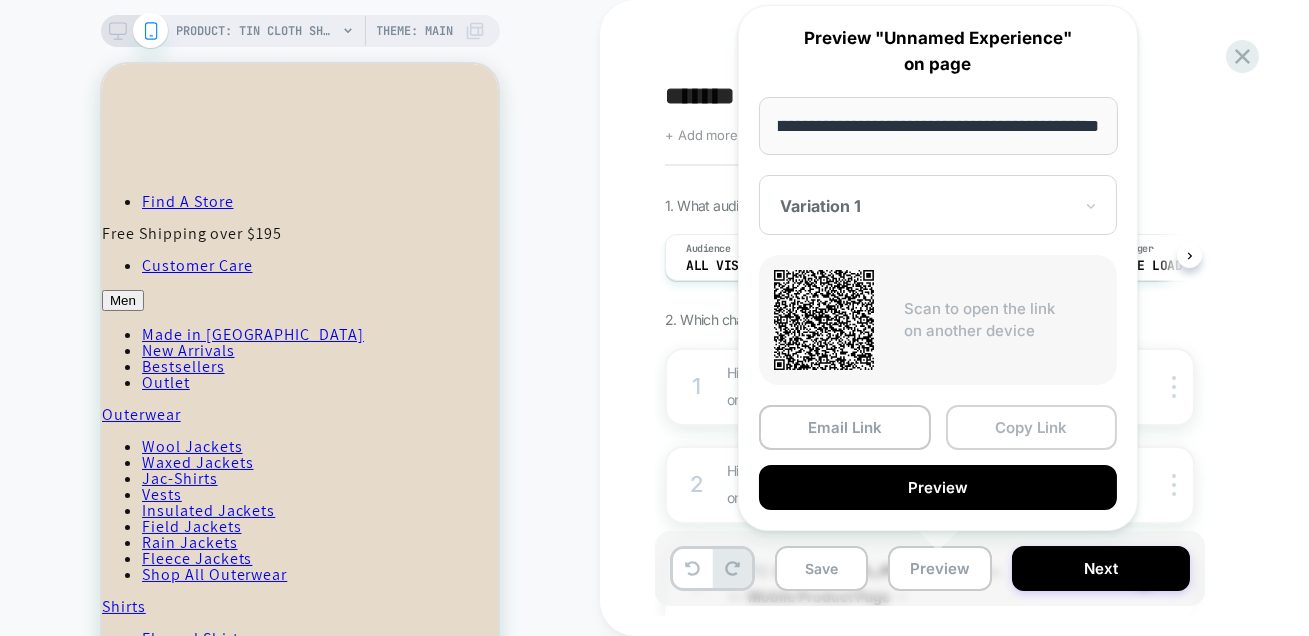 click on "Copy Link" at bounding box center [1032, 427] 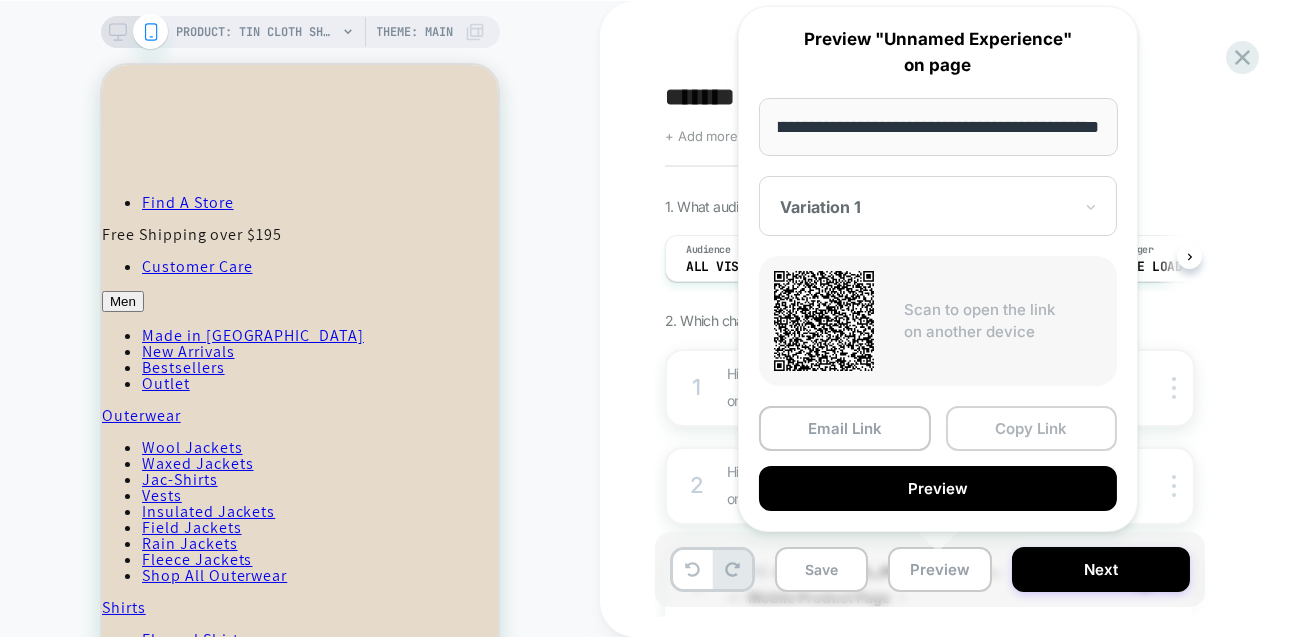 scroll, scrollTop: 0, scrollLeft: 0, axis: both 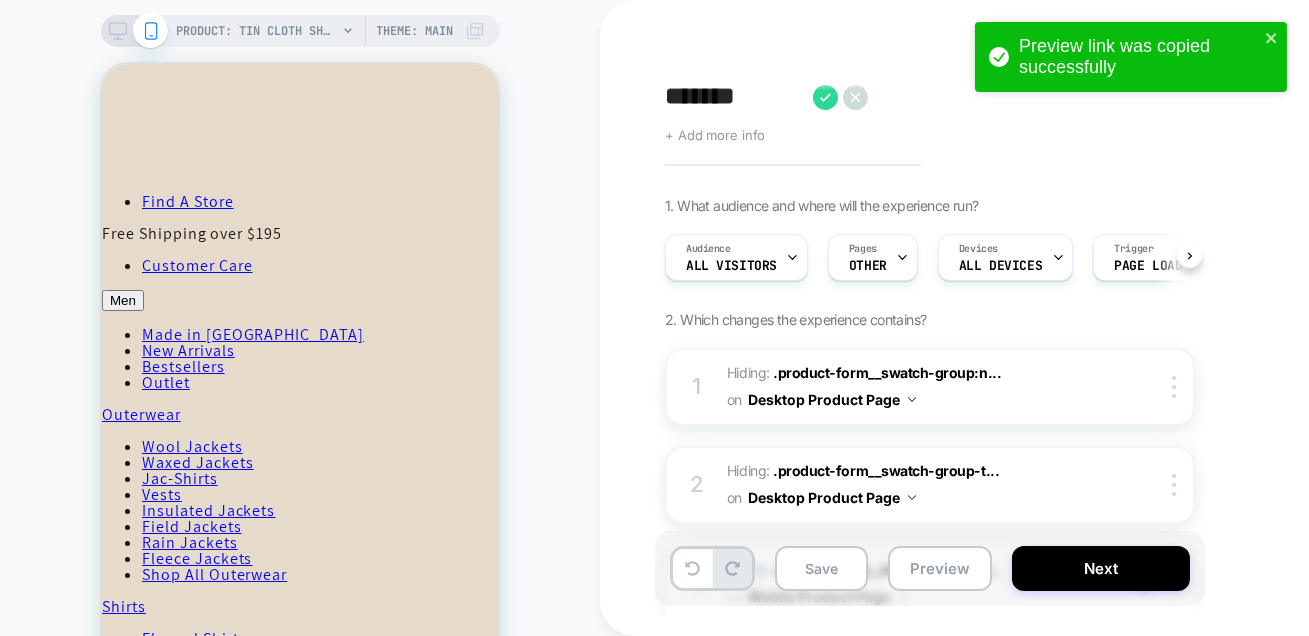 click on "******" at bounding box center [734, 97] 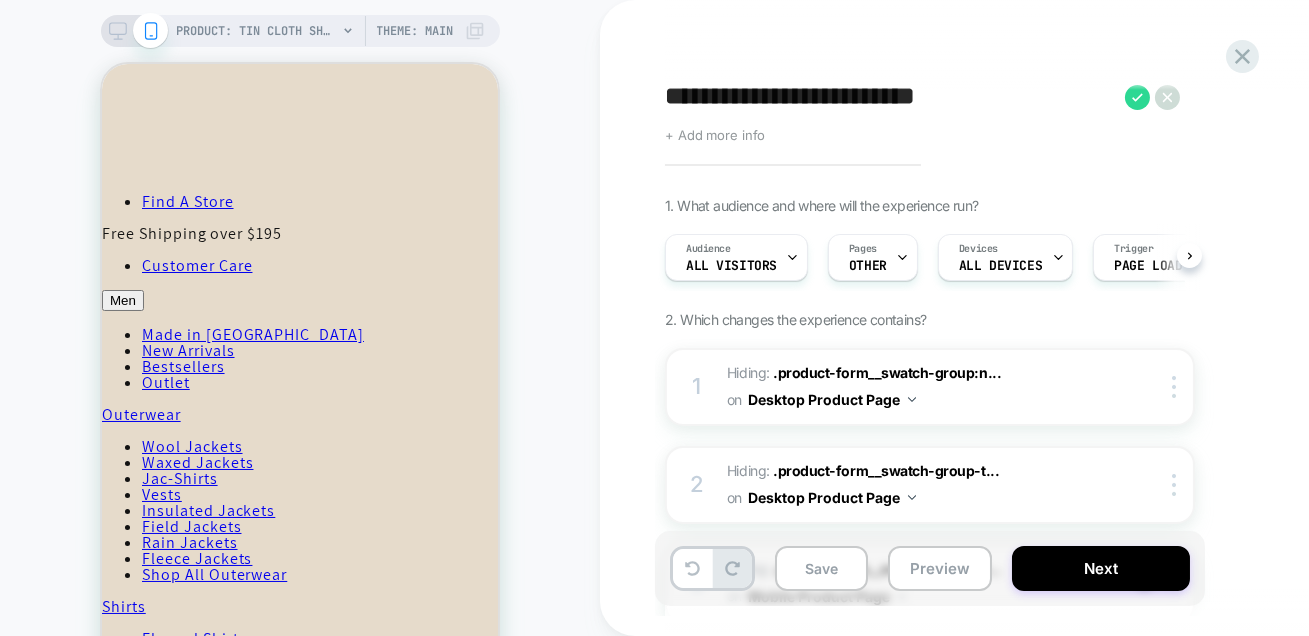 type on "**********" 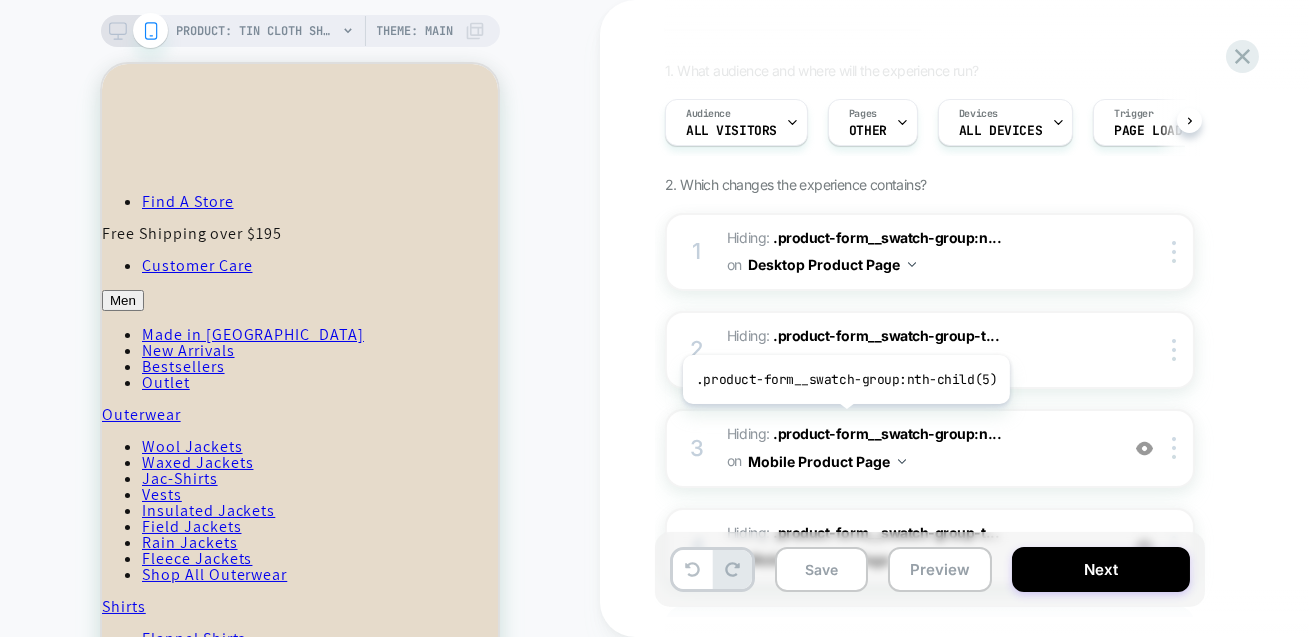 scroll, scrollTop: 128, scrollLeft: 0, axis: vertical 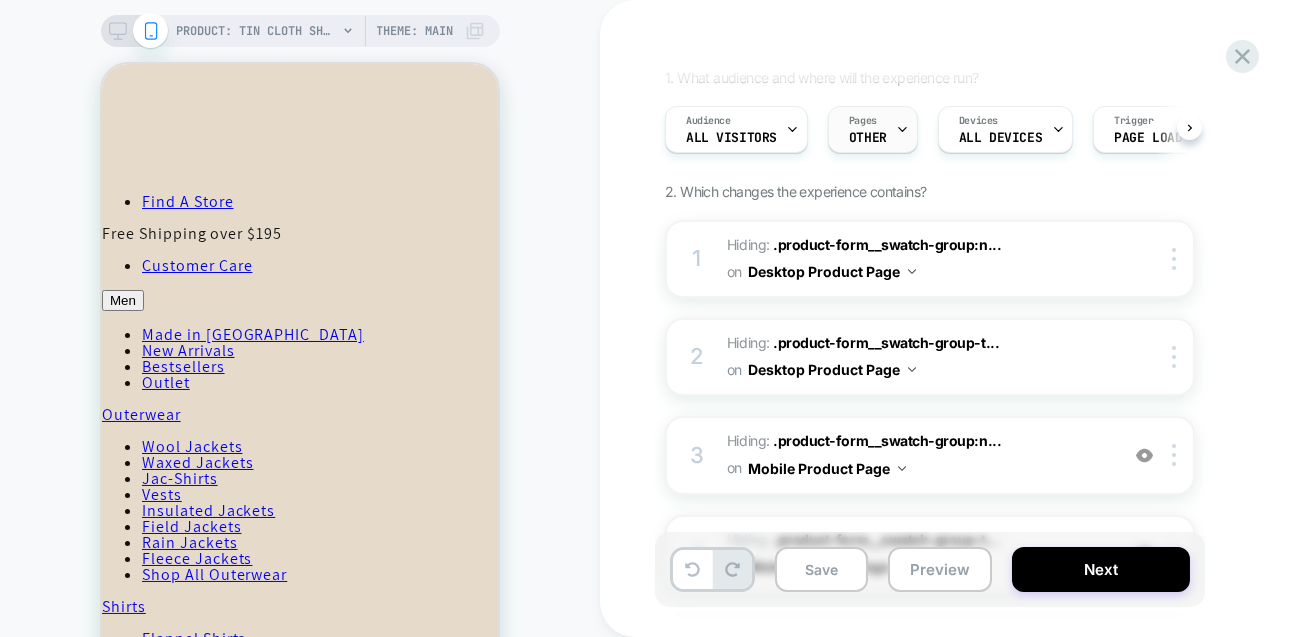 click on "OTHER" at bounding box center [868, 138] 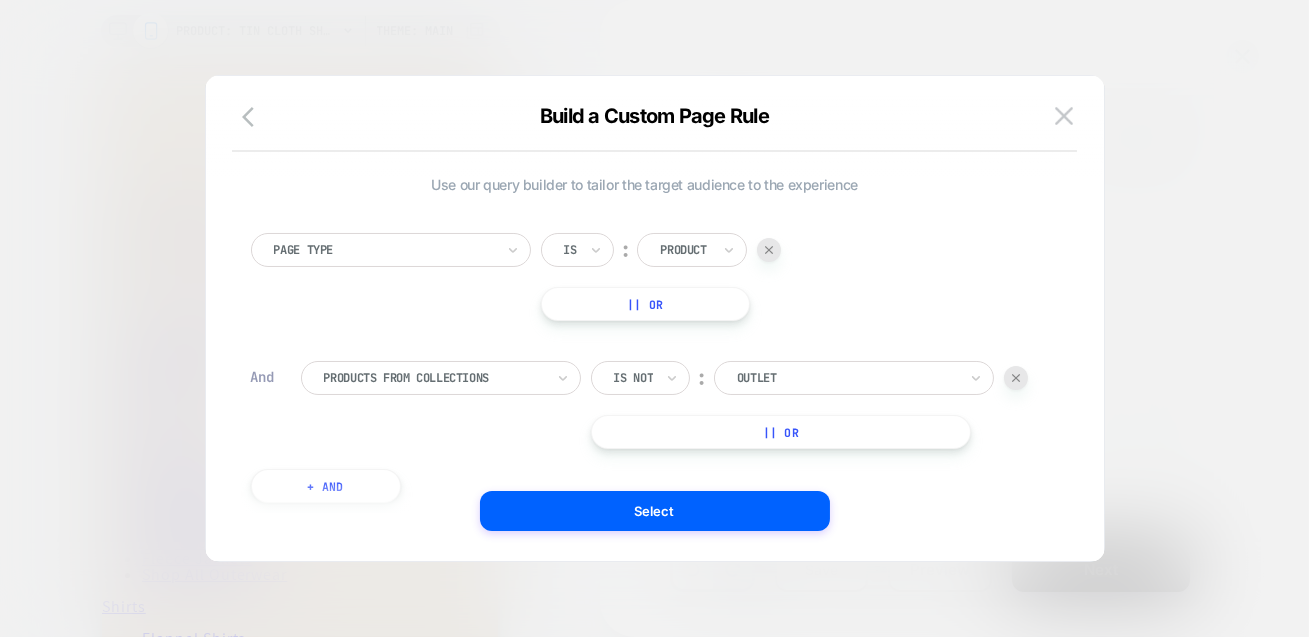 click at bounding box center (654, 318) 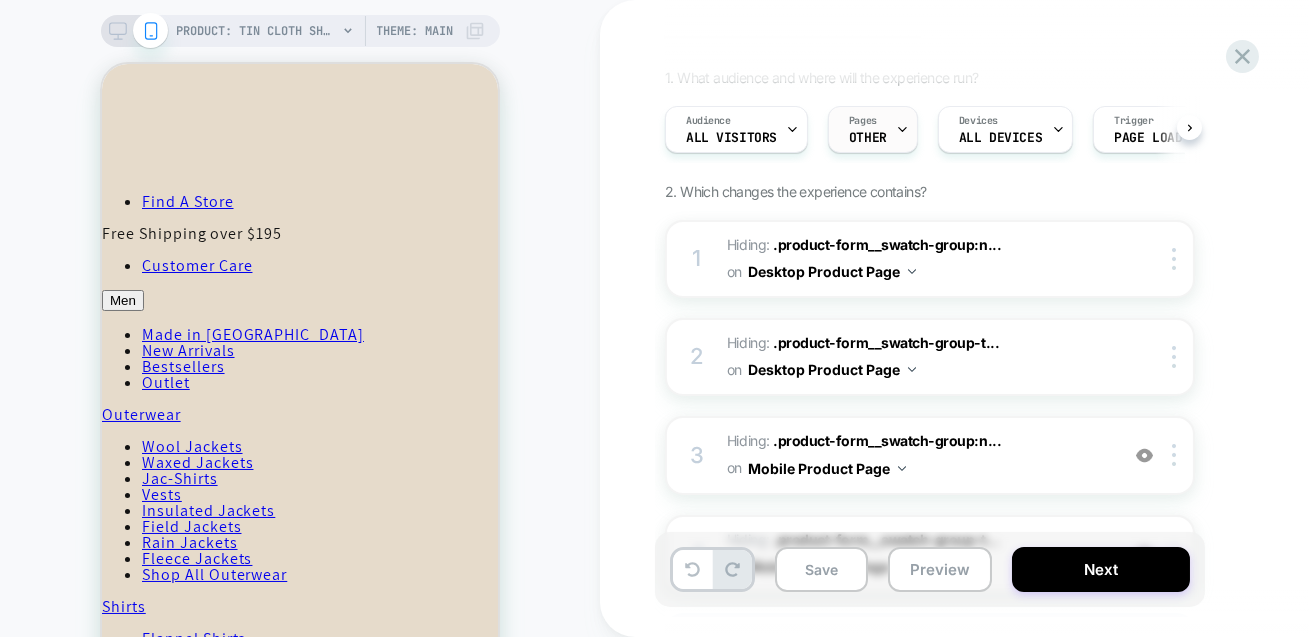 click on "Pages OTHER" at bounding box center [868, 129] 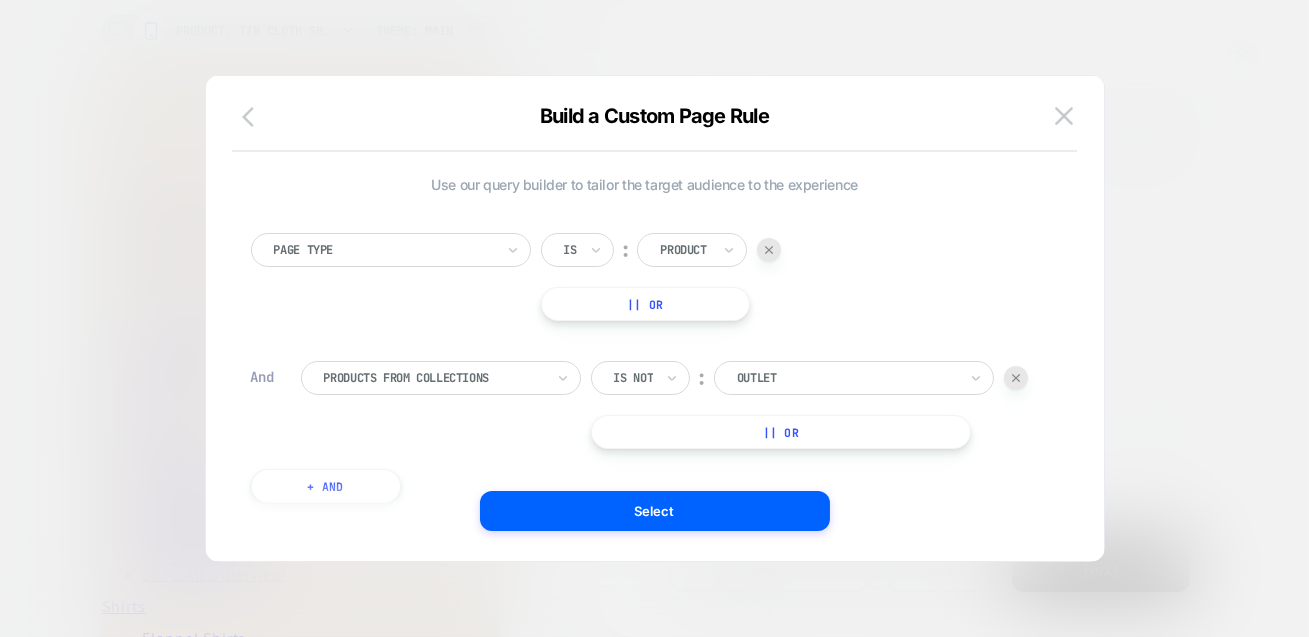 click 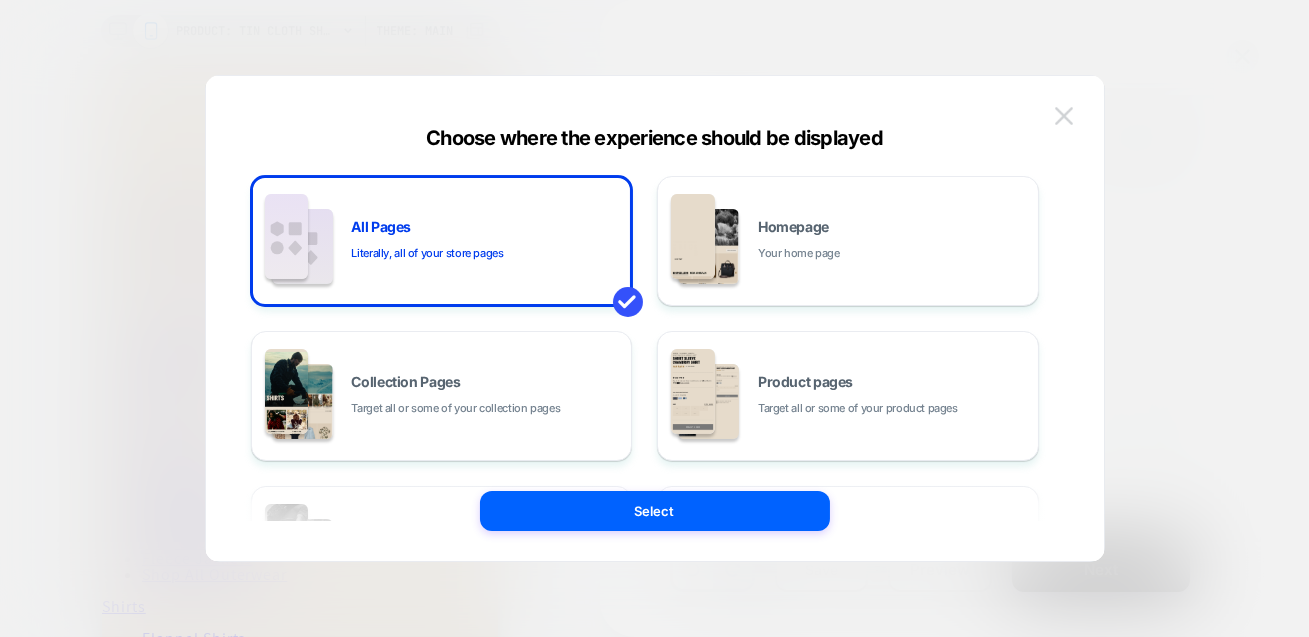 click at bounding box center (1064, 115) 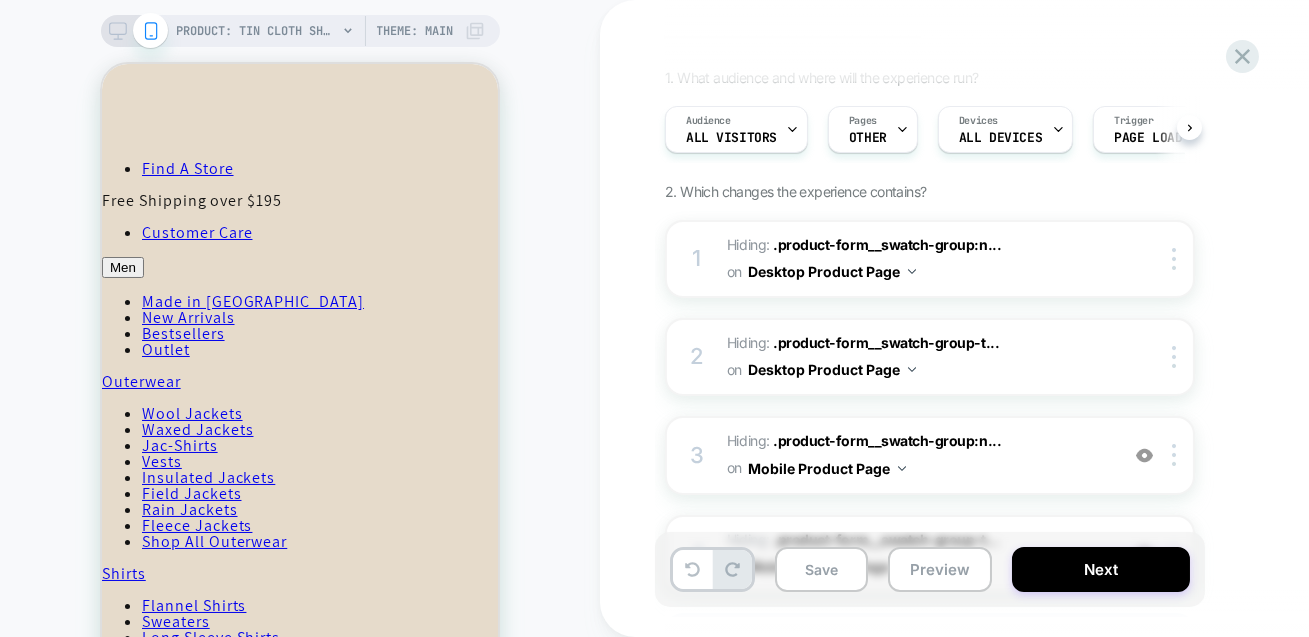 scroll, scrollTop: 0, scrollLeft: 0, axis: both 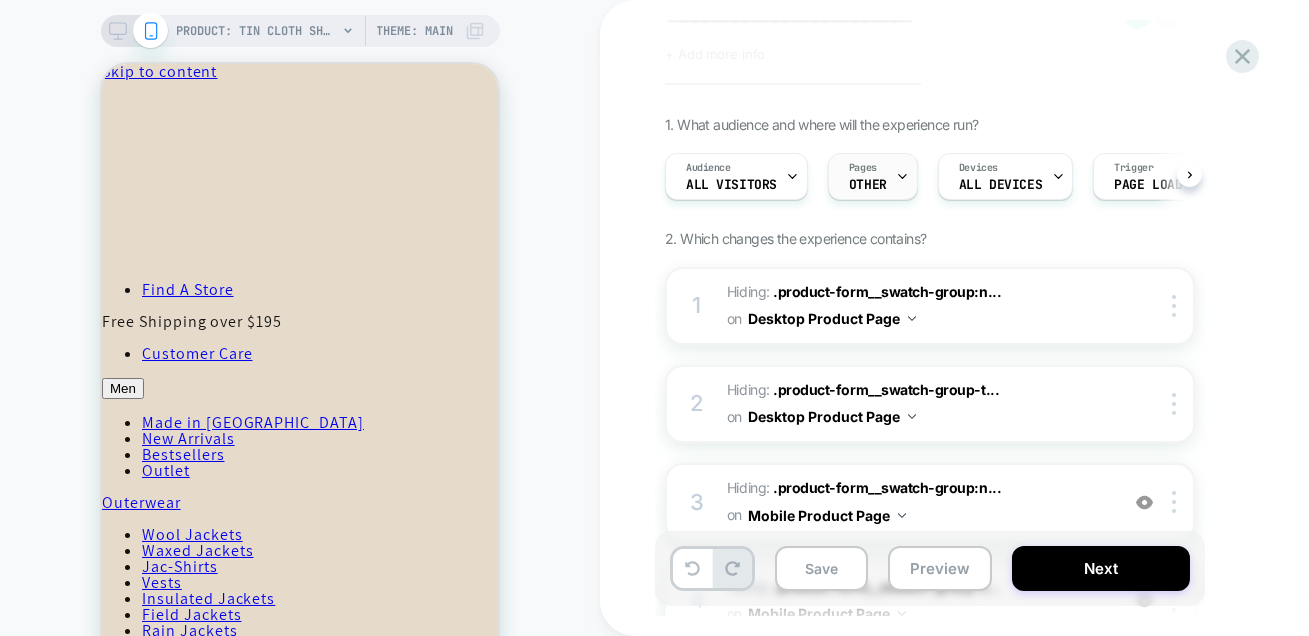 click on "Pages OTHER" at bounding box center [873, 176] 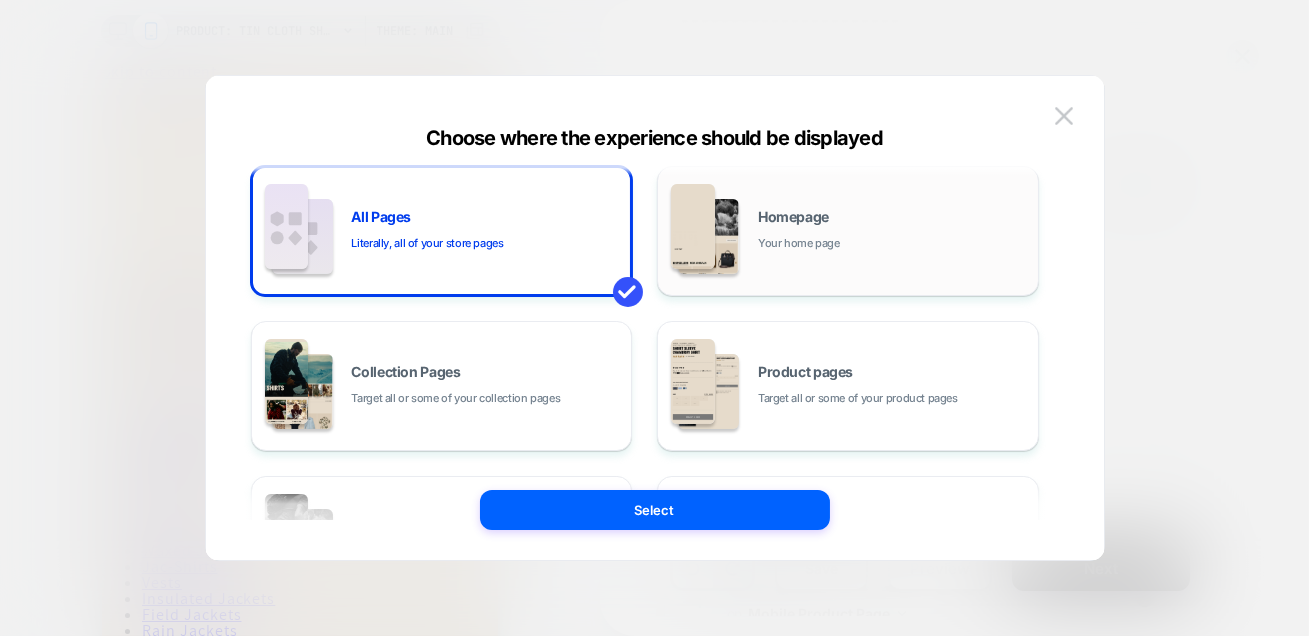 scroll, scrollTop: 4, scrollLeft: 0, axis: vertical 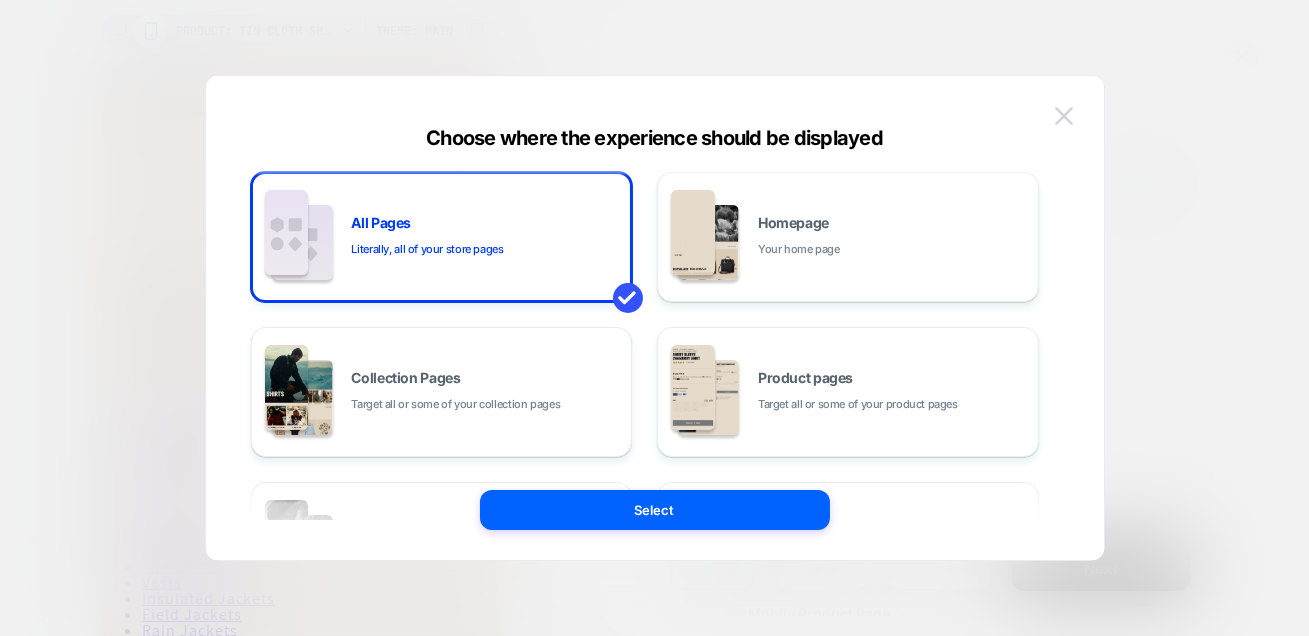 click at bounding box center (1064, 115) 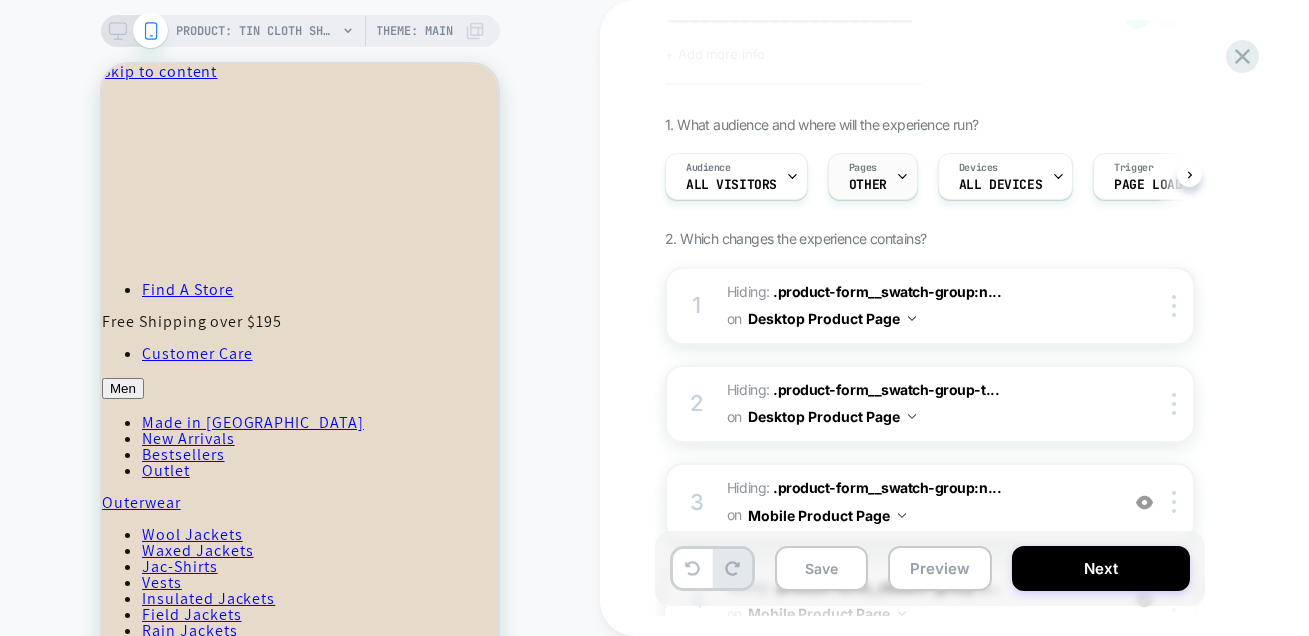 click on "OTHER" at bounding box center (868, 185) 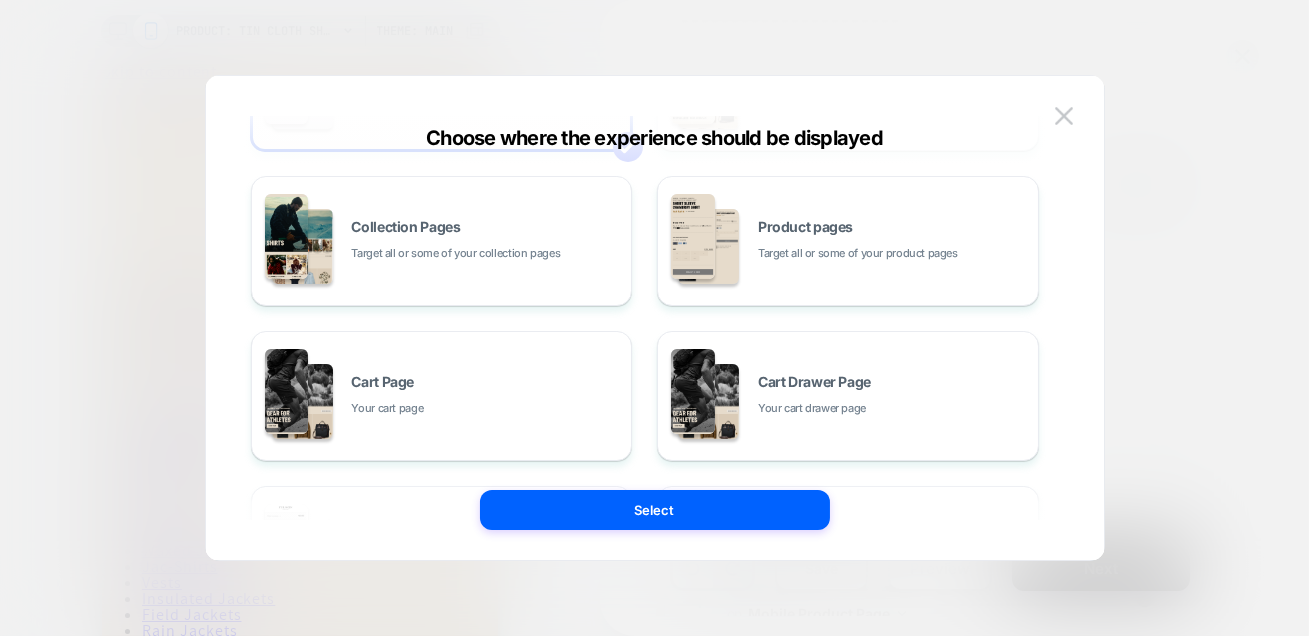 scroll, scrollTop: 154, scrollLeft: 0, axis: vertical 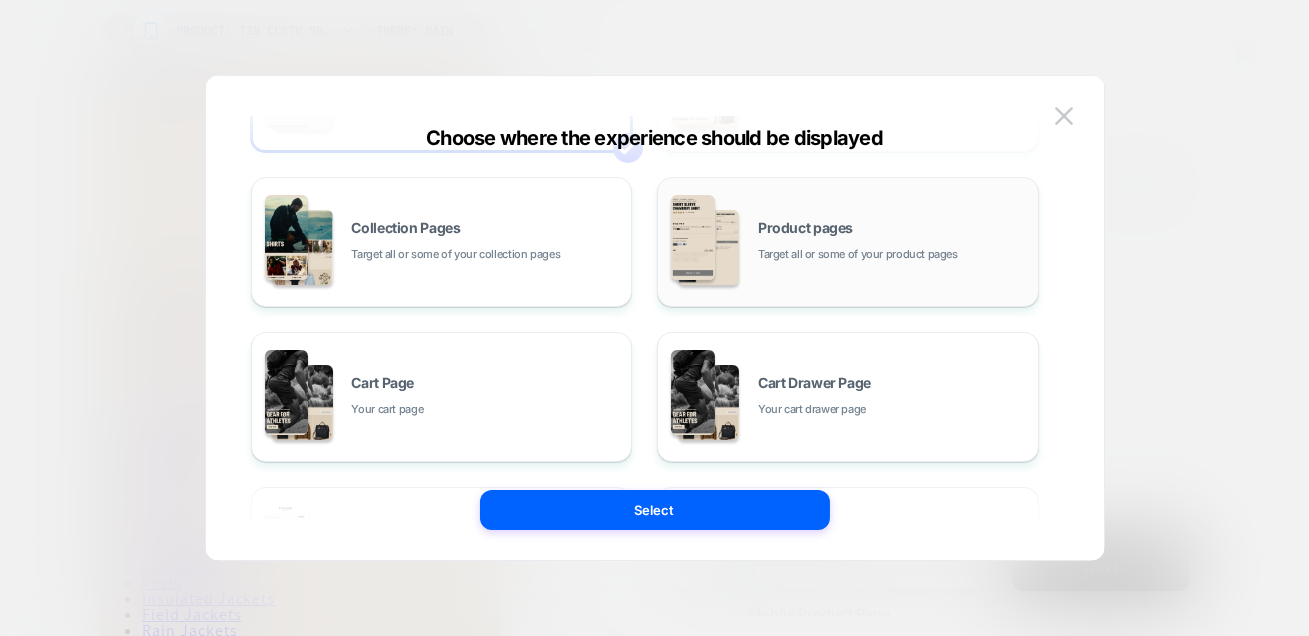 click on "Target all or some of your product pages" at bounding box center (858, 254) 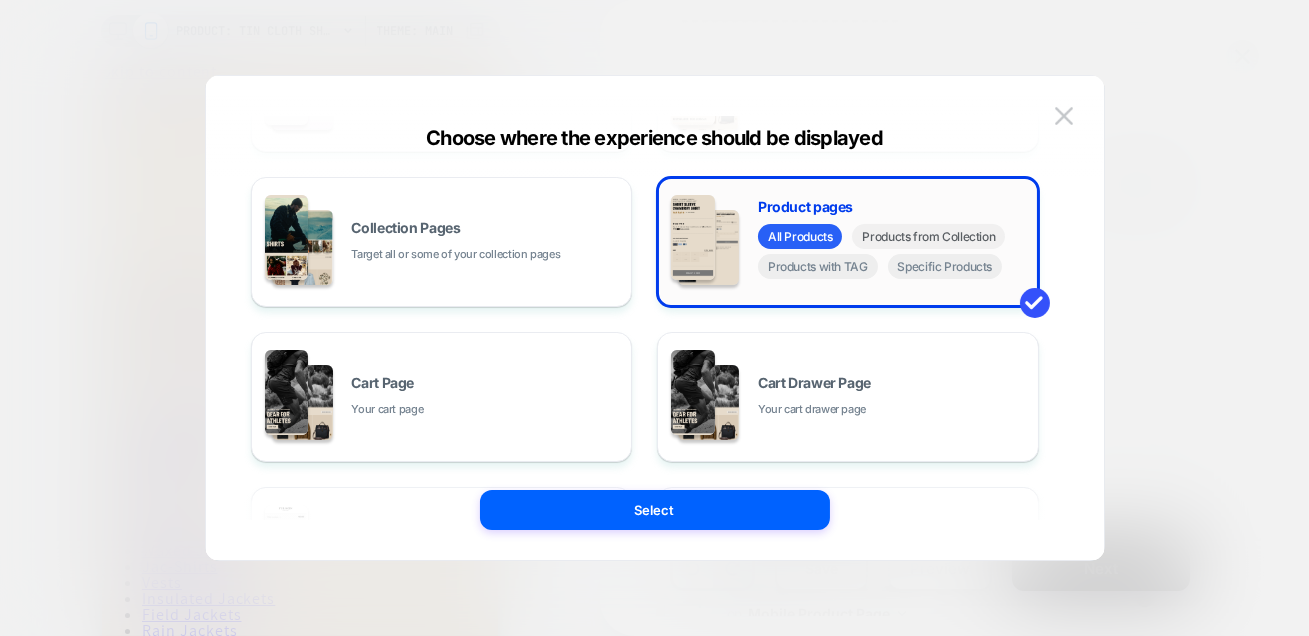 click on "Products from Collection" at bounding box center (928, 236) 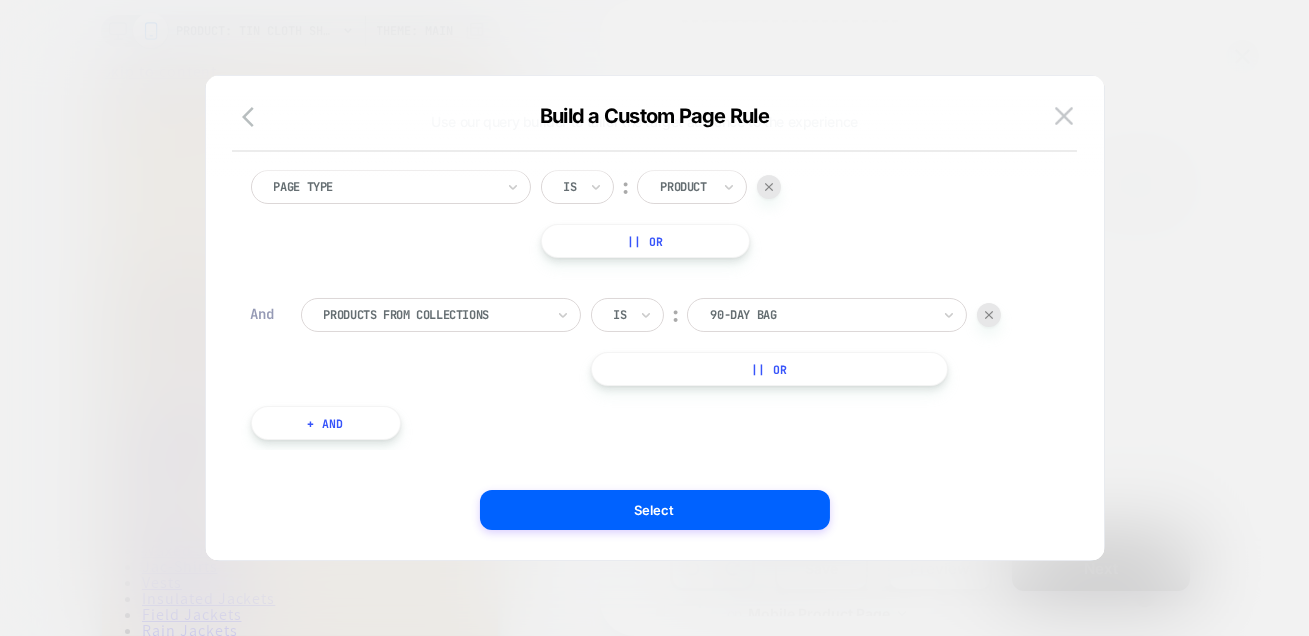 scroll, scrollTop: 62, scrollLeft: 0, axis: vertical 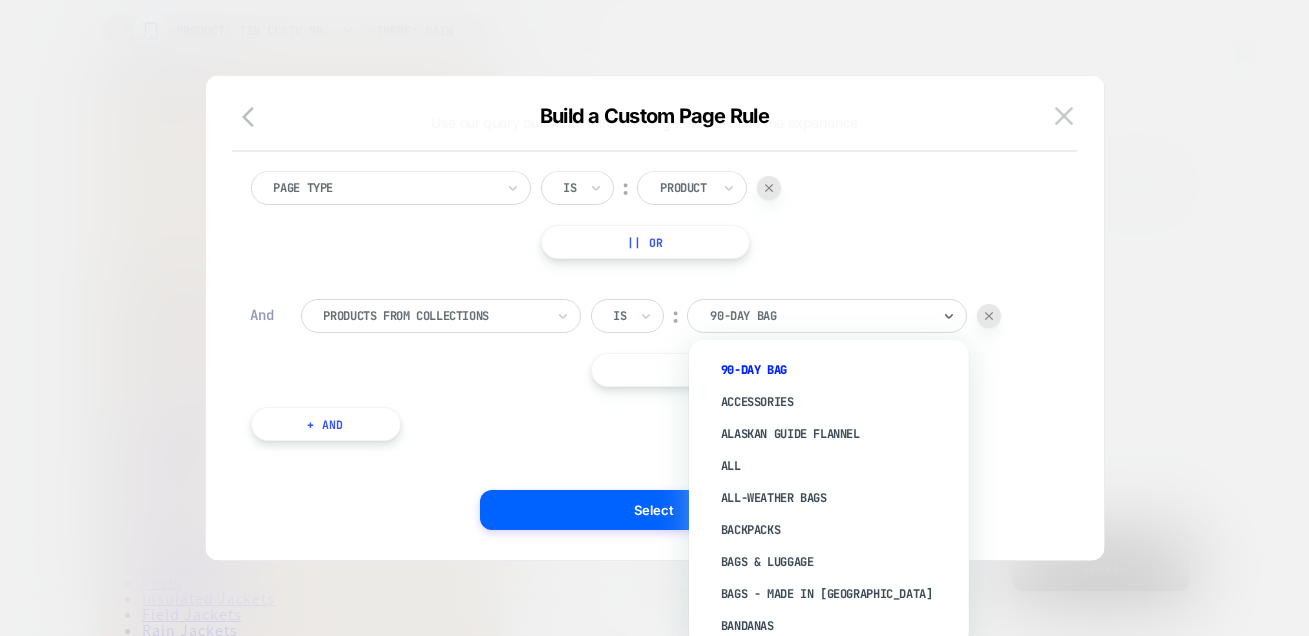 click at bounding box center [820, 316] 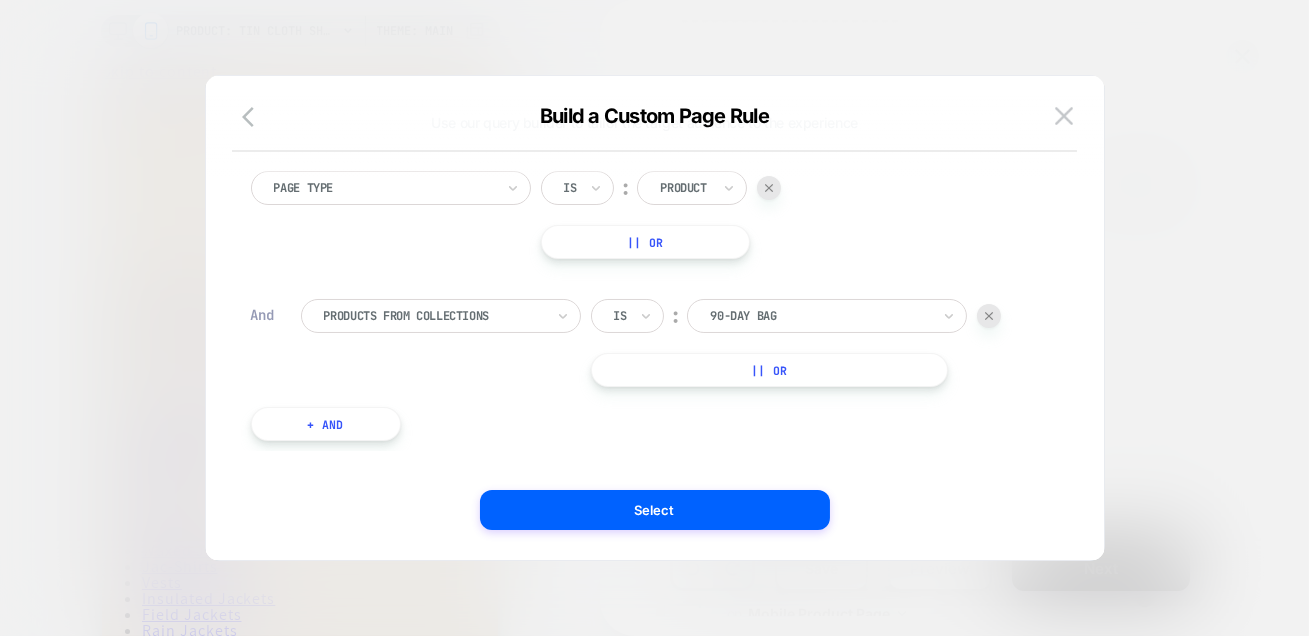 click on "Page Type Is ︰ Product || Or" at bounding box center (645, 215) 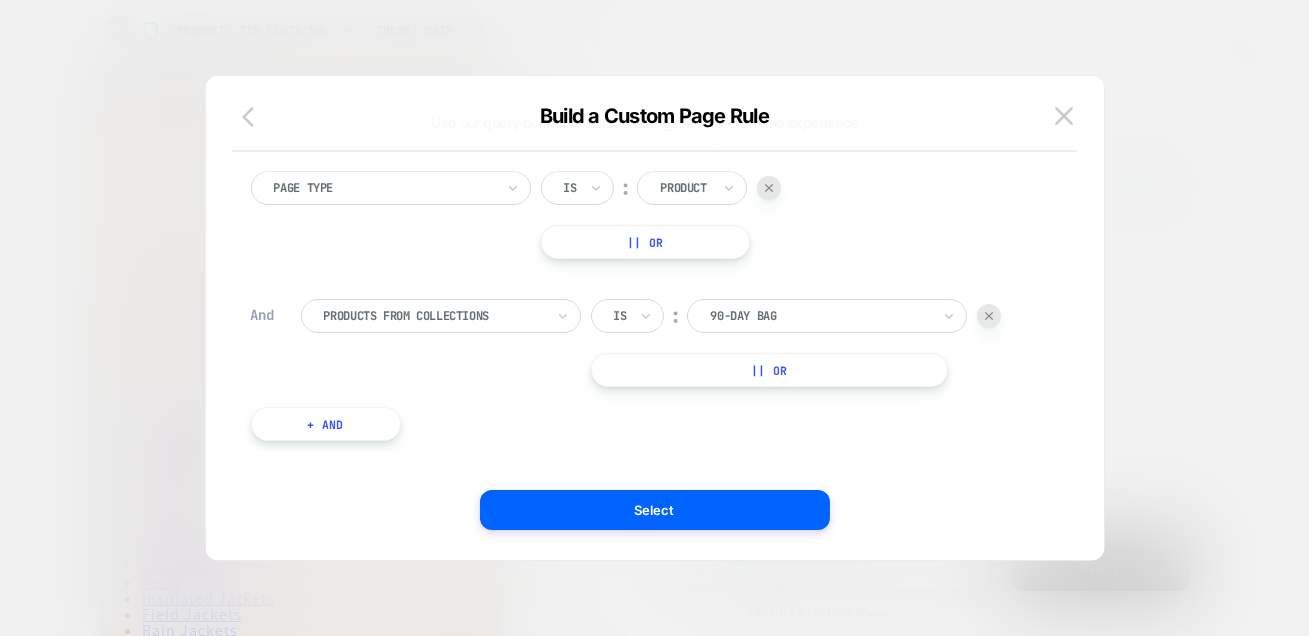 click 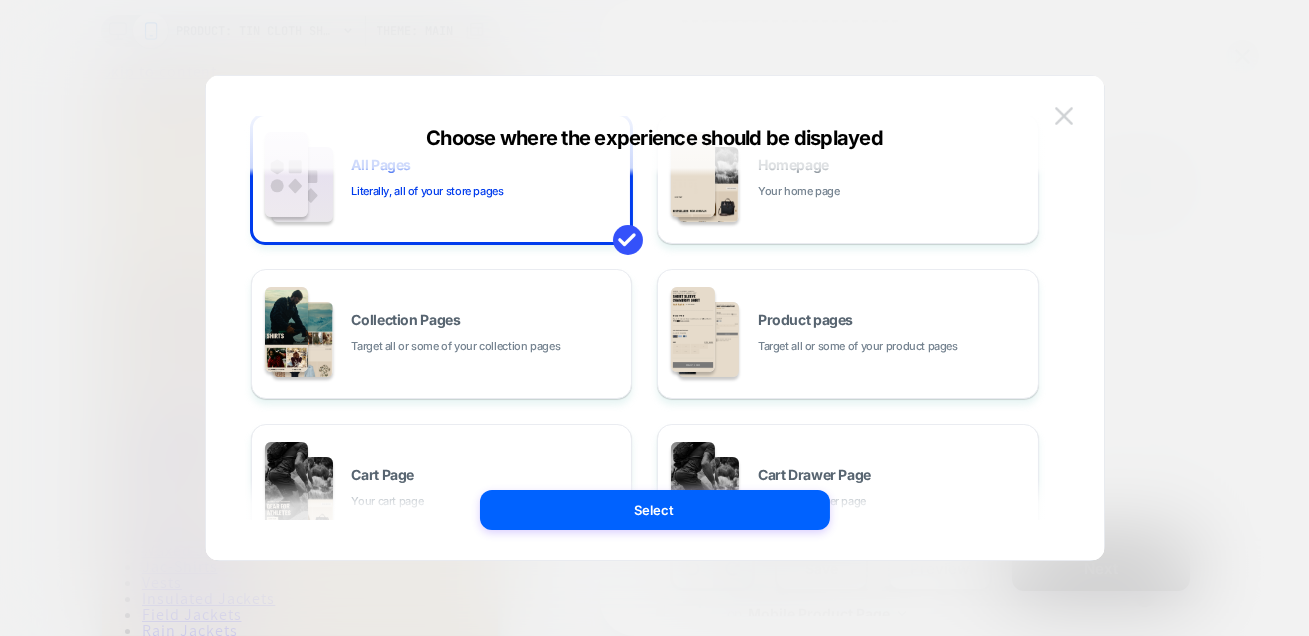 click at bounding box center [1064, 116] 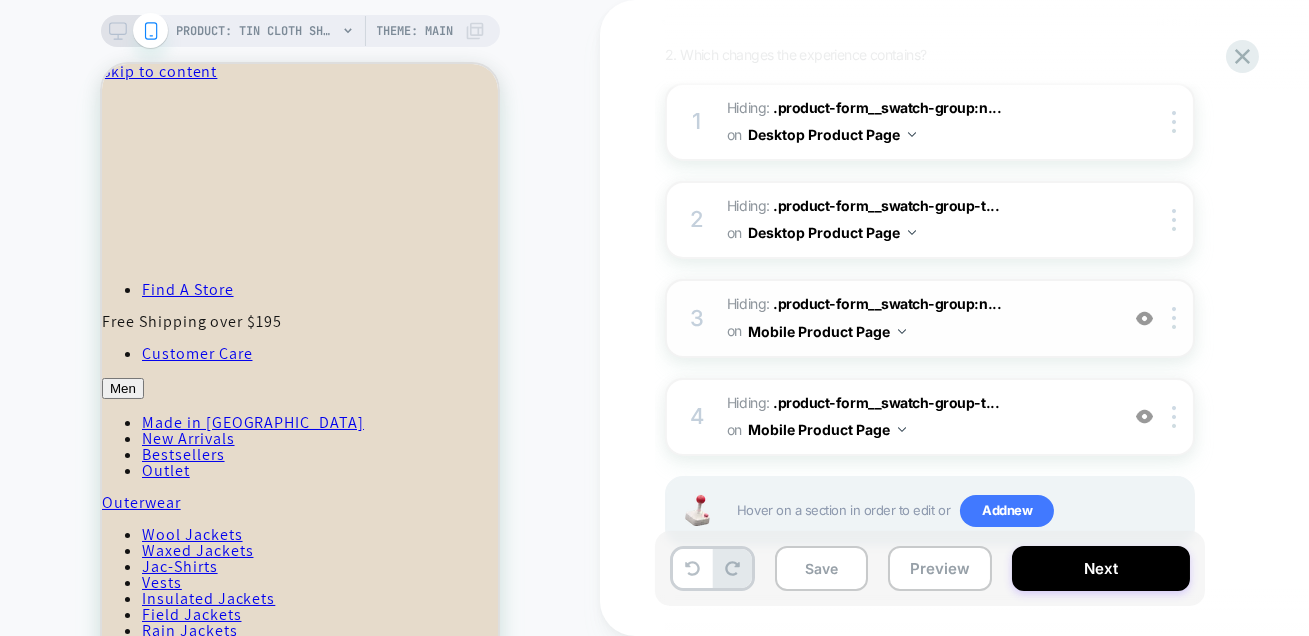 scroll, scrollTop: 0, scrollLeft: 0, axis: both 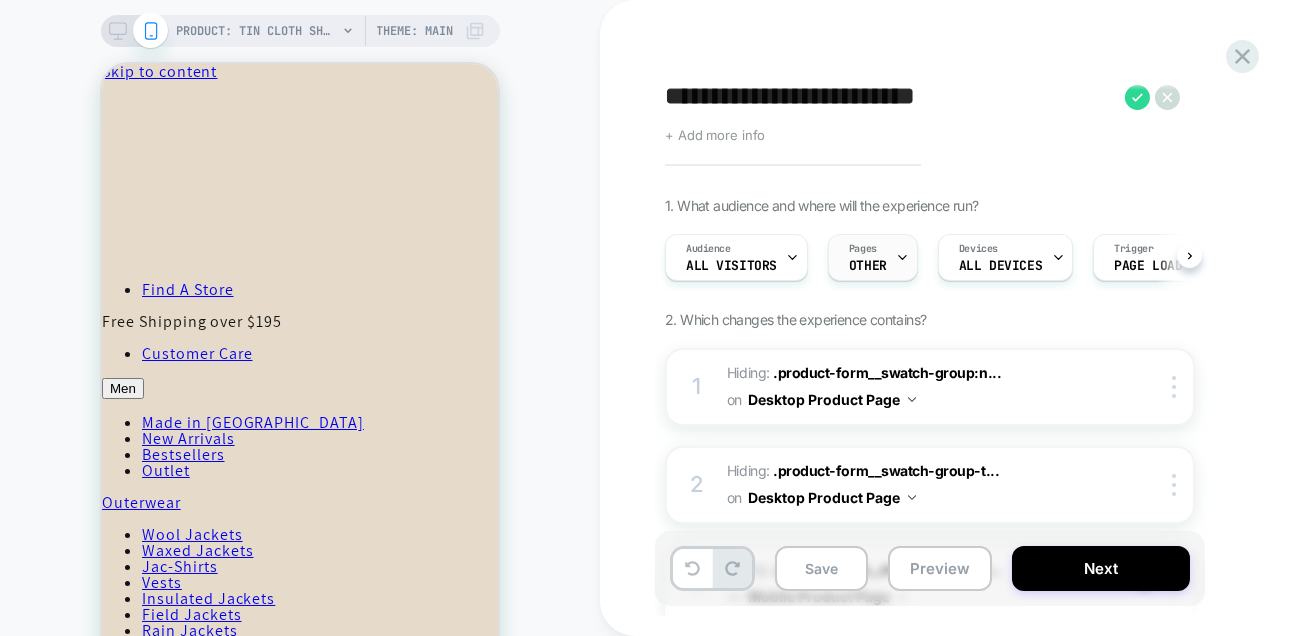 click on "Pages OTHER" at bounding box center (868, 257) 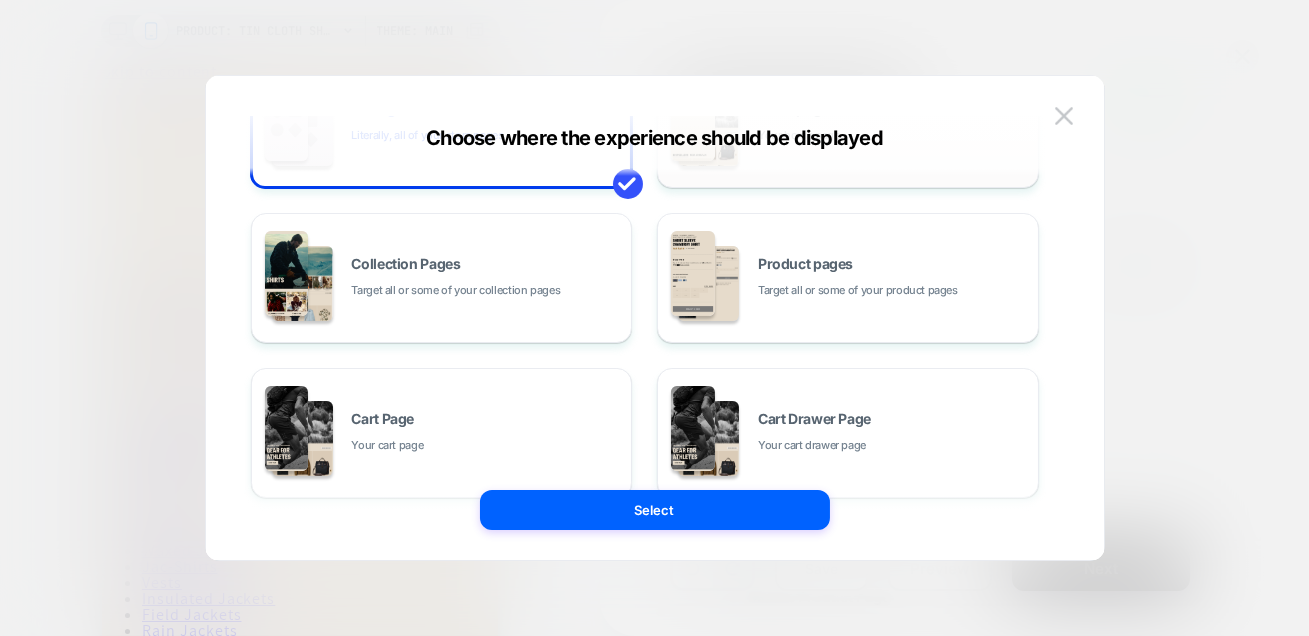 scroll, scrollTop: 140, scrollLeft: 0, axis: vertical 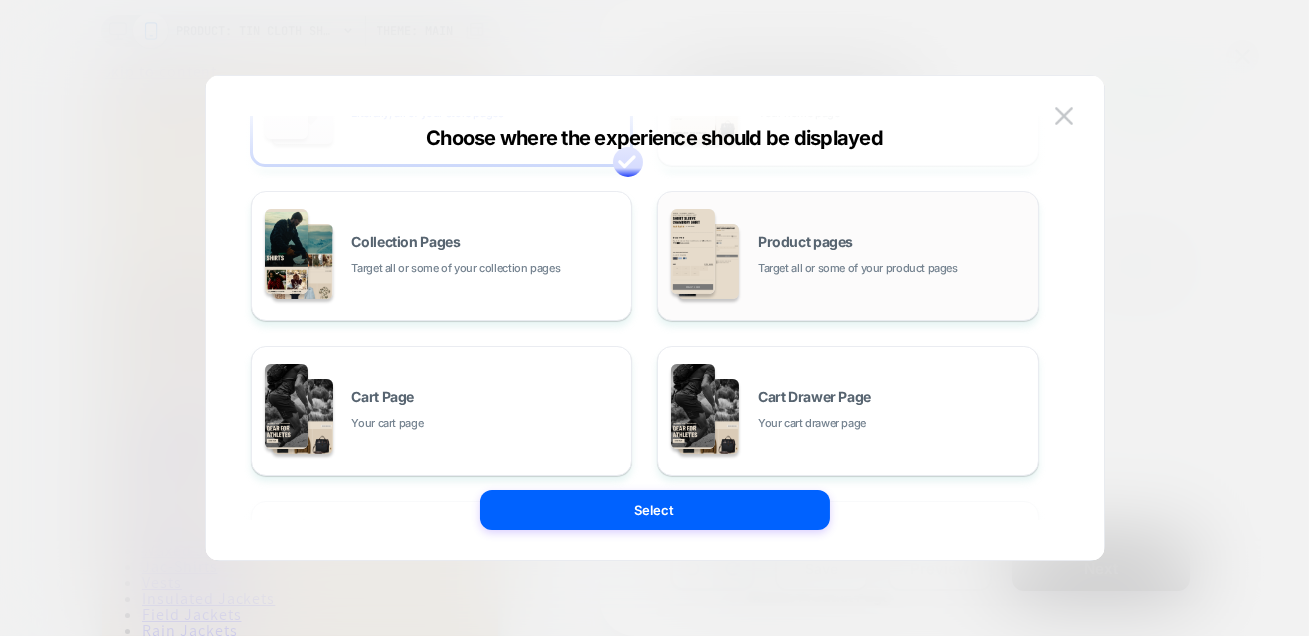 click on "Product pages Target all or some of your product pages" at bounding box center [893, 256] 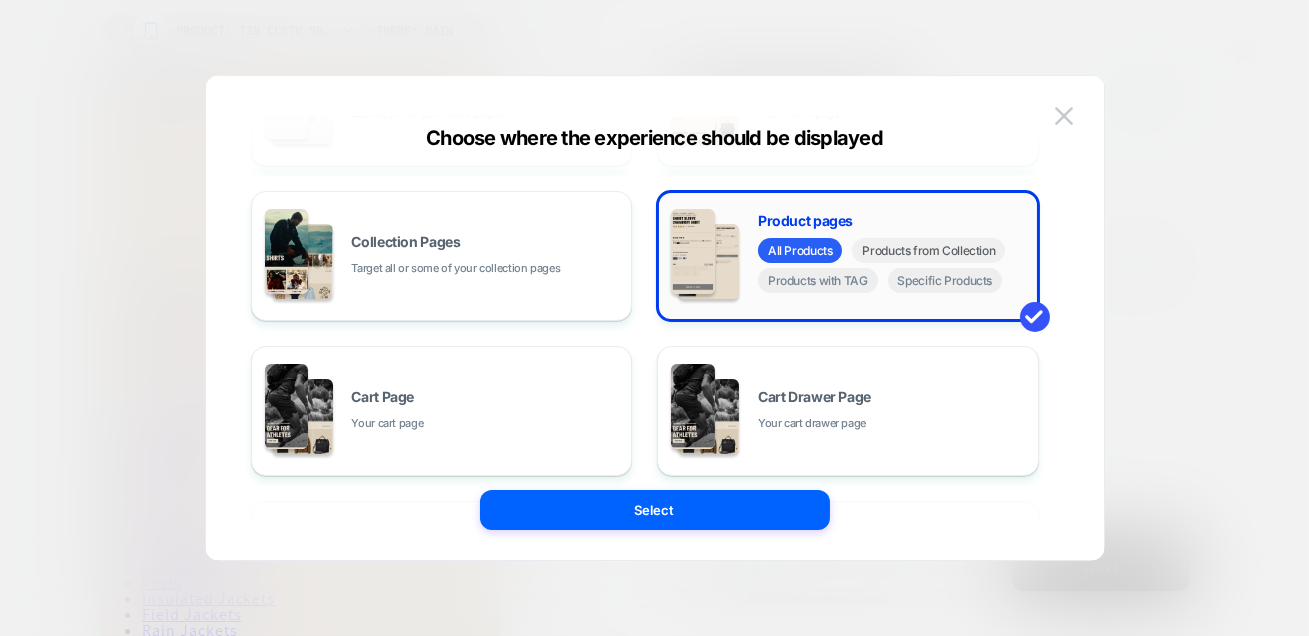 click on "Products from Collection" at bounding box center [928, 250] 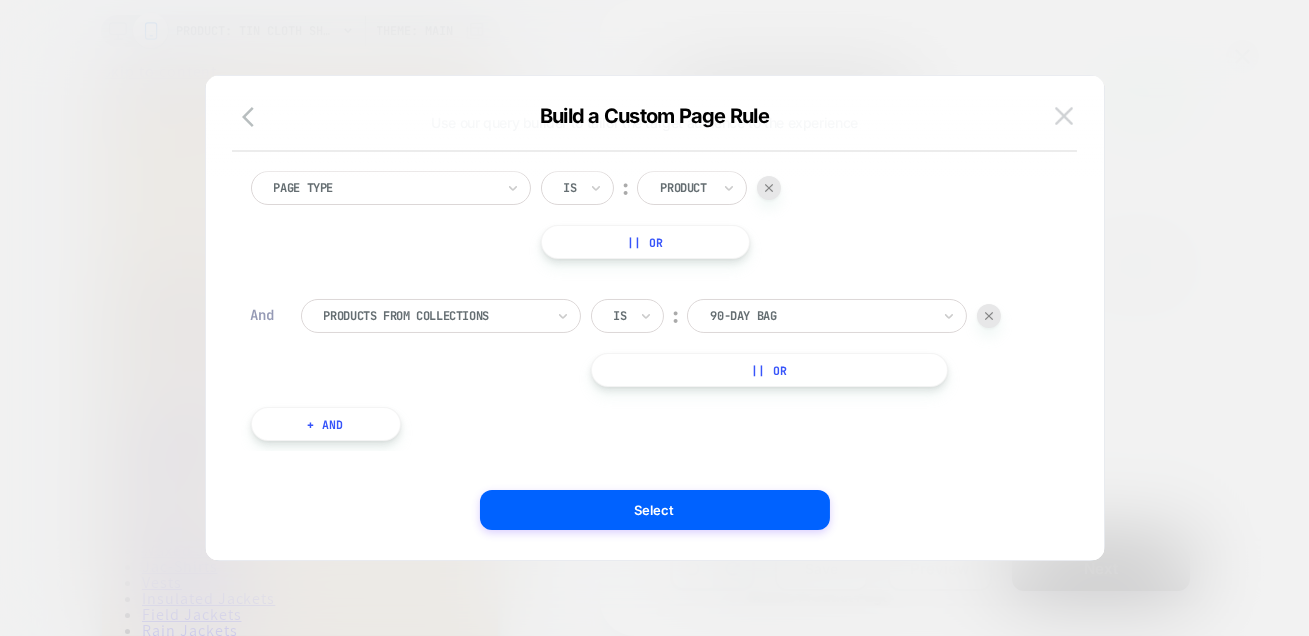 click at bounding box center (1064, 115) 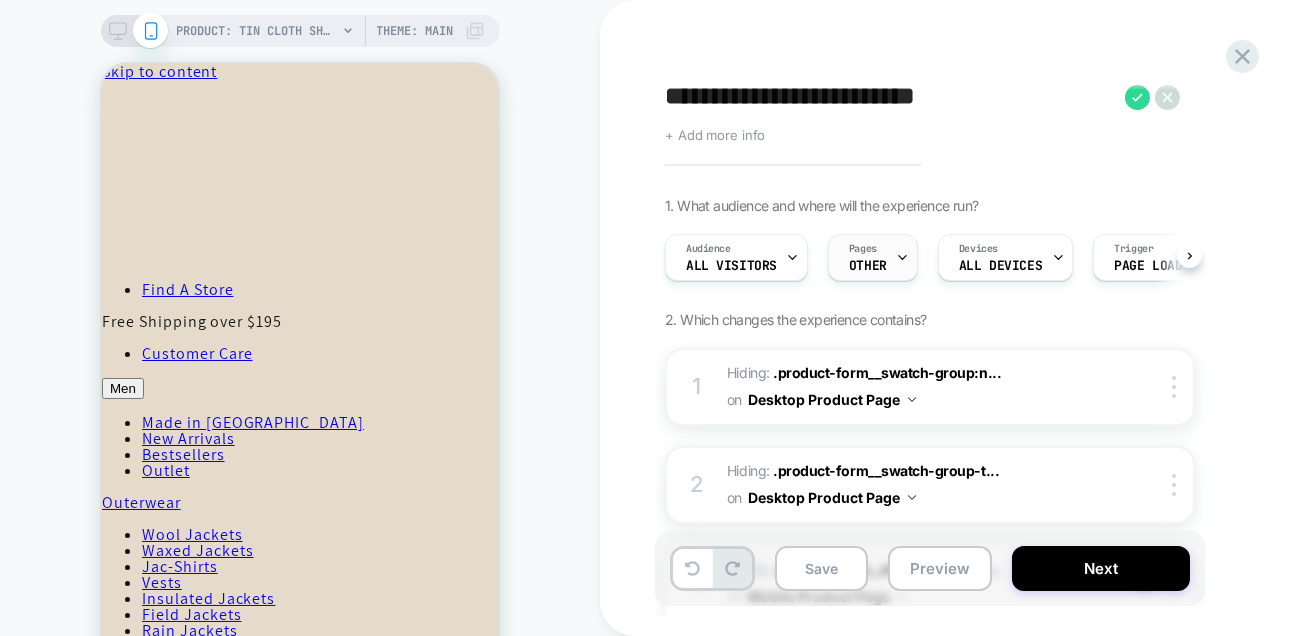 click on "OTHER" at bounding box center [868, 266] 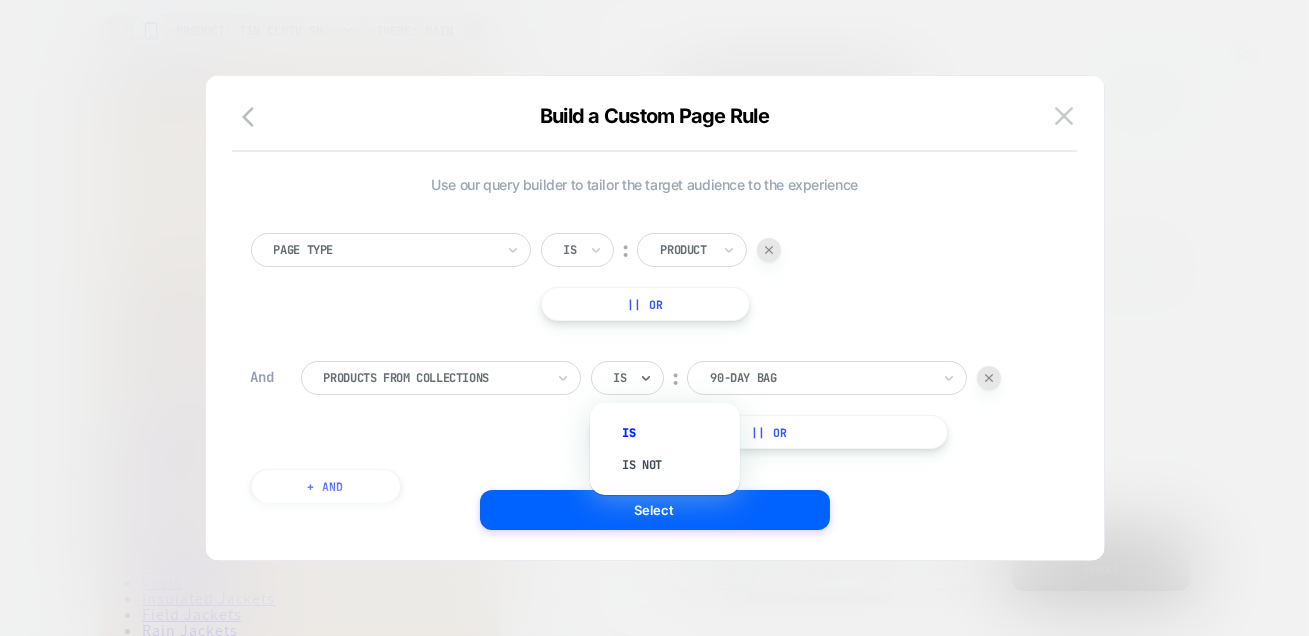 click at bounding box center (618, 378) 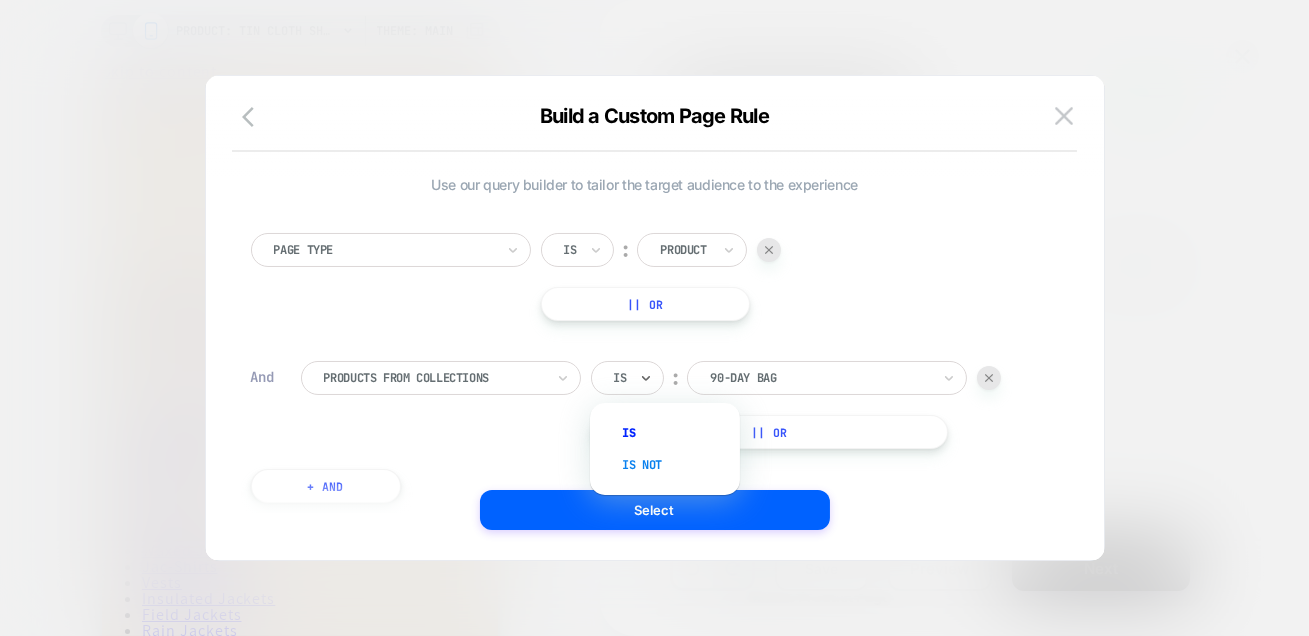 click on "Is not" at bounding box center (675, 465) 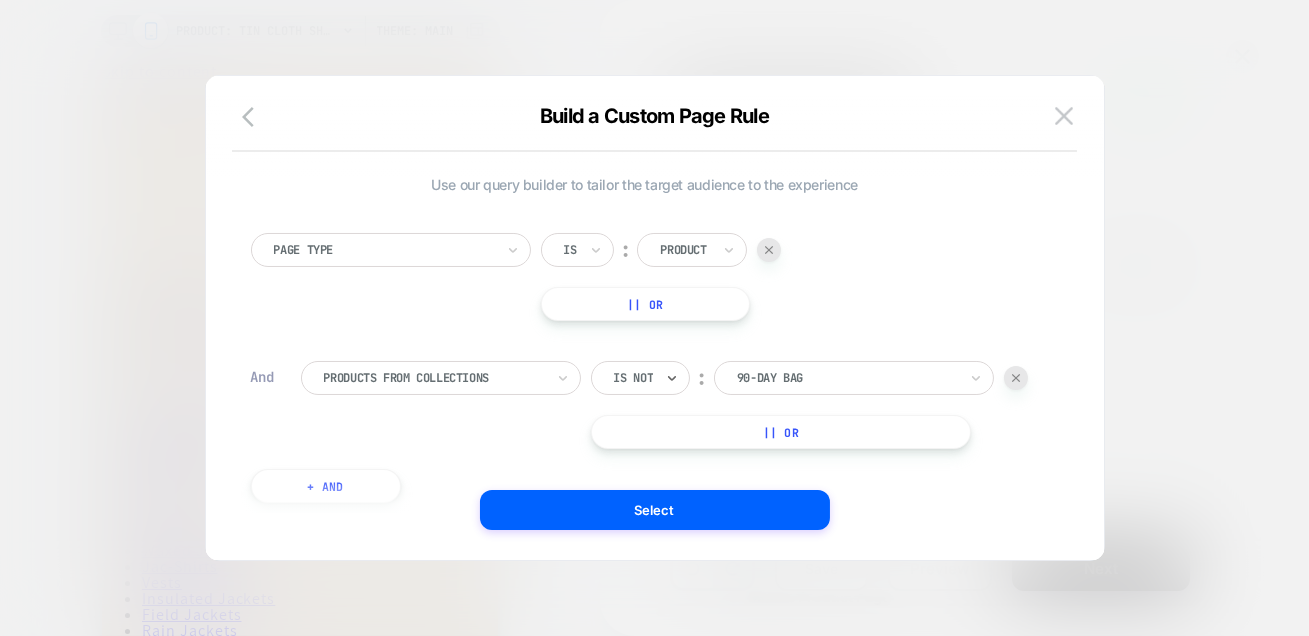 click at bounding box center [847, 378] 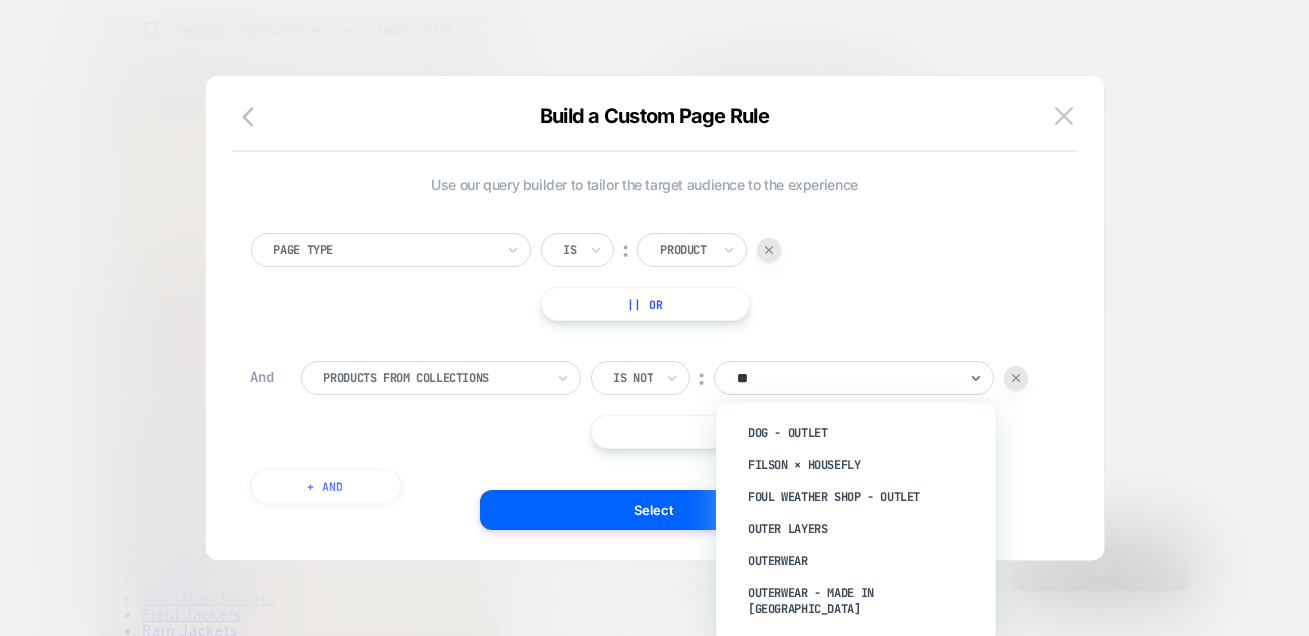 type on "***" 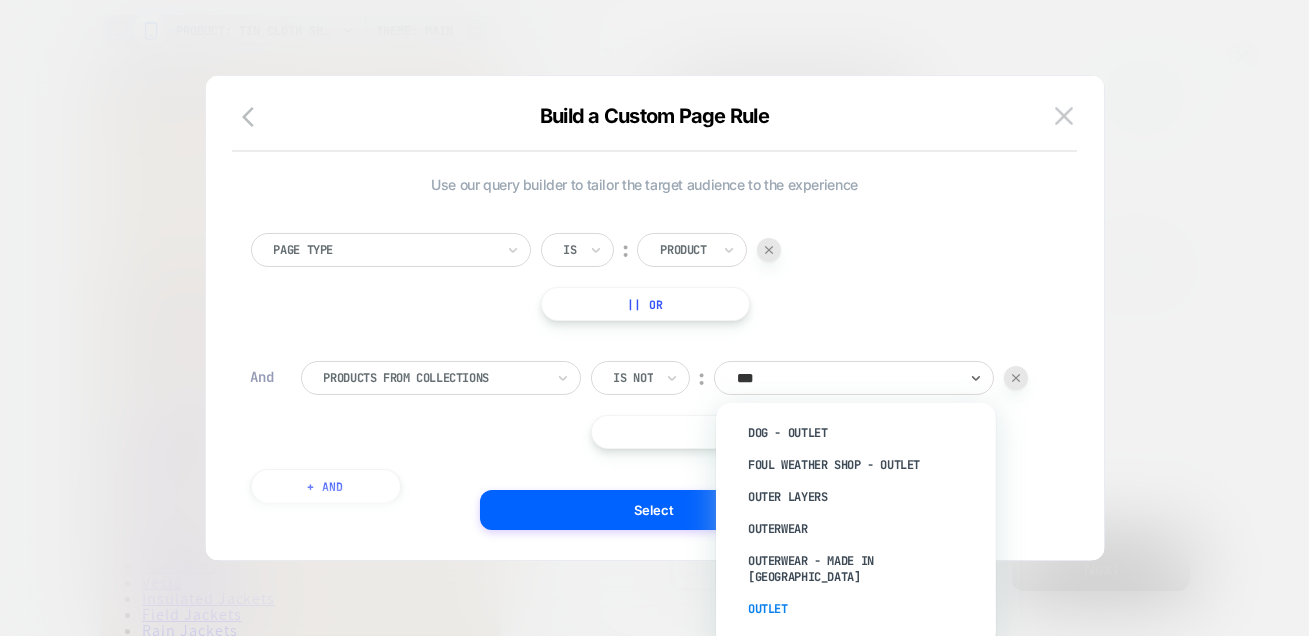 click on "Outlet" at bounding box center (866, 609) 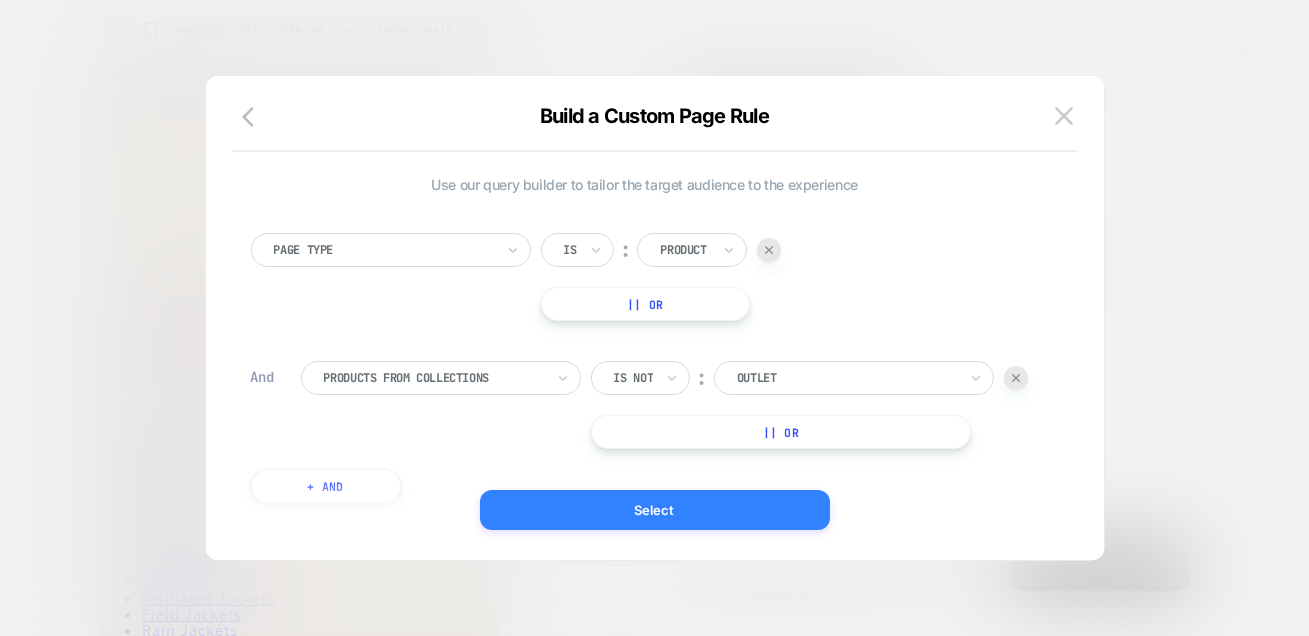 click on "Select" at bounding box center [655, 510] 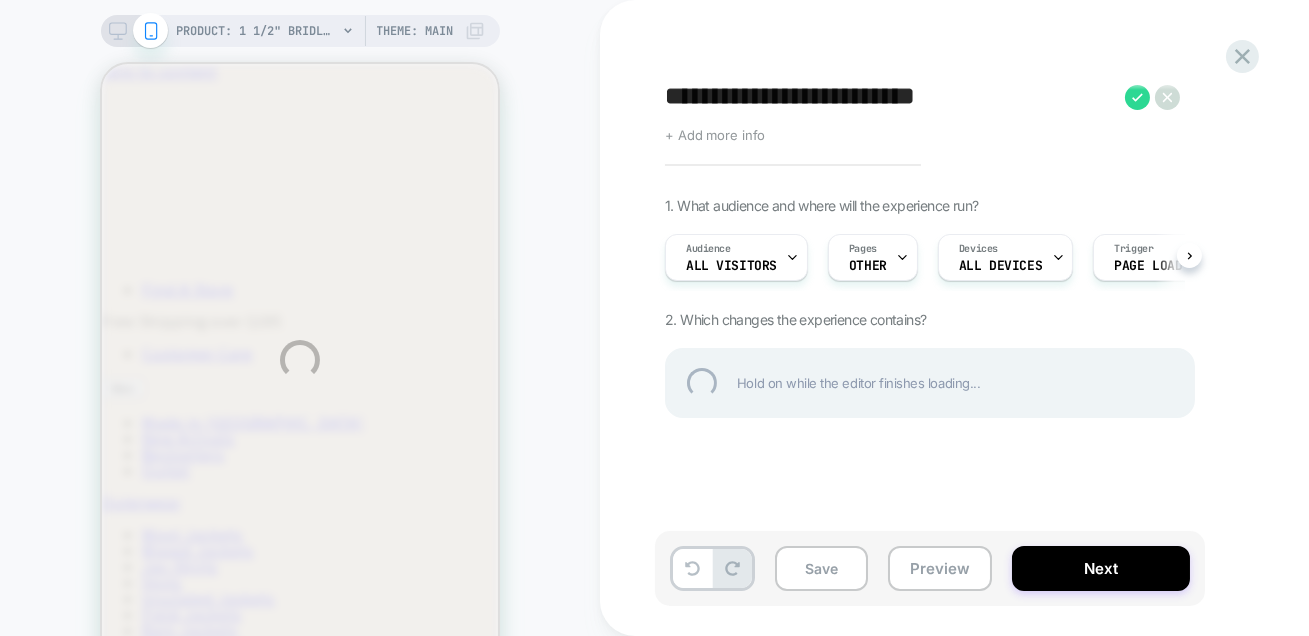 scroll, scrollTop: 0, scrollLeft: 0, axis: both 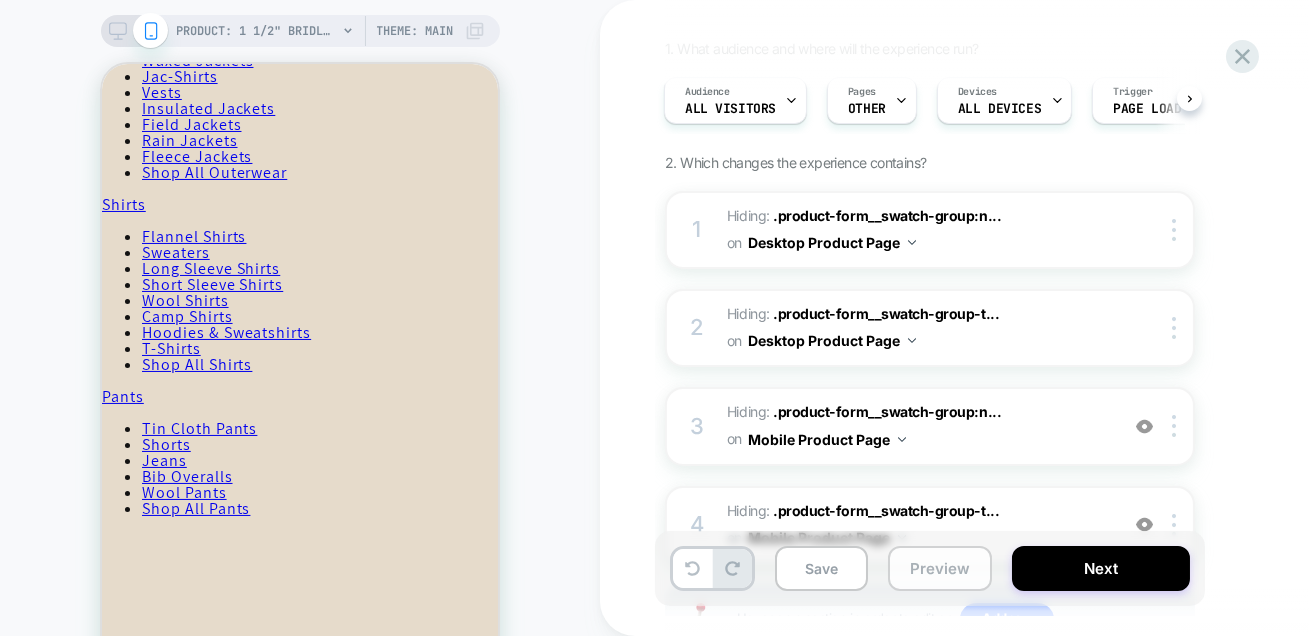 click on "Preview" at bounding box center (940, 568) 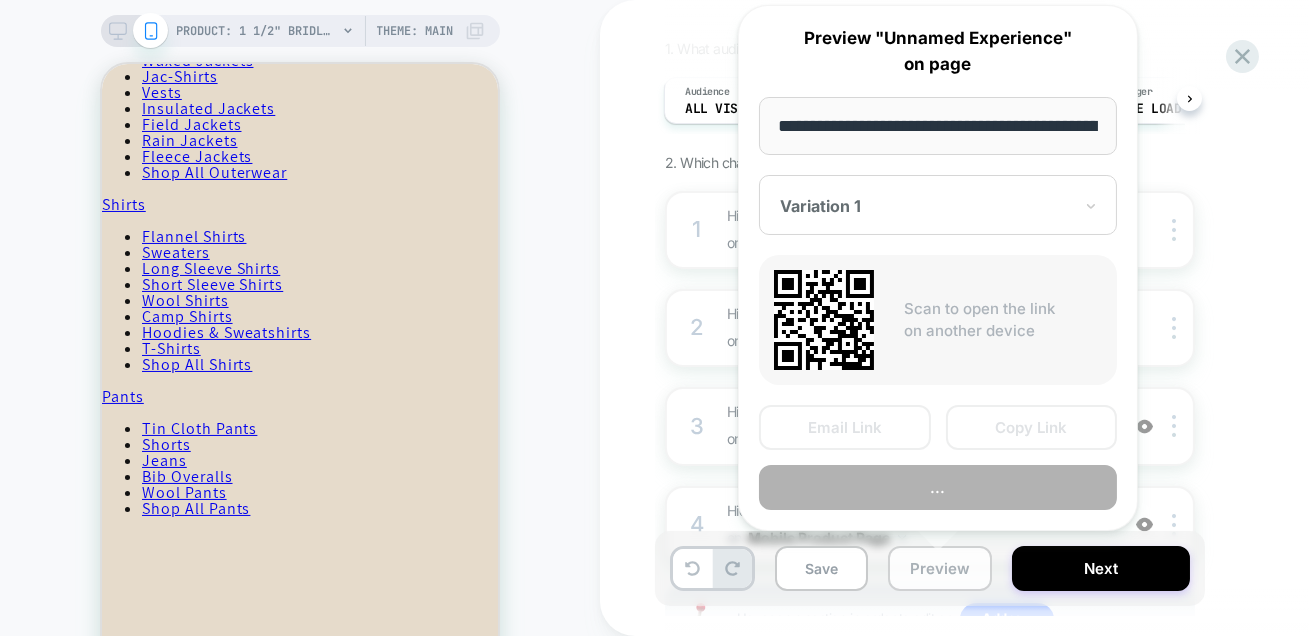 scroll, scrollTop: 0, scrollLeft: 354, axis: horizontal 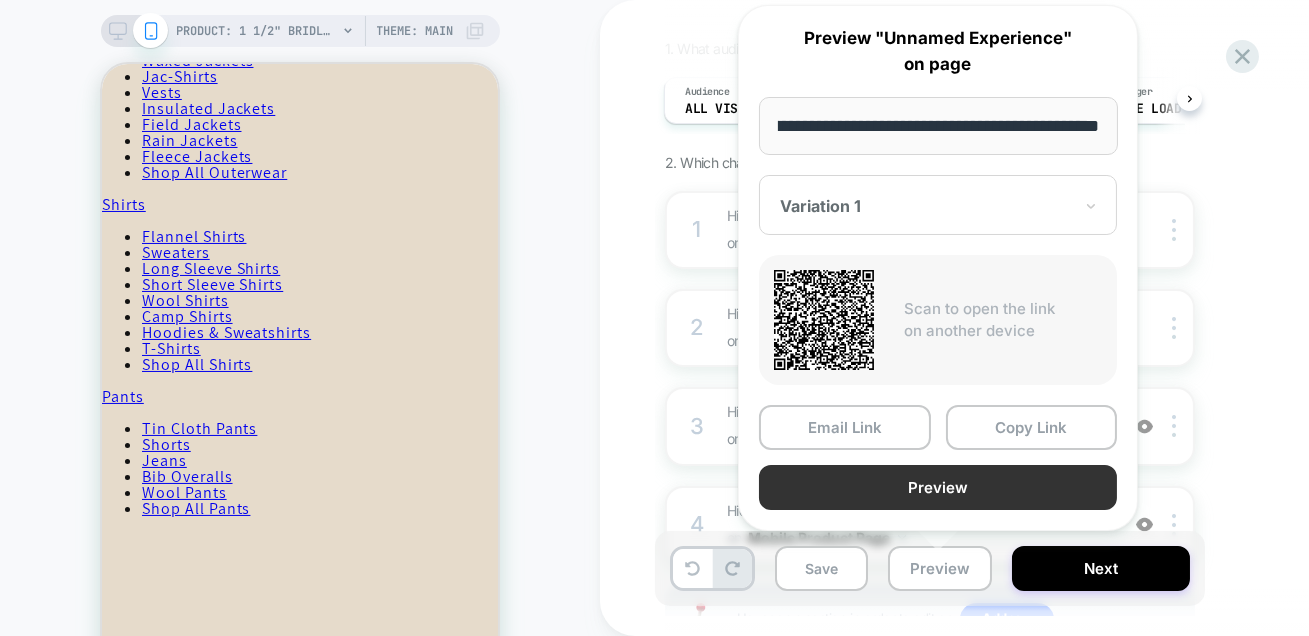 click on "Preview" at bounding box center [938, 487] 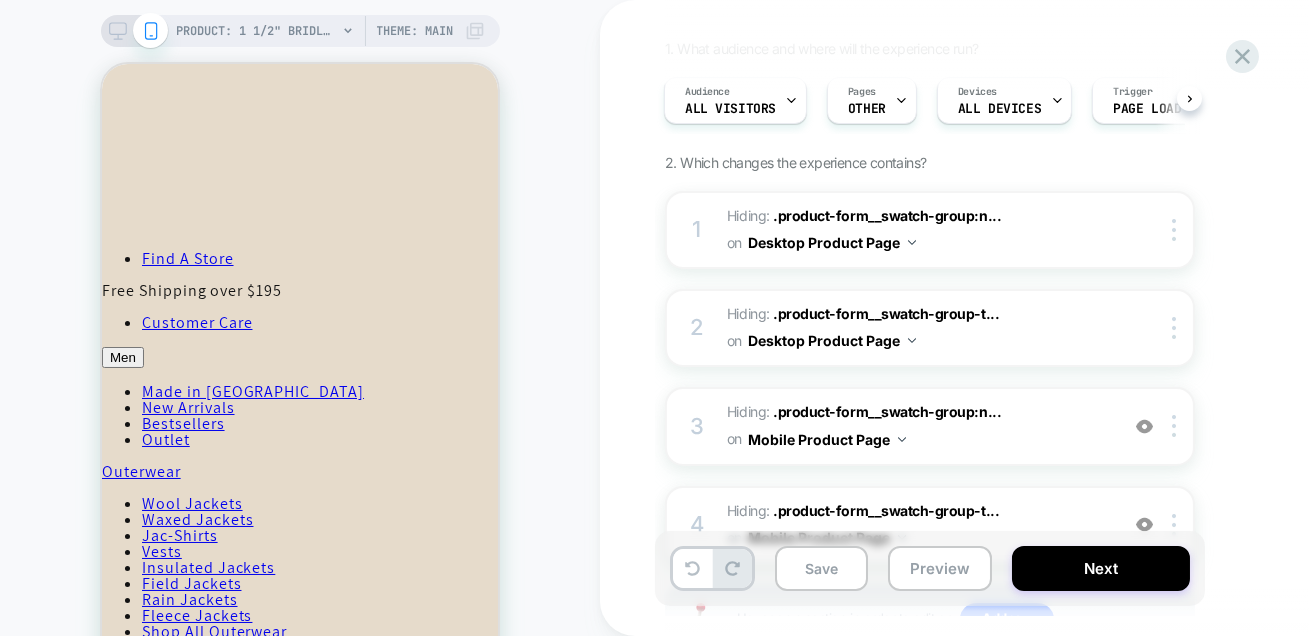 scroll, scrollTop: 35, scrollLeft: 0, axis: vertical 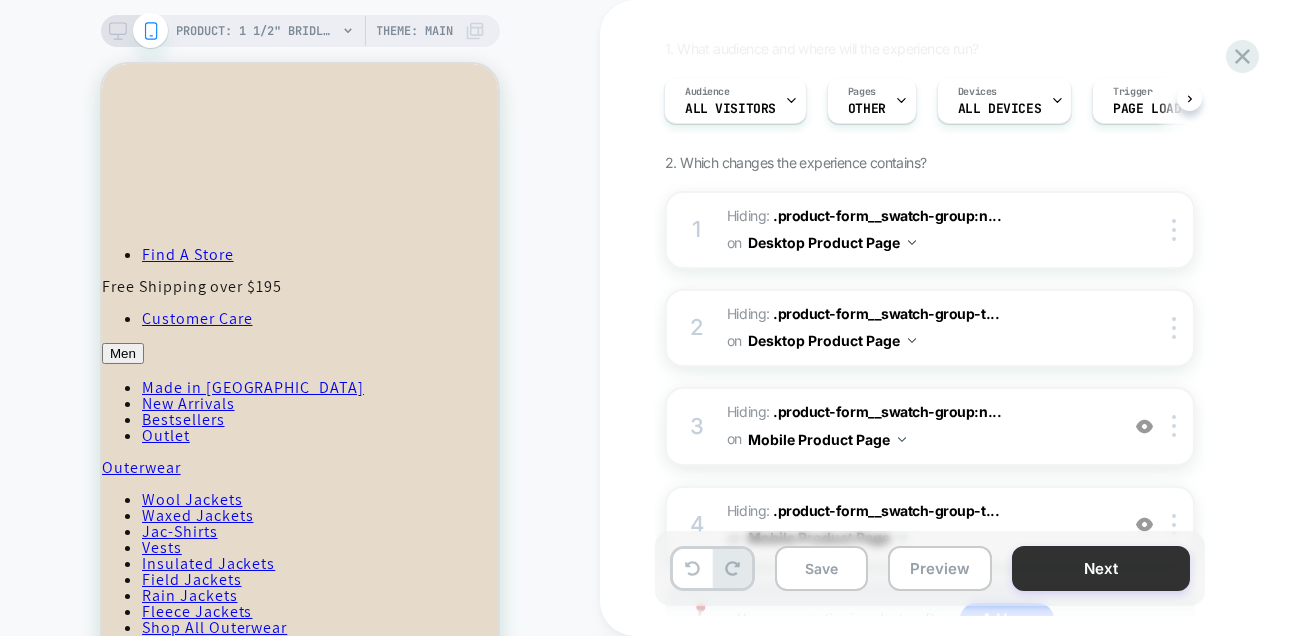 click on "Next" at bounding box center (1101, 568) 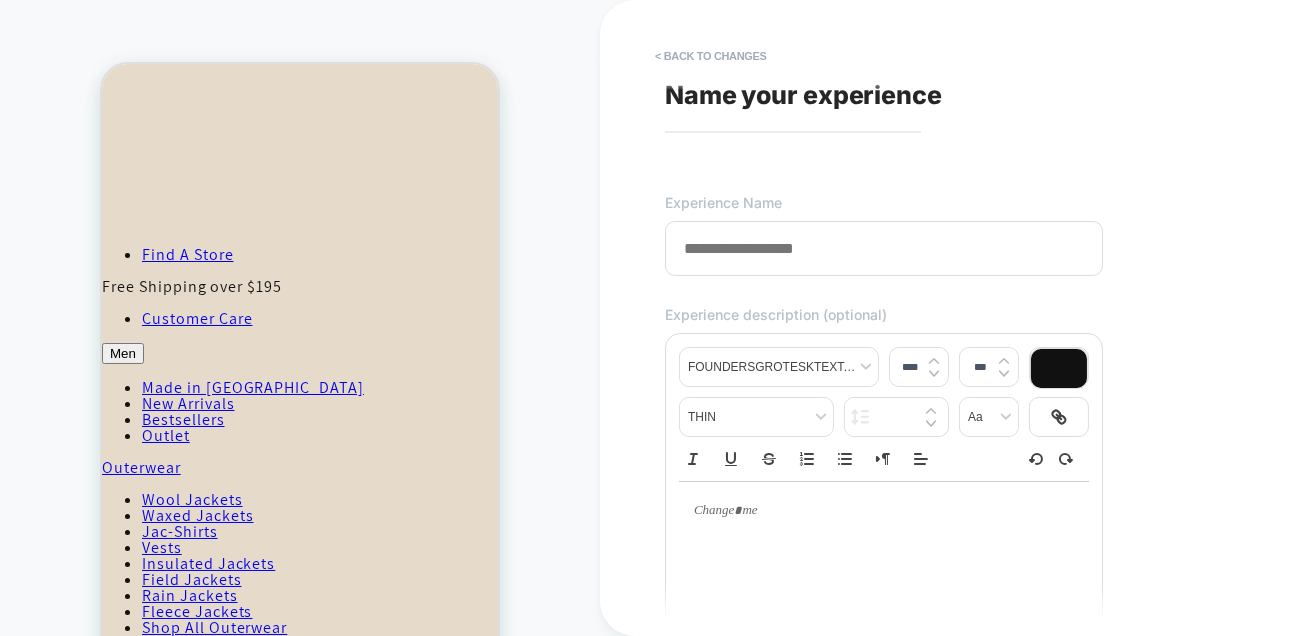 click at bounding box center [884, 248] 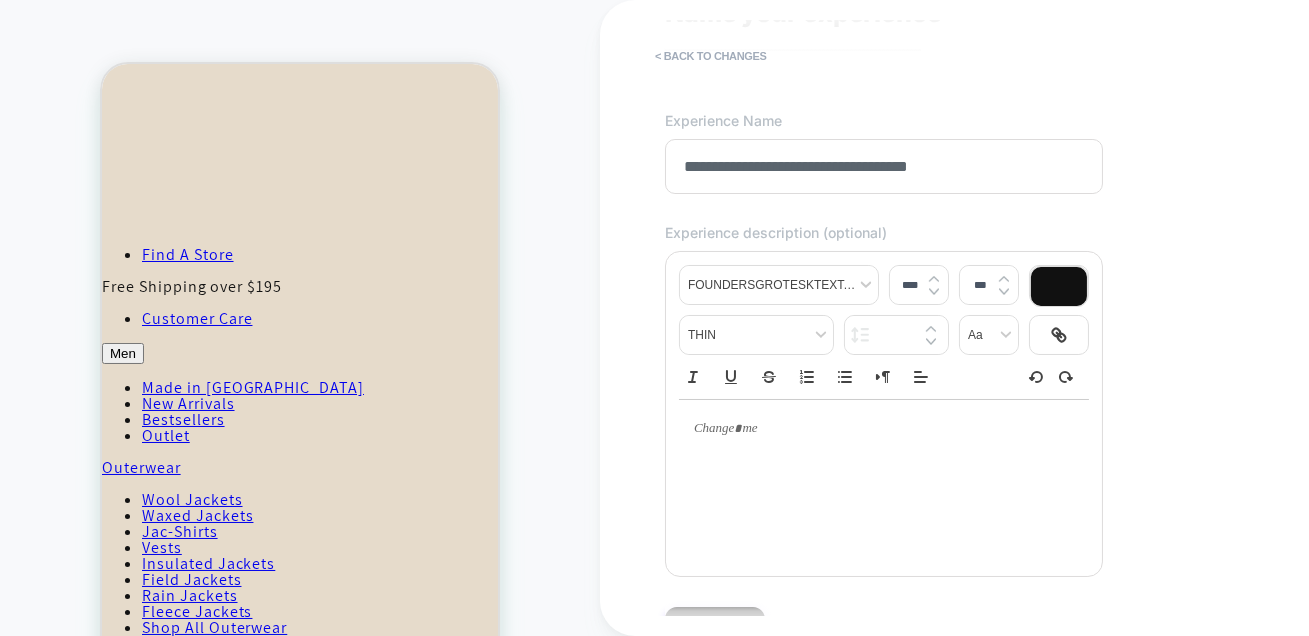scroll, scrollTop: 98, scrollLeft: 0, axis: vertical 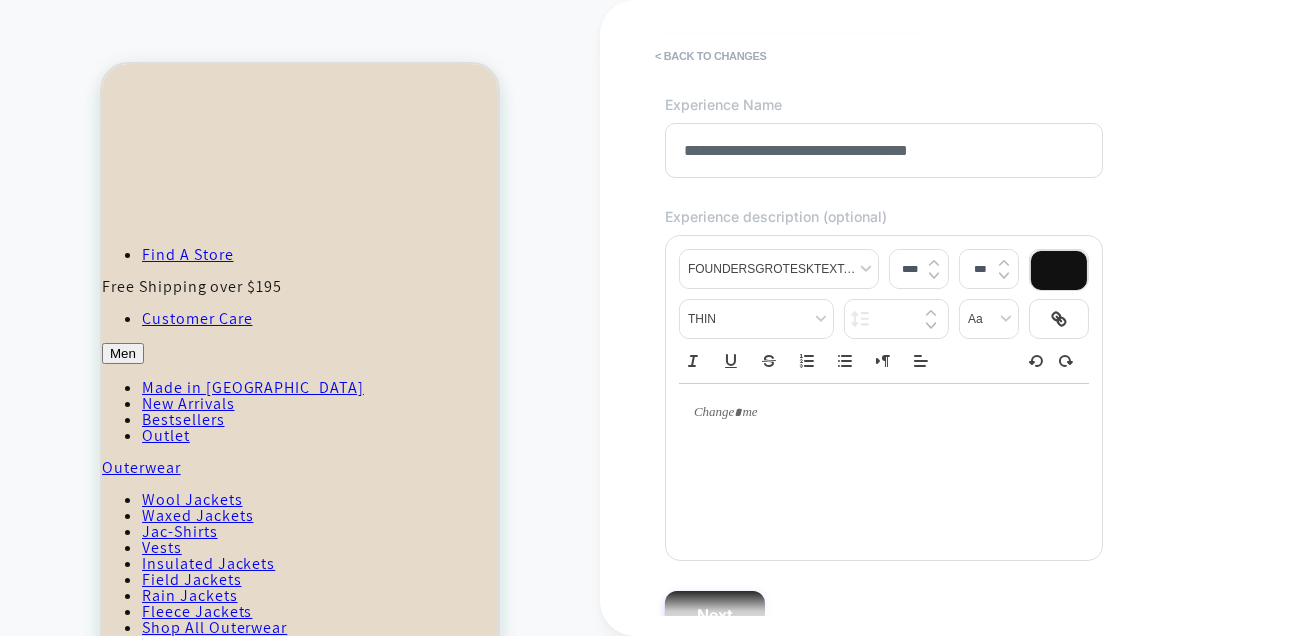 type on "**********" 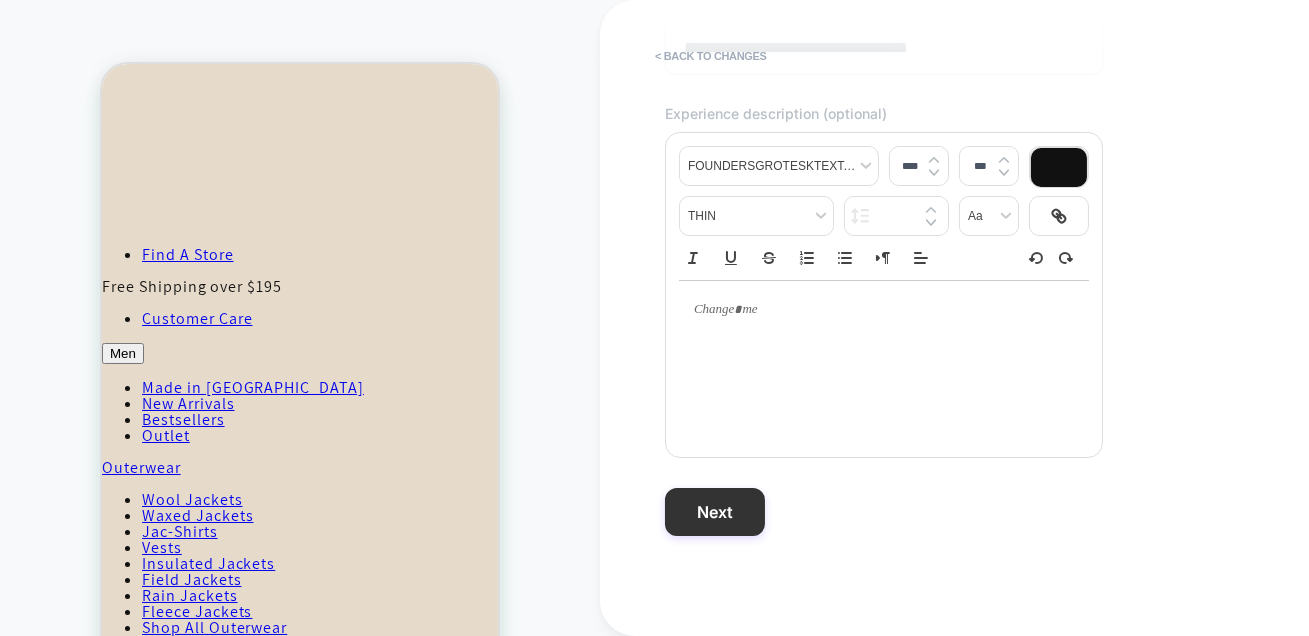 scroll, scrollTop: 201, scrollLeft: 0, axis: vertical 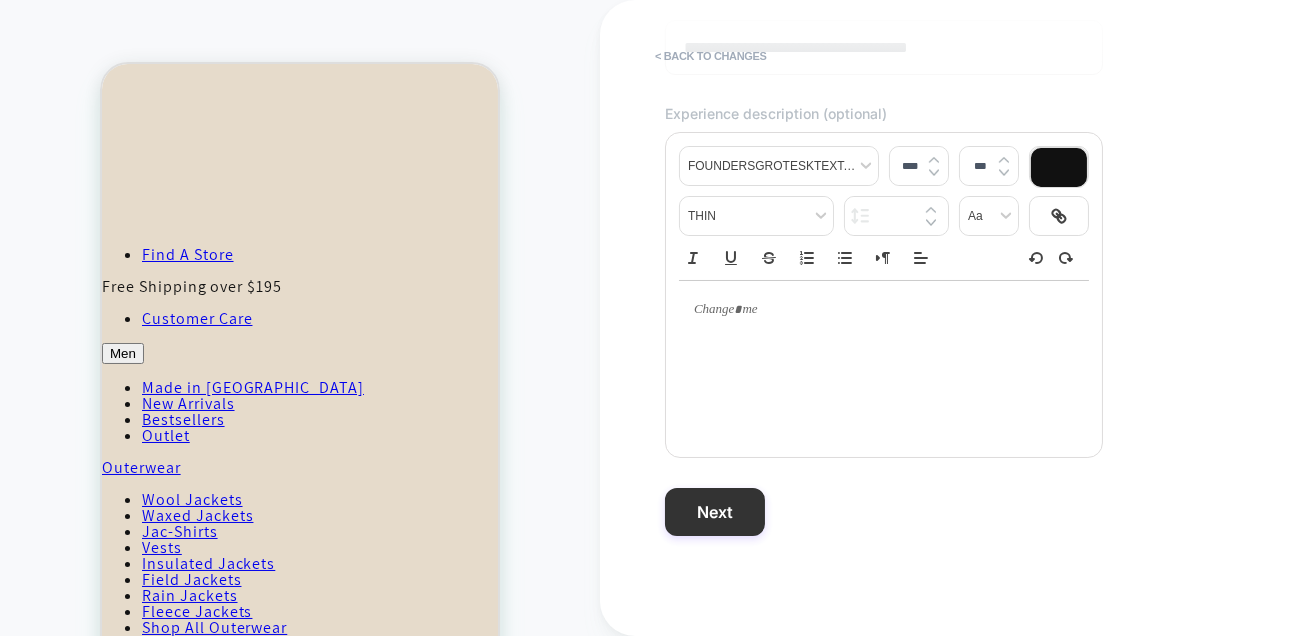 click on "Next" at bounding box center (715, 512) 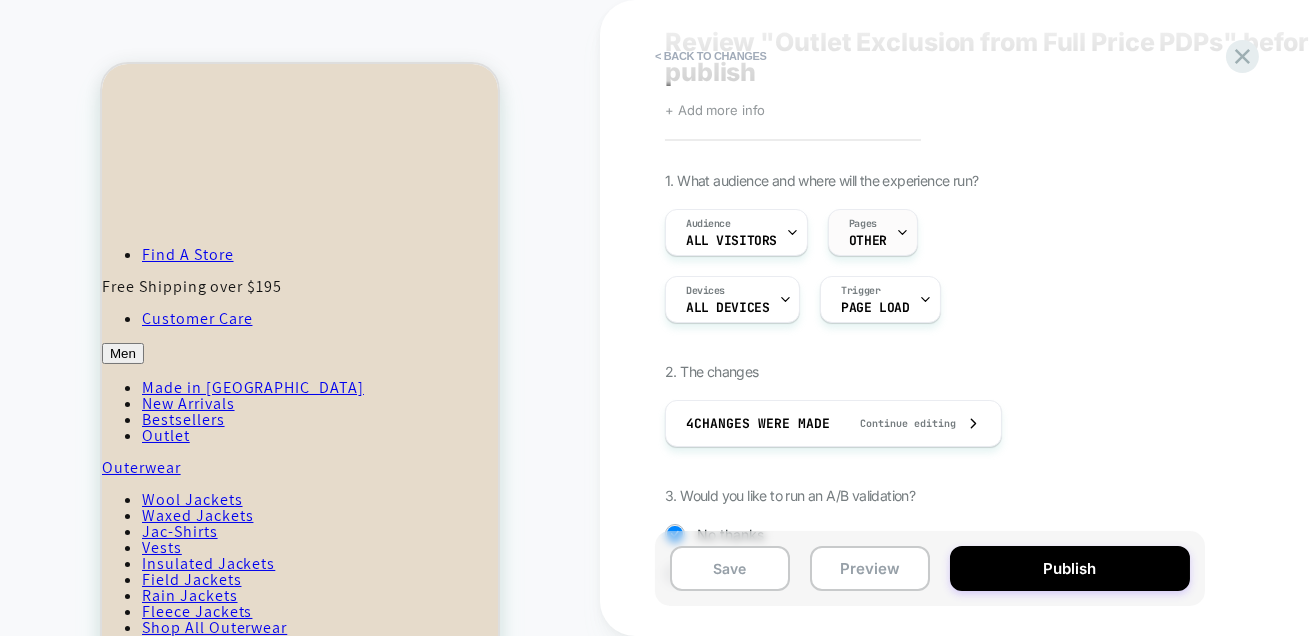 scroll, scrollTop: 58, scrollLeft: 0, axis: vertical 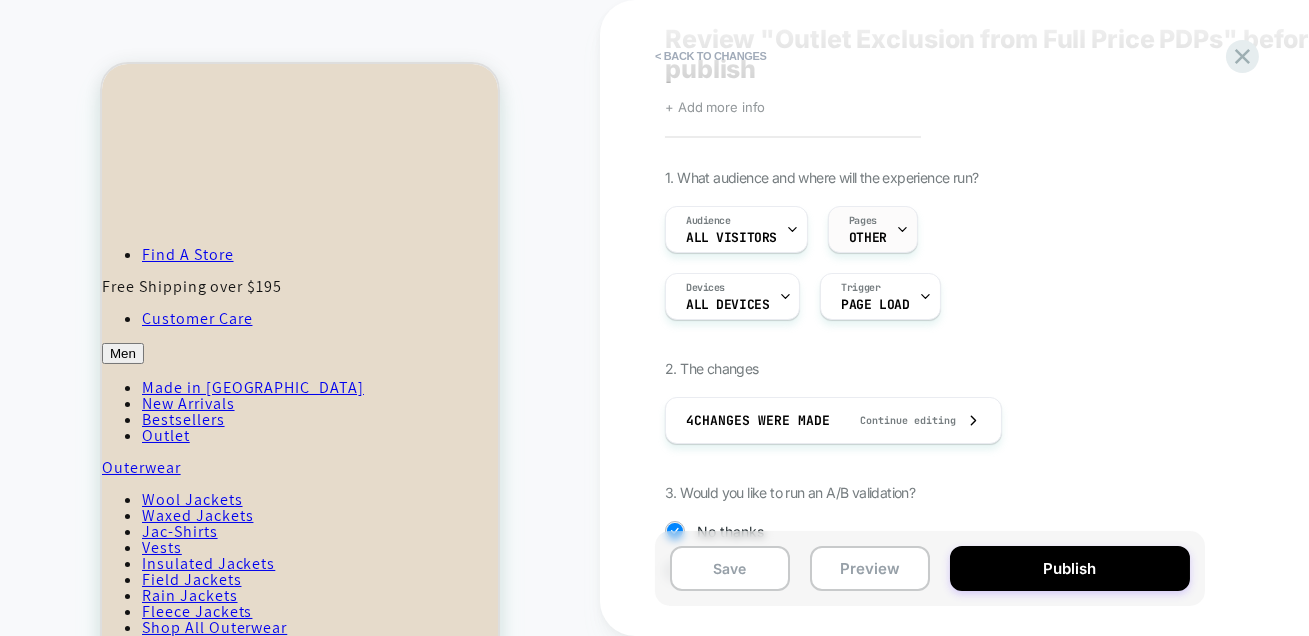 click on "Pages OTHER" at bounding box center [873, 229] 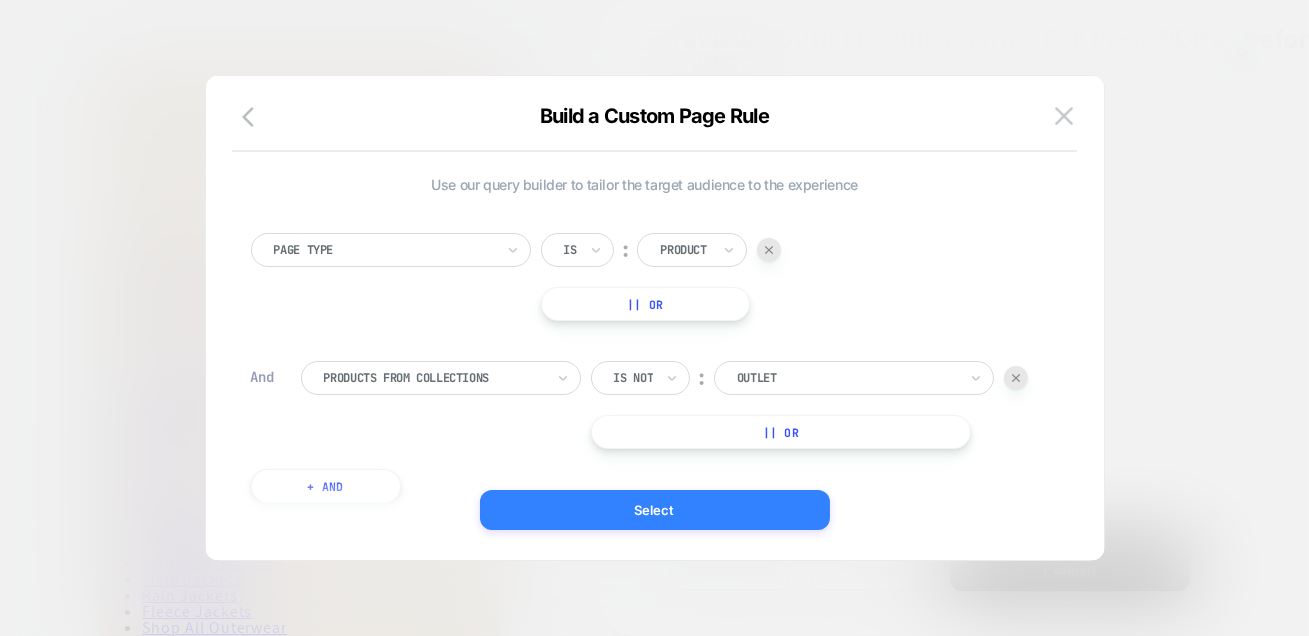 click on "Select" at bounding box center (655, 510) 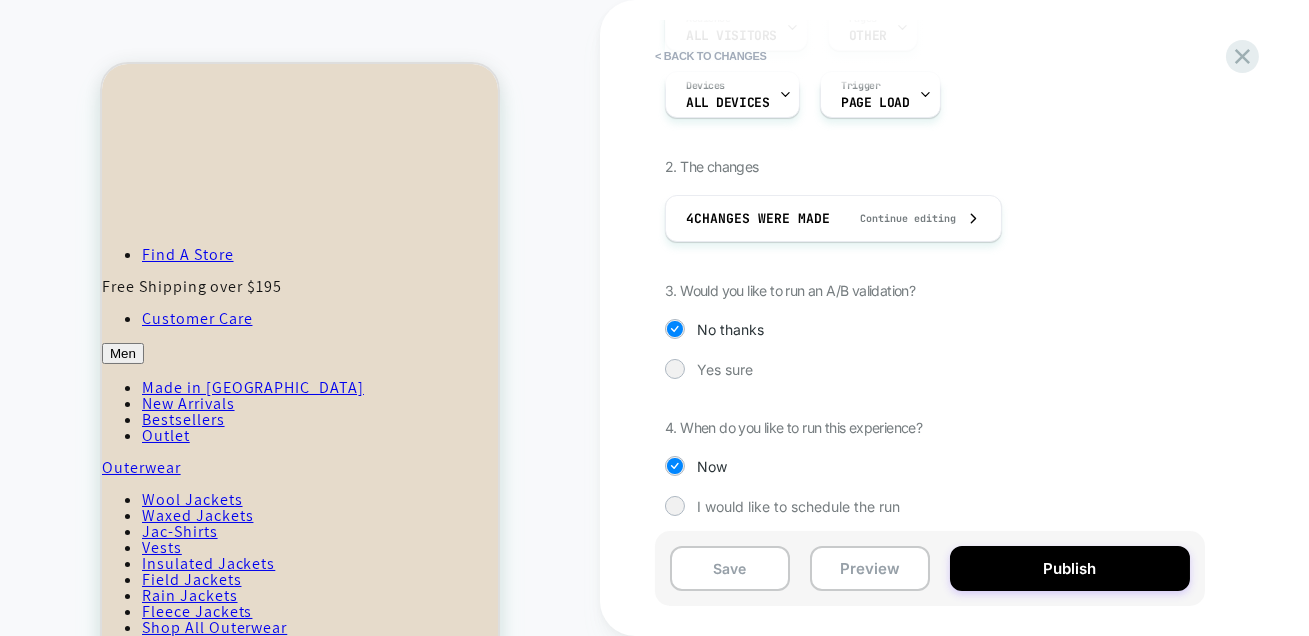 scroll, scrollTop: 262, scrollLeft: 0, axis: vertical 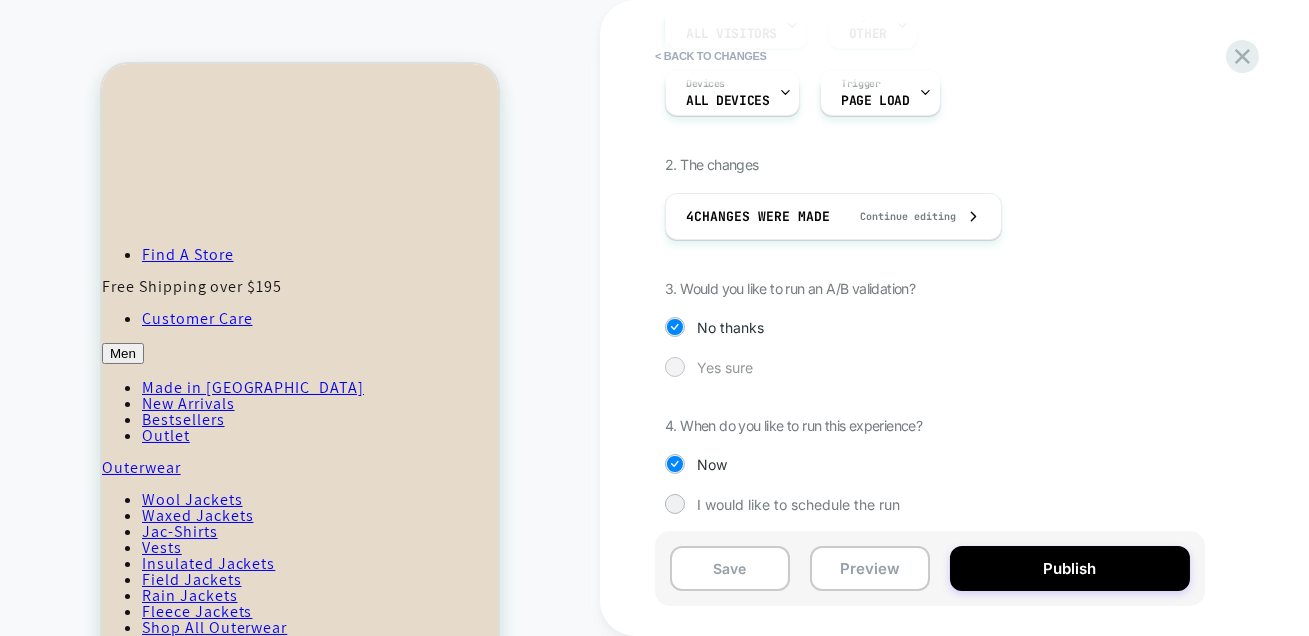 click on "Yes sure" at bounding box center [930, 367] 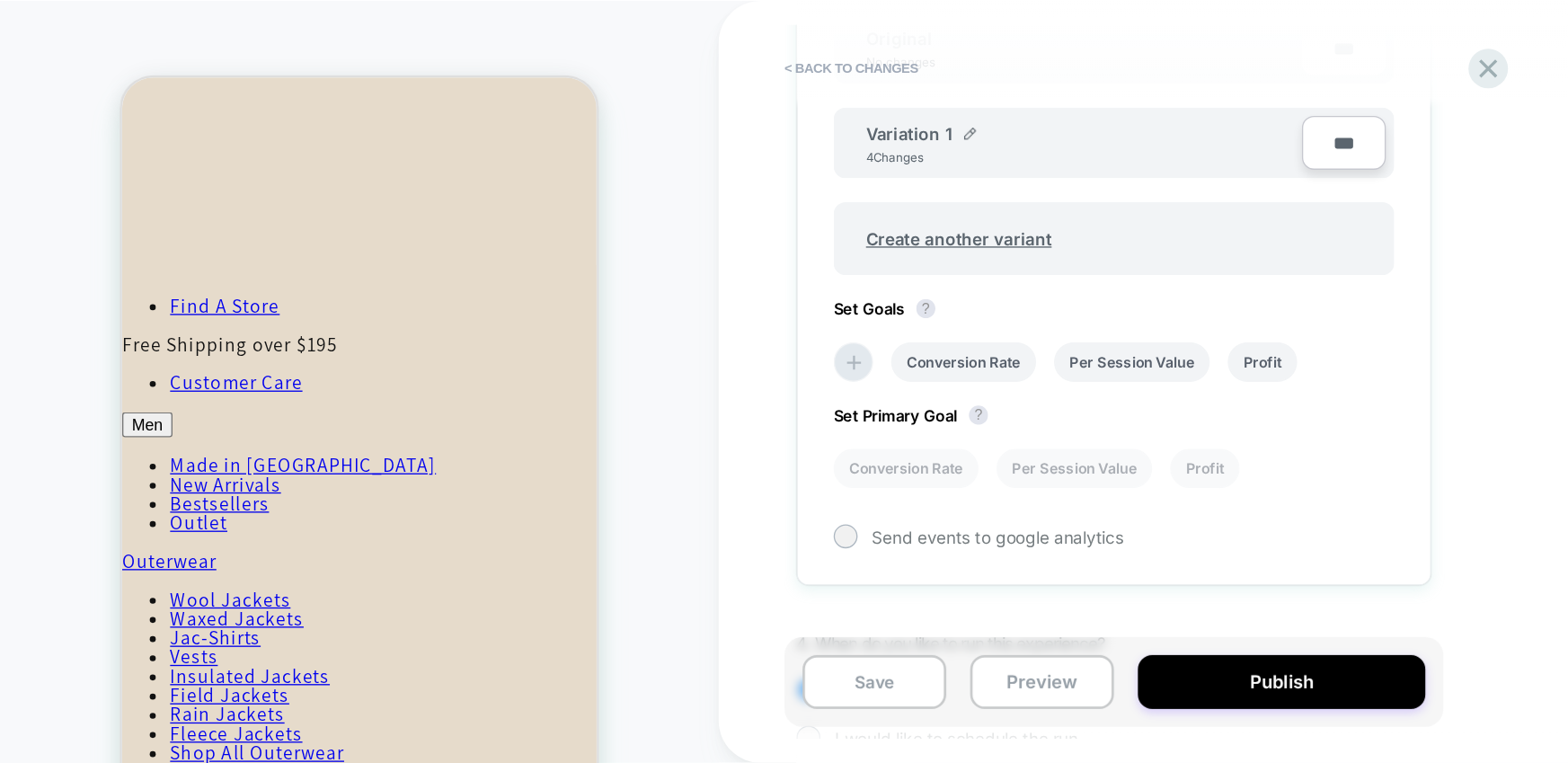 scroll, scrollTop: 750, scrollLeft: 0, axis: vertical 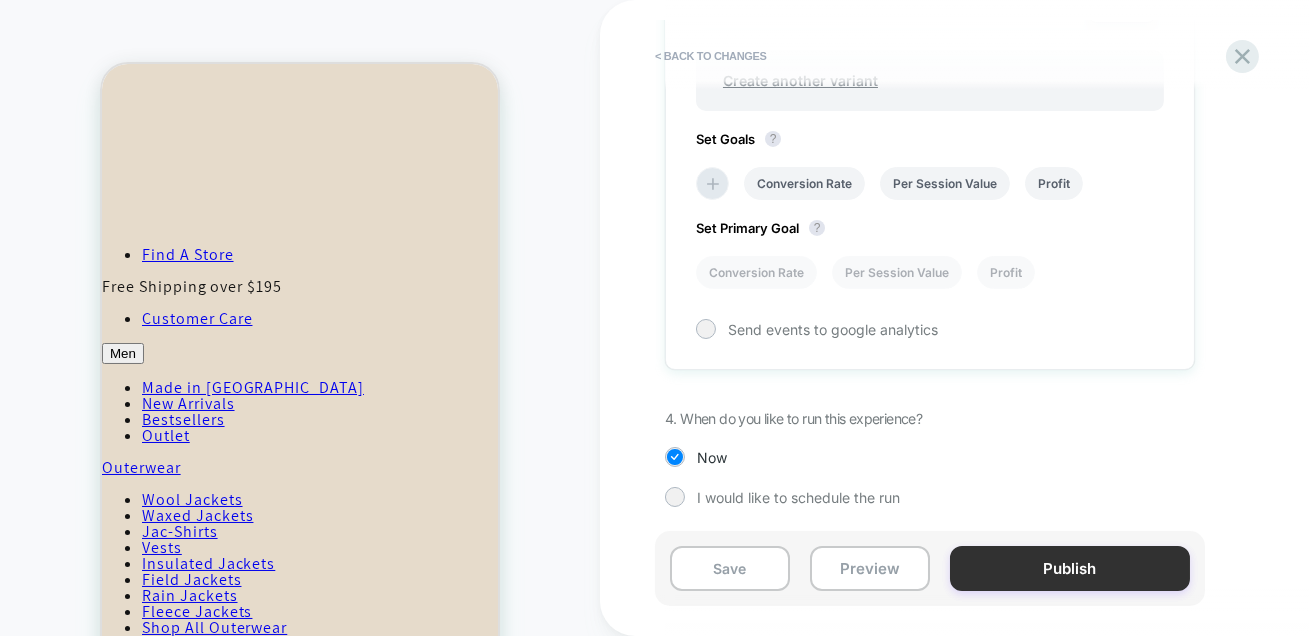 click on "Publish" at bounding box center (1070, 568) 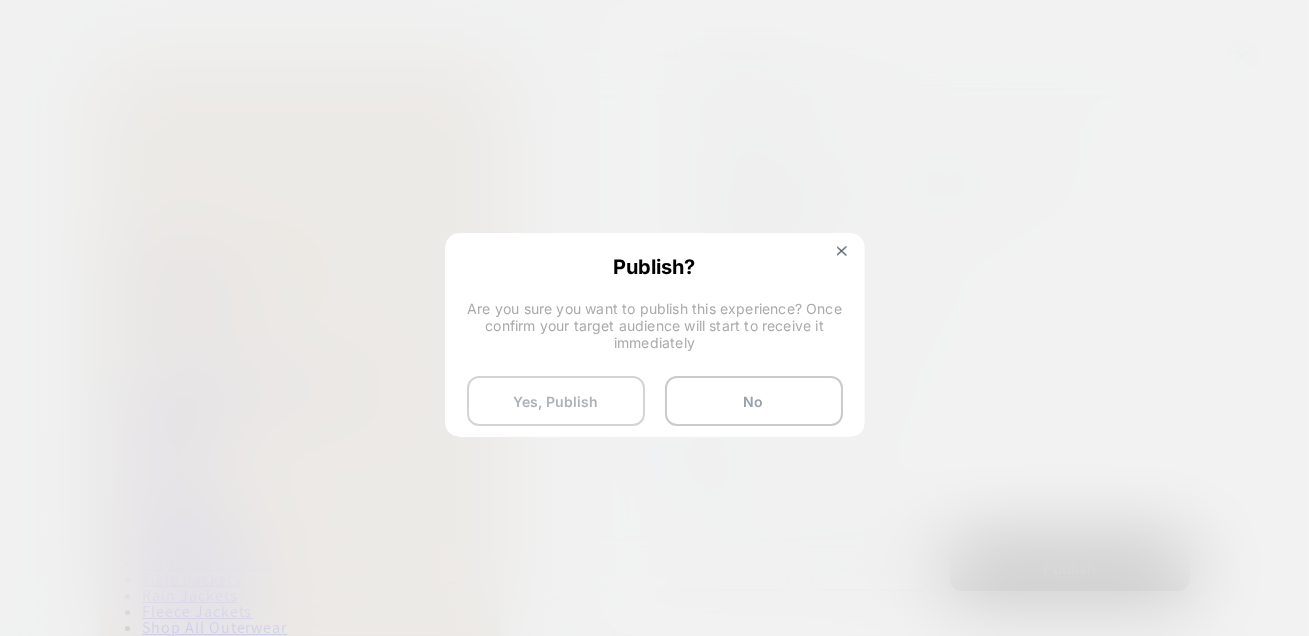 click on "Yes, Publish" at bounding box center (556, 401) 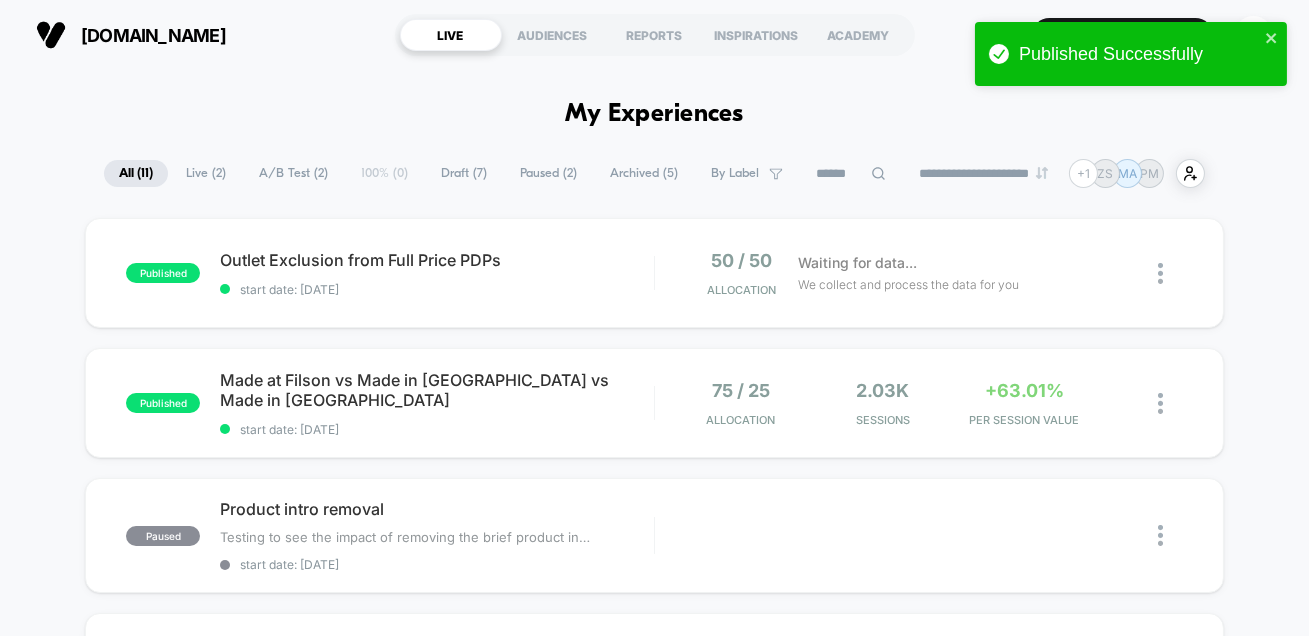 click on "A/B Test ( 2 )" at bounding box center (293, 173) 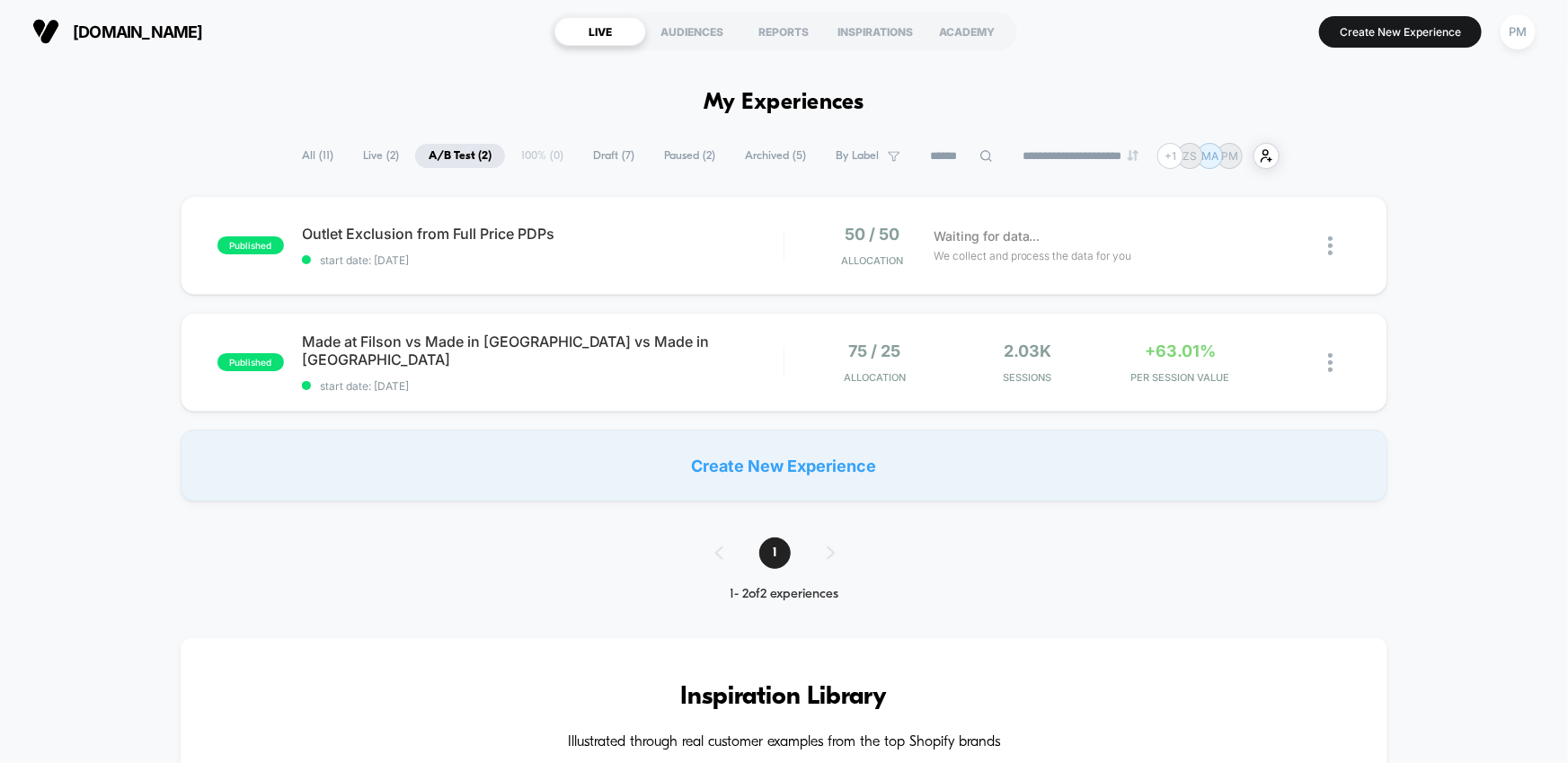 click on "Published Successfully" at bounding box center (1408, 53) 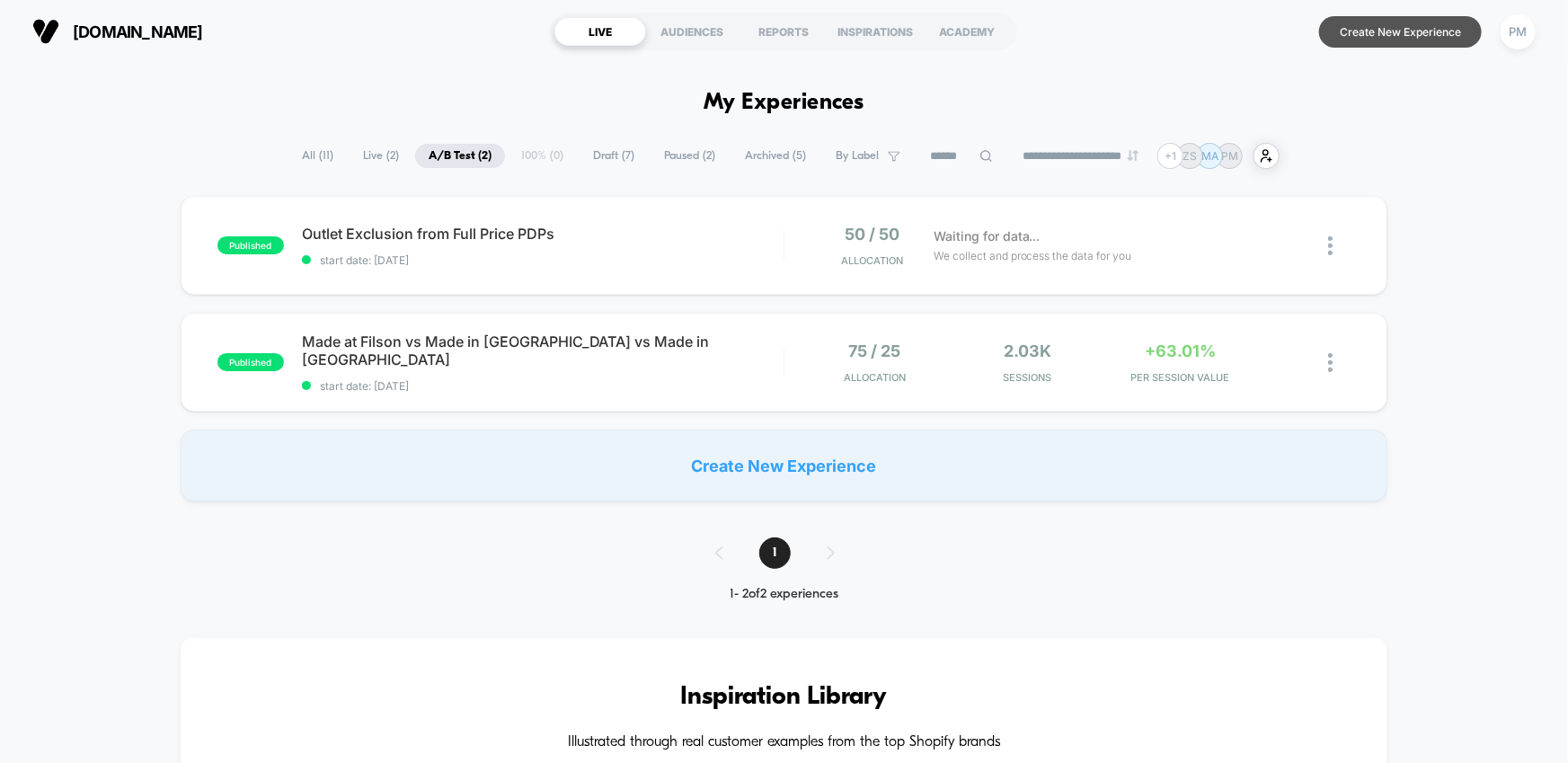 click on "Create New Experience" at bounding box center [1400, 31] 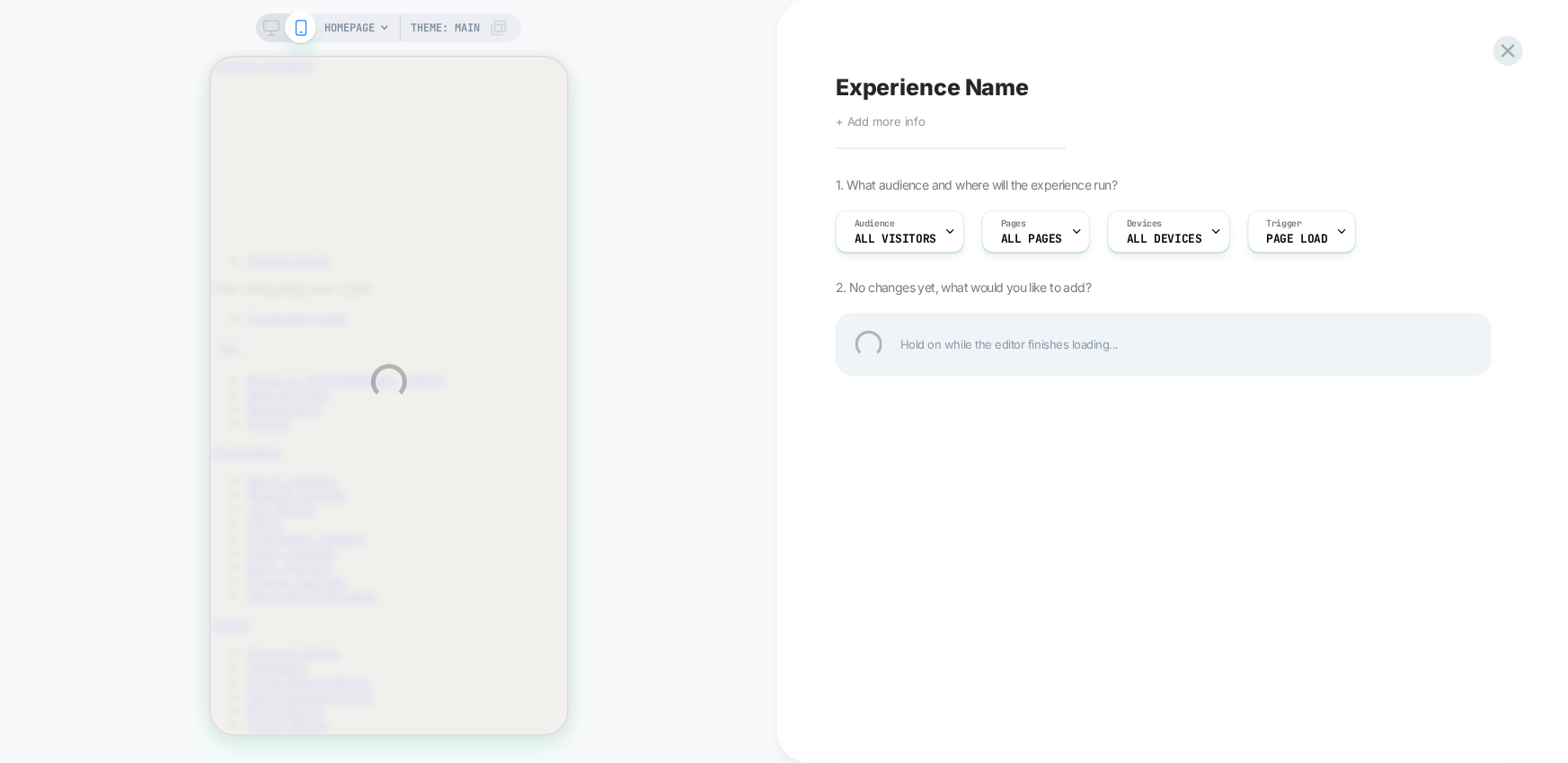 scroll, scrollTop: 0, scrollLeft: 0, axis: both 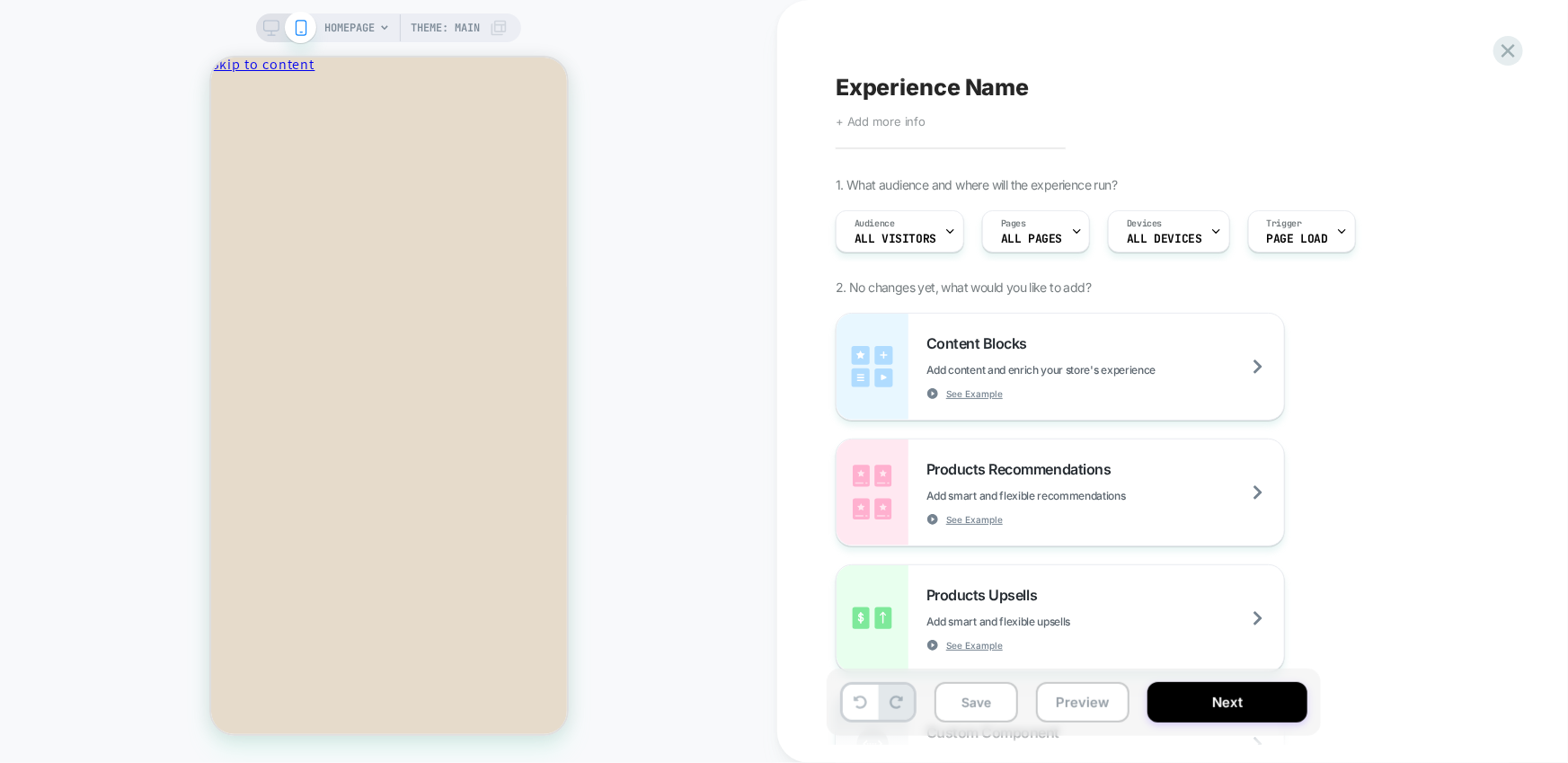 click on "Experience Name" at bounding box center (932, 87) 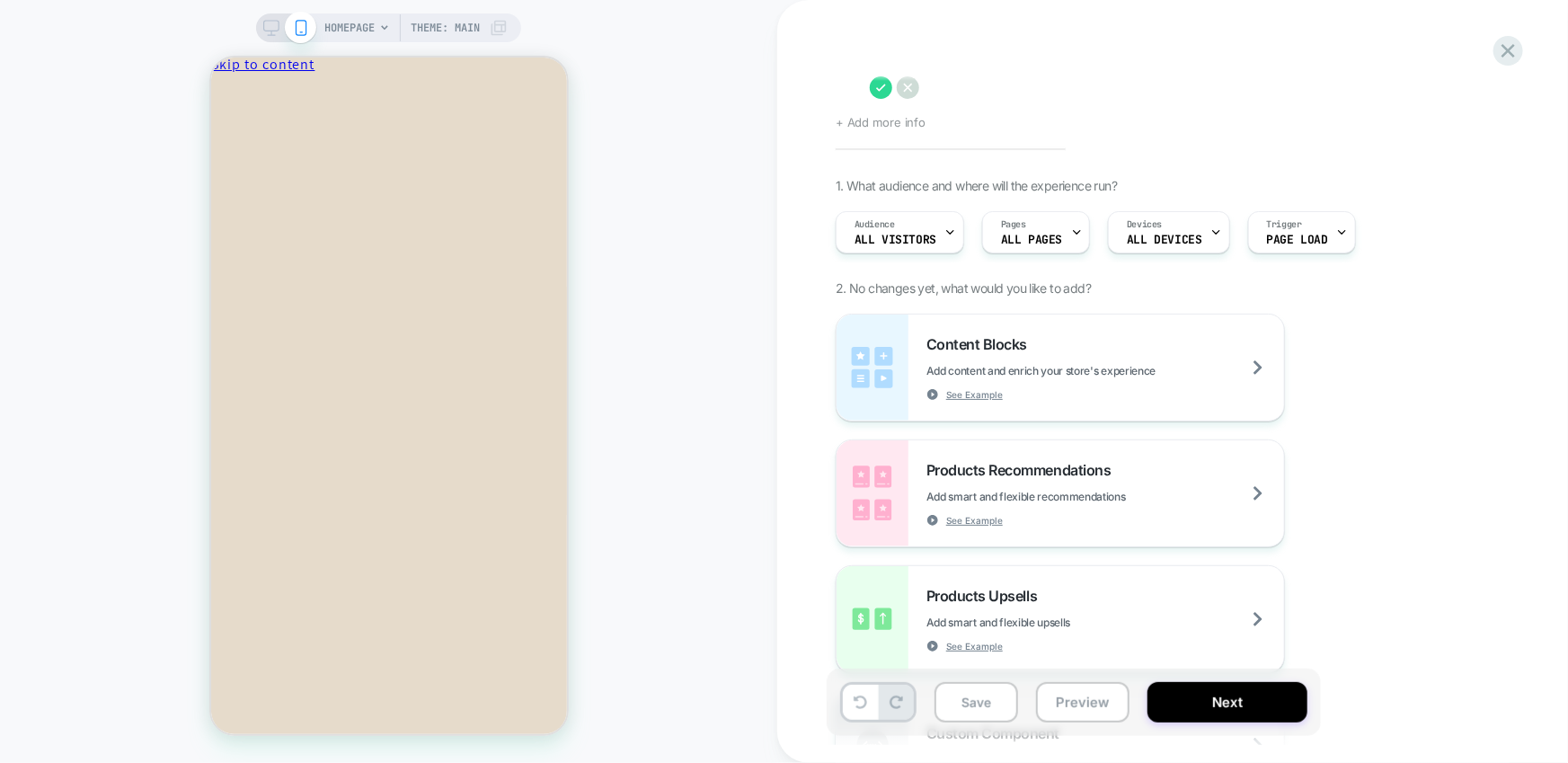 click at bounding box center [848, 87] 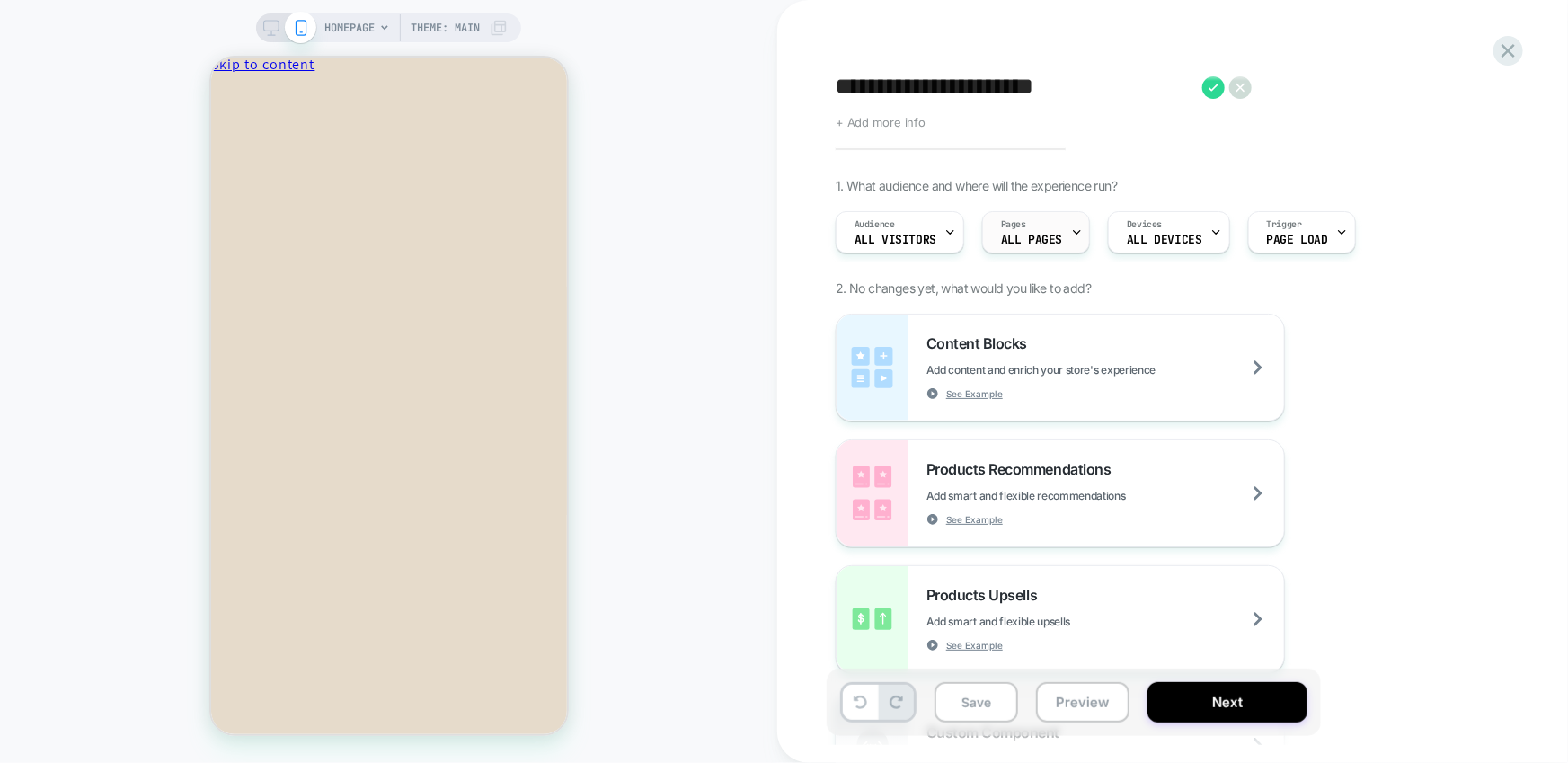 type on "**********" 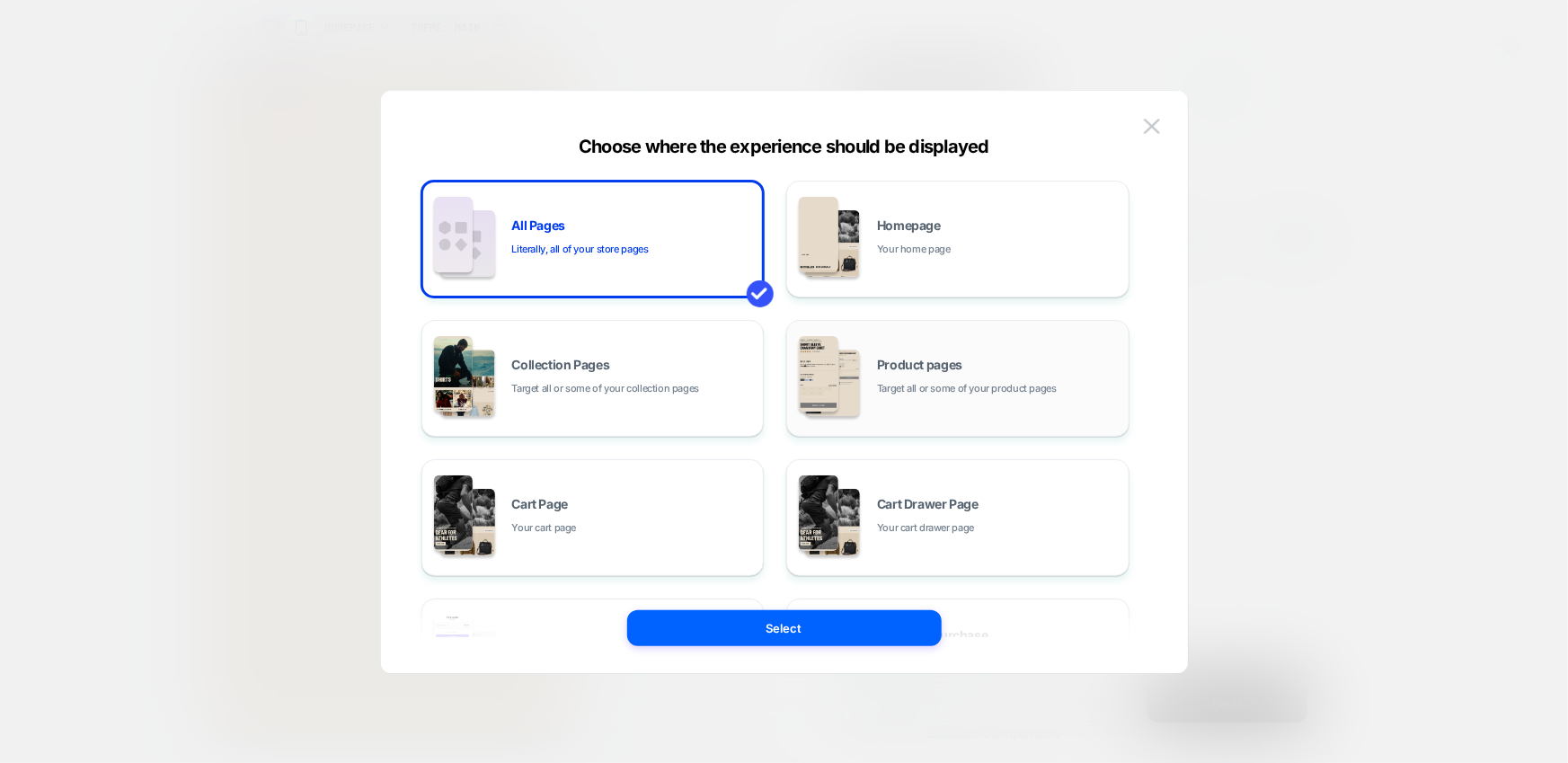 click on "Target all or some of your product pages" at bounding box center (967, 388) 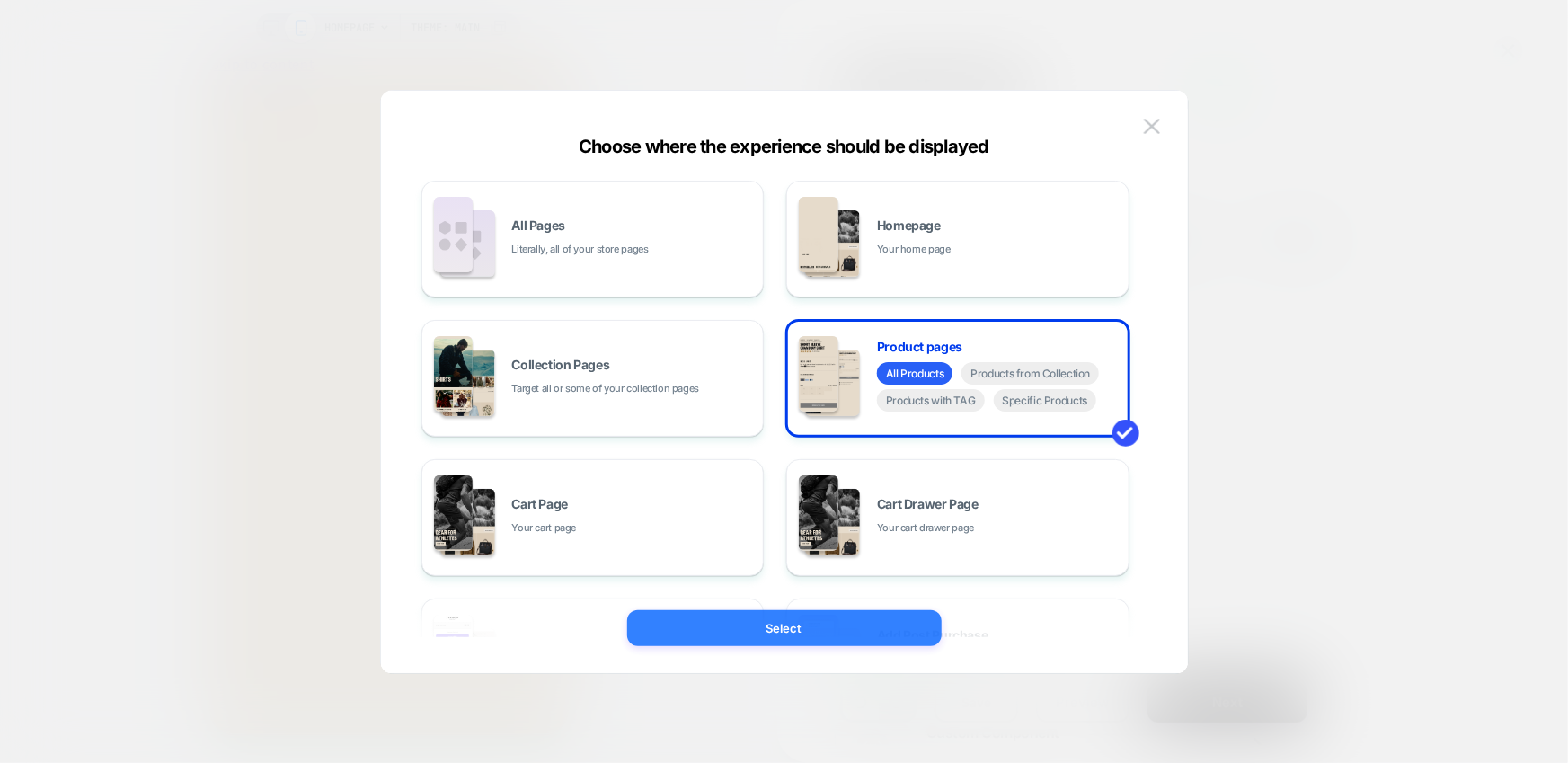 click on "Select" at bounding box center (784, 628) 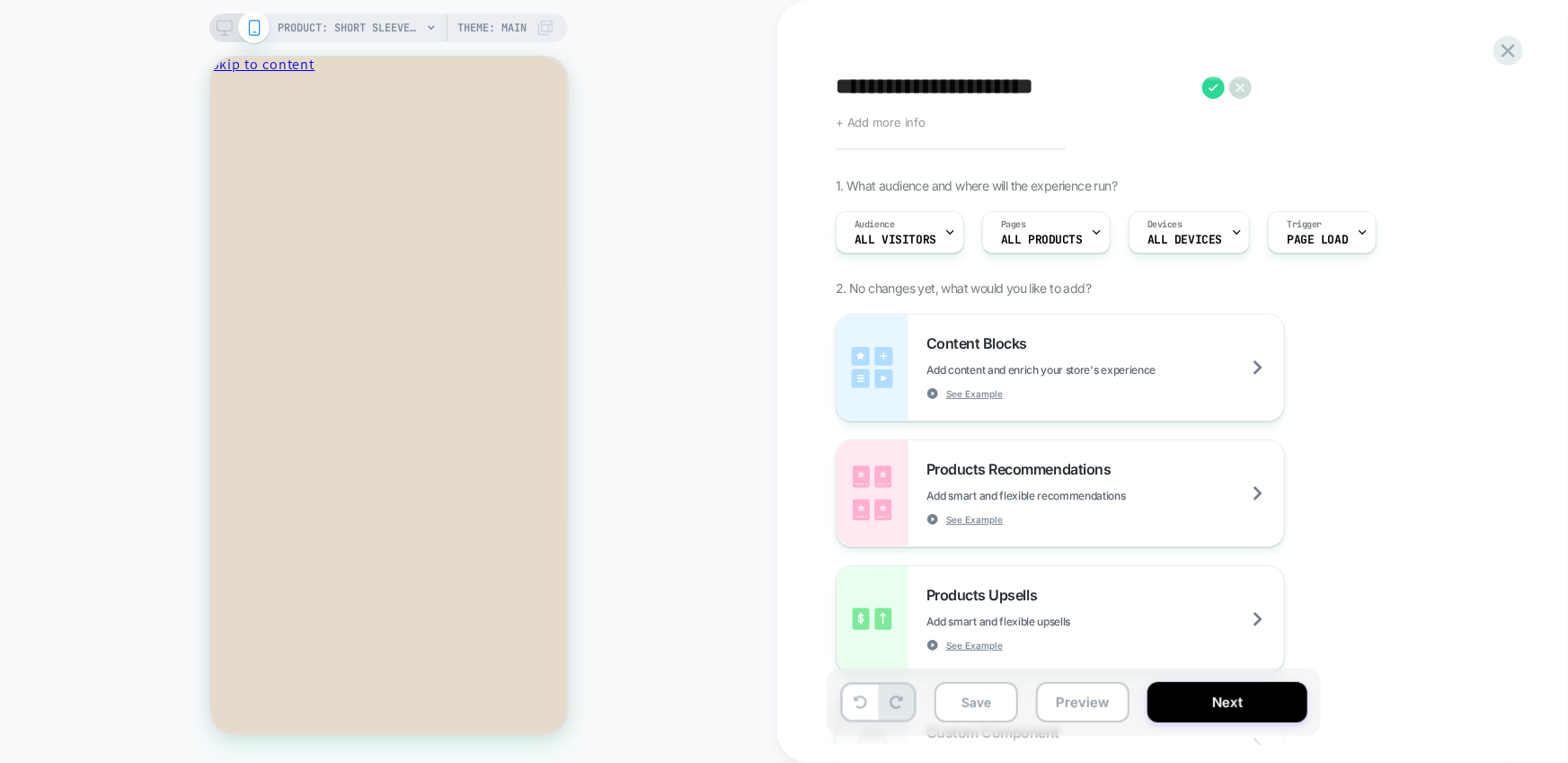 scroll, scrollTop: 0, scrollLeft: 0, axis: both 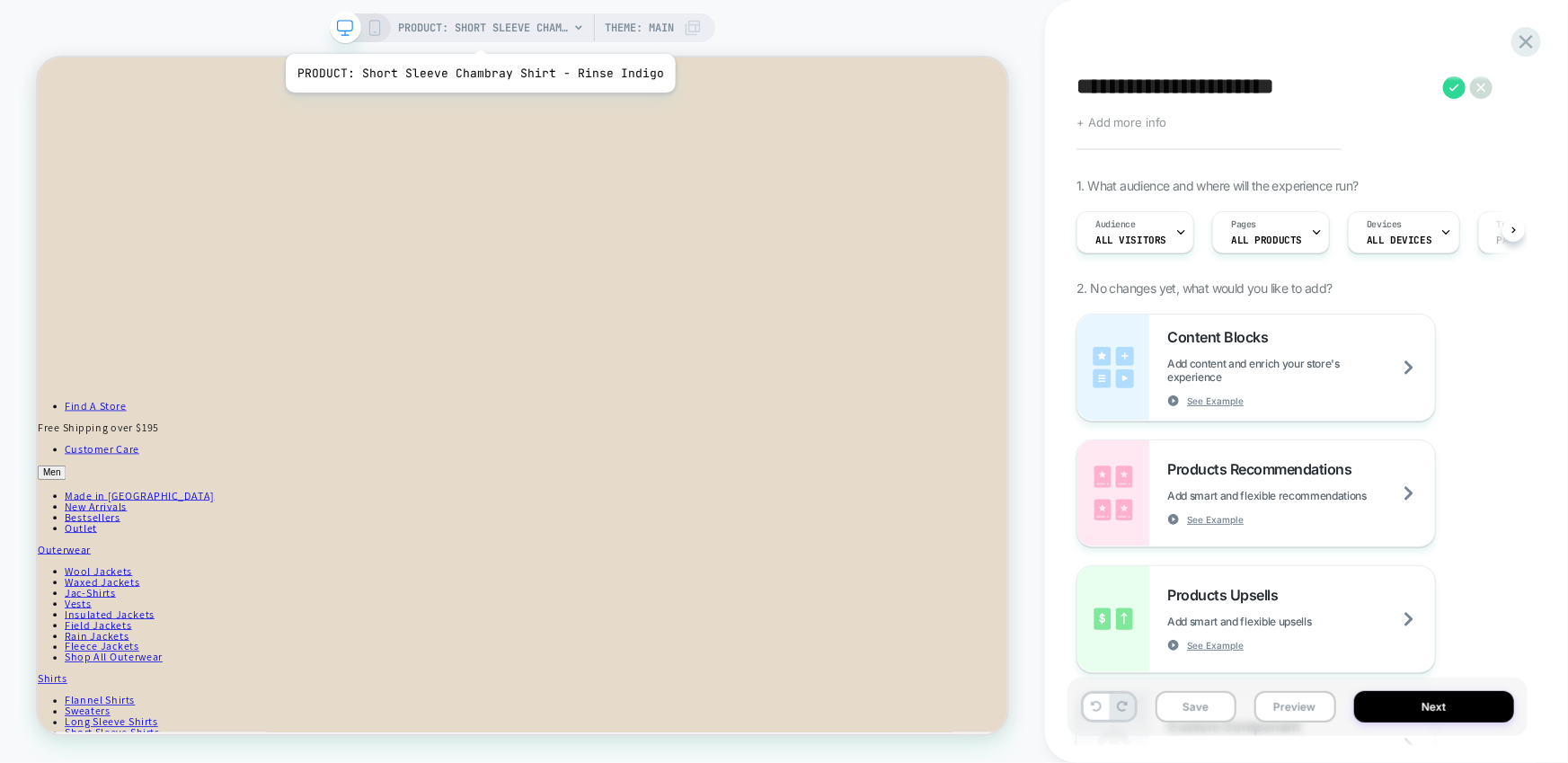 click on "PRODUCT: Short Sleeve Chambray Shirt  - Rinse Indigo" at bounding box center [483, 28] 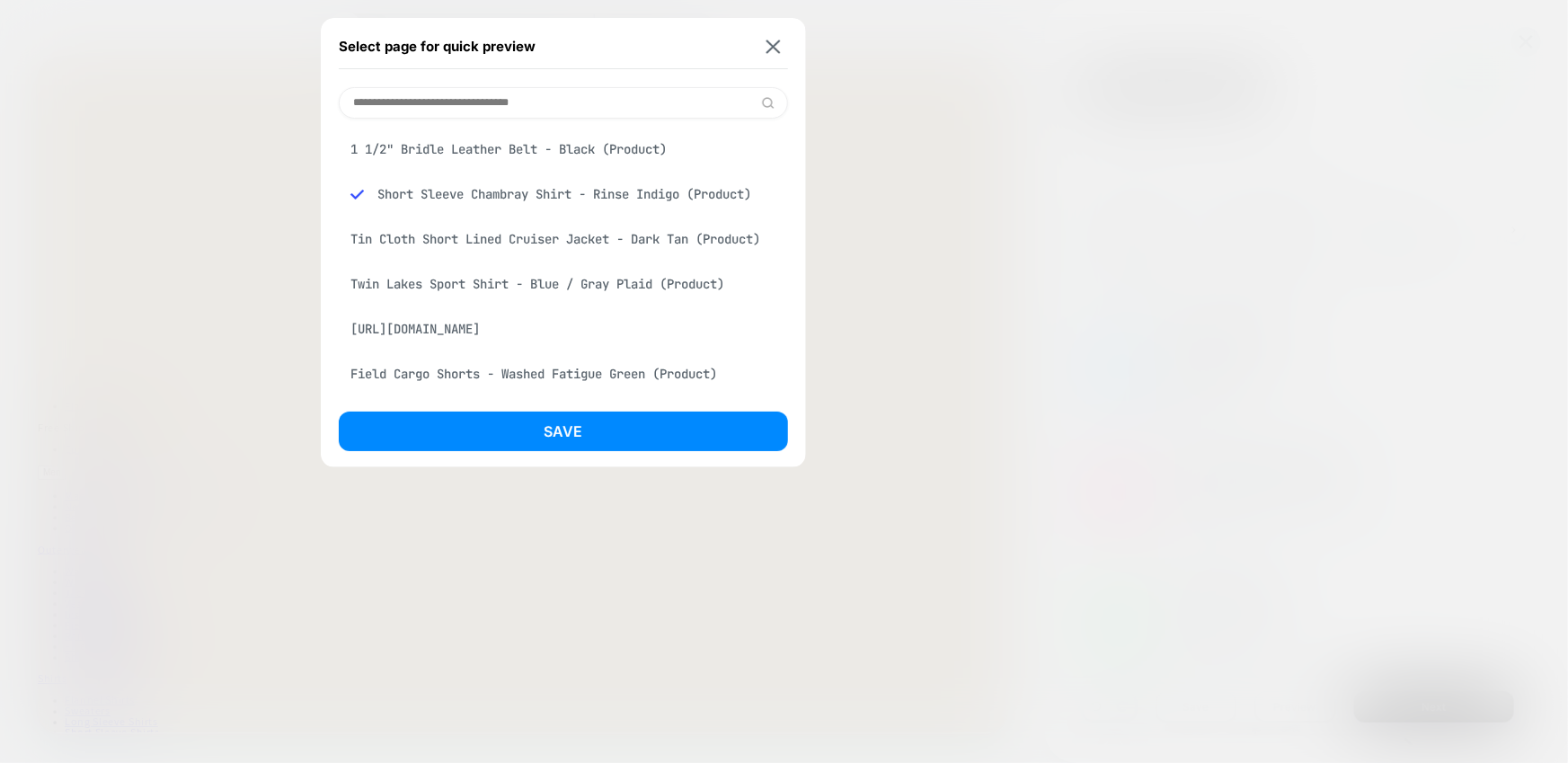 click at bounding box center (563, 102) 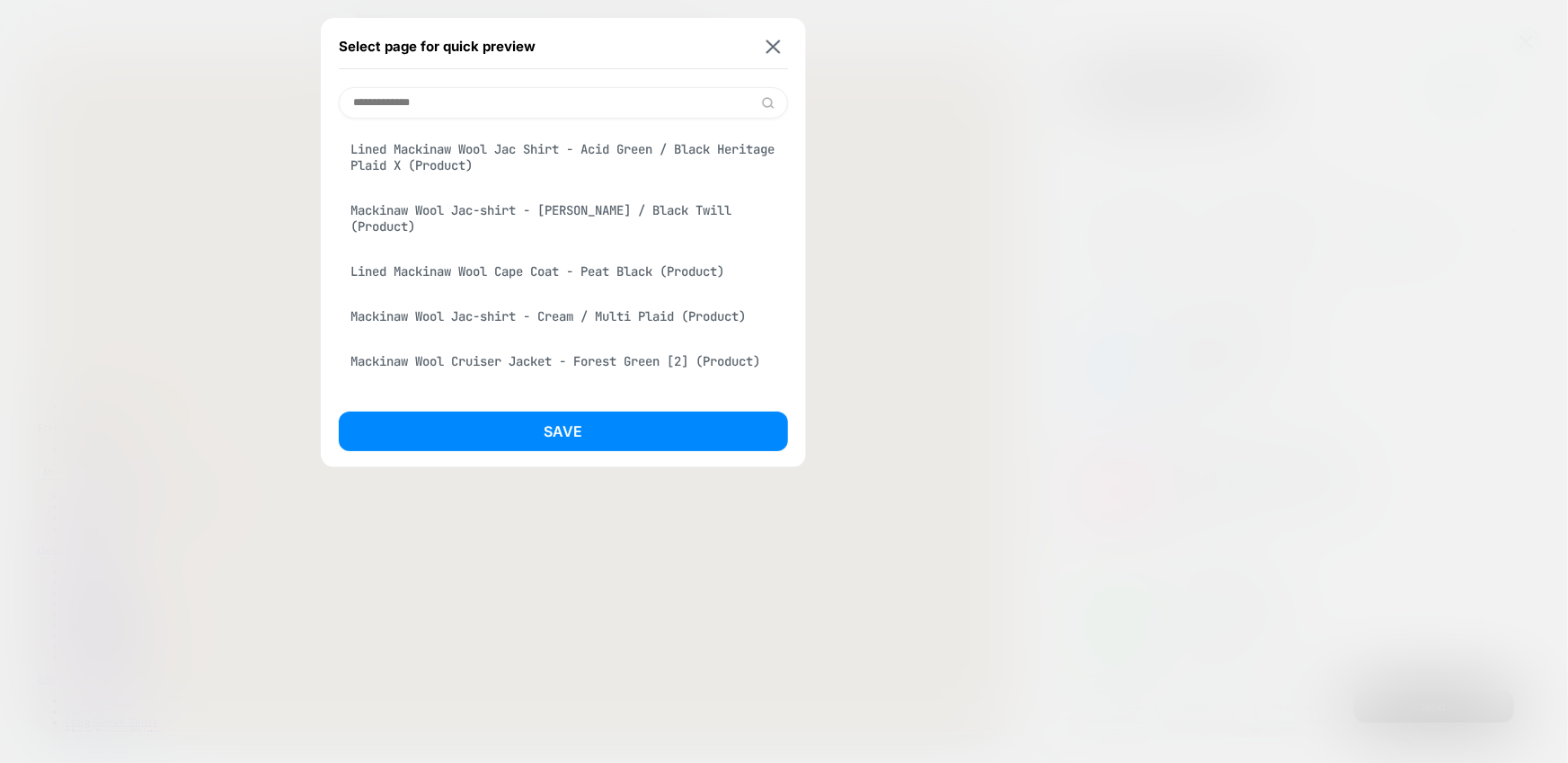 click on "**********" at bounding box center [563, 102] 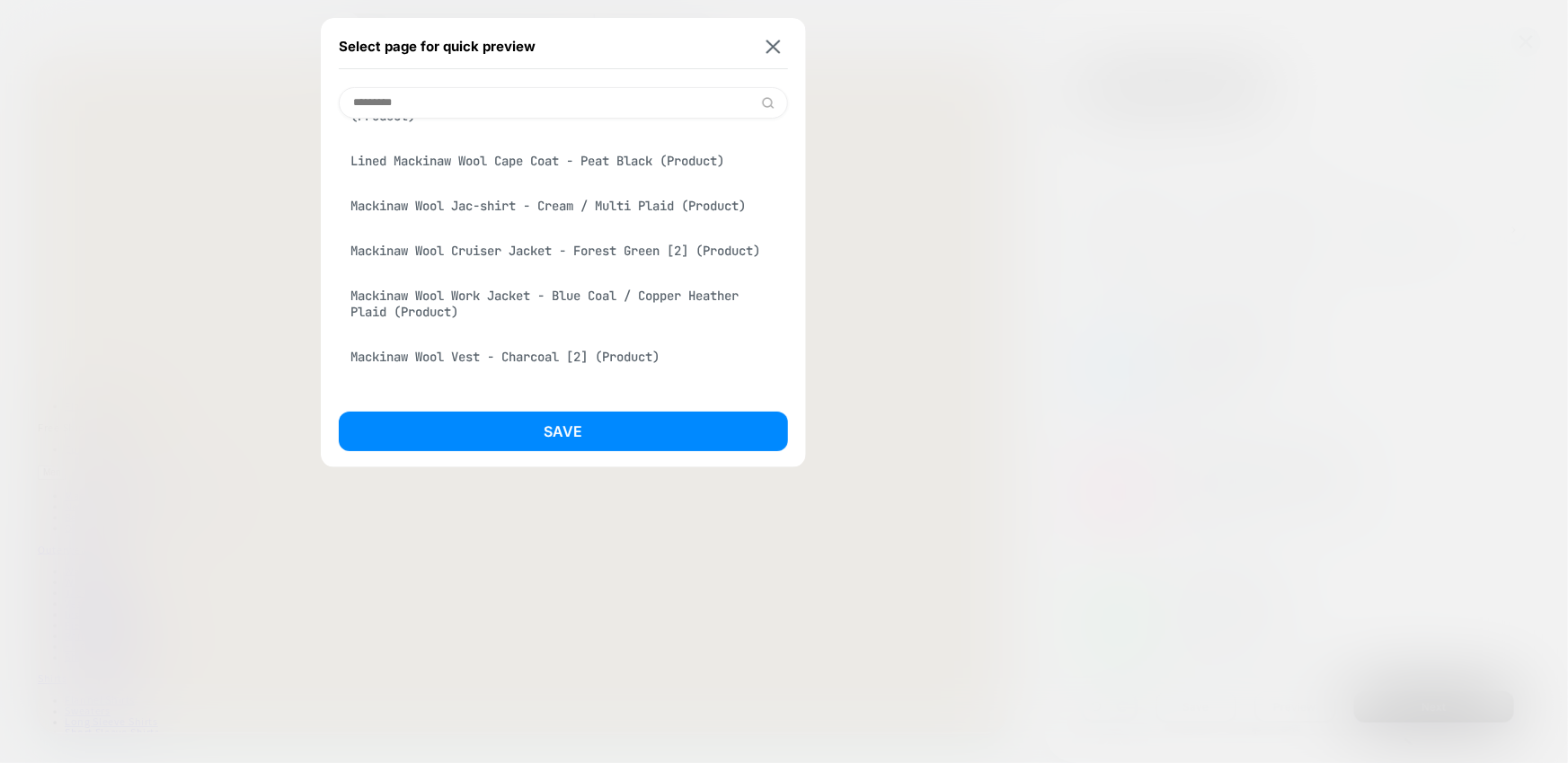 scroll, scrollTop: 117, scrollLeft: 0, axis: vertical 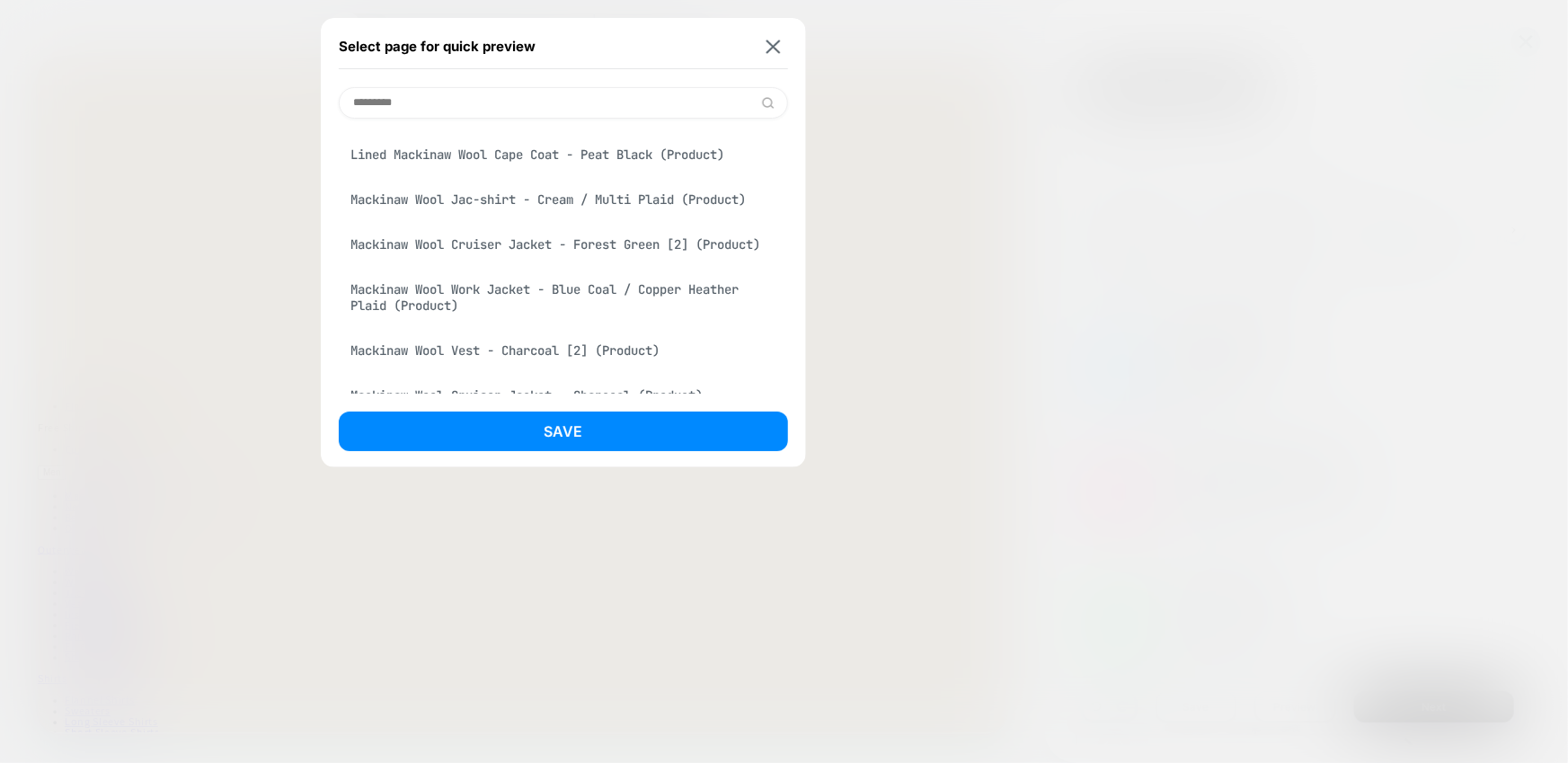 type on "********" 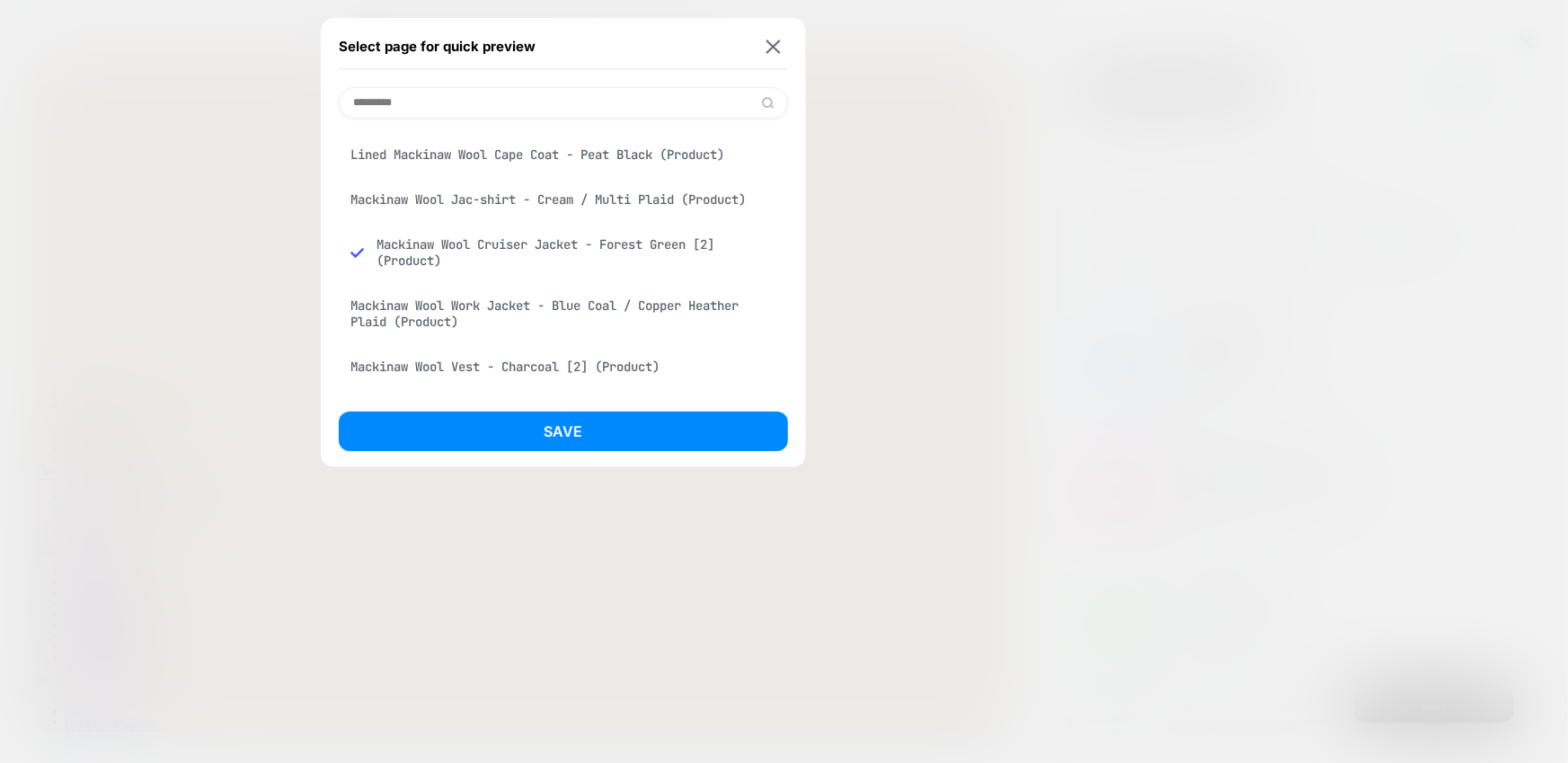 click on "Mackinaw Wool Cruiser Jacket - Forest Green [2] (Product)" at bounding box center (563, 253) 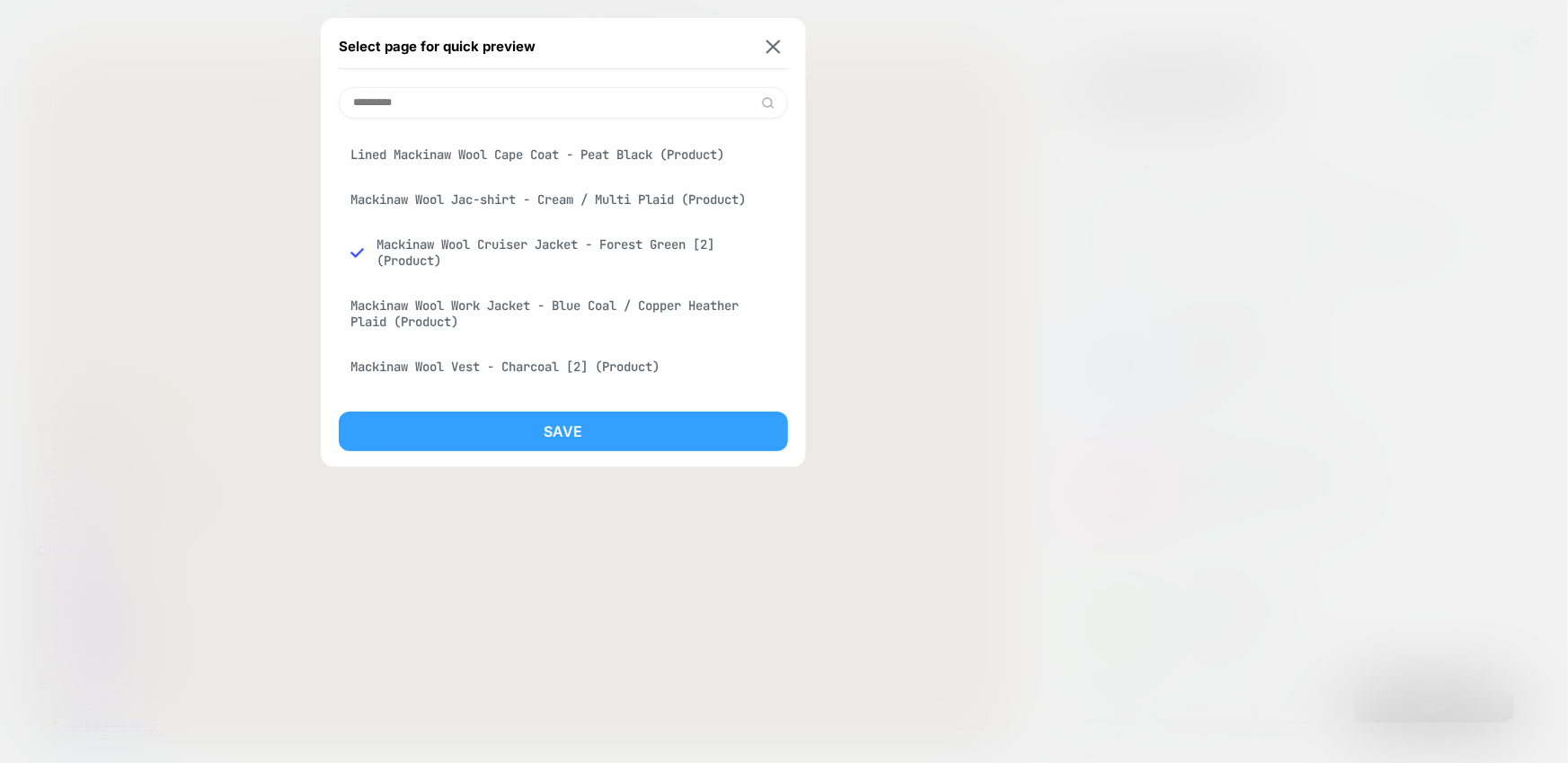 click on "Save" at bounding box center (563, 431) 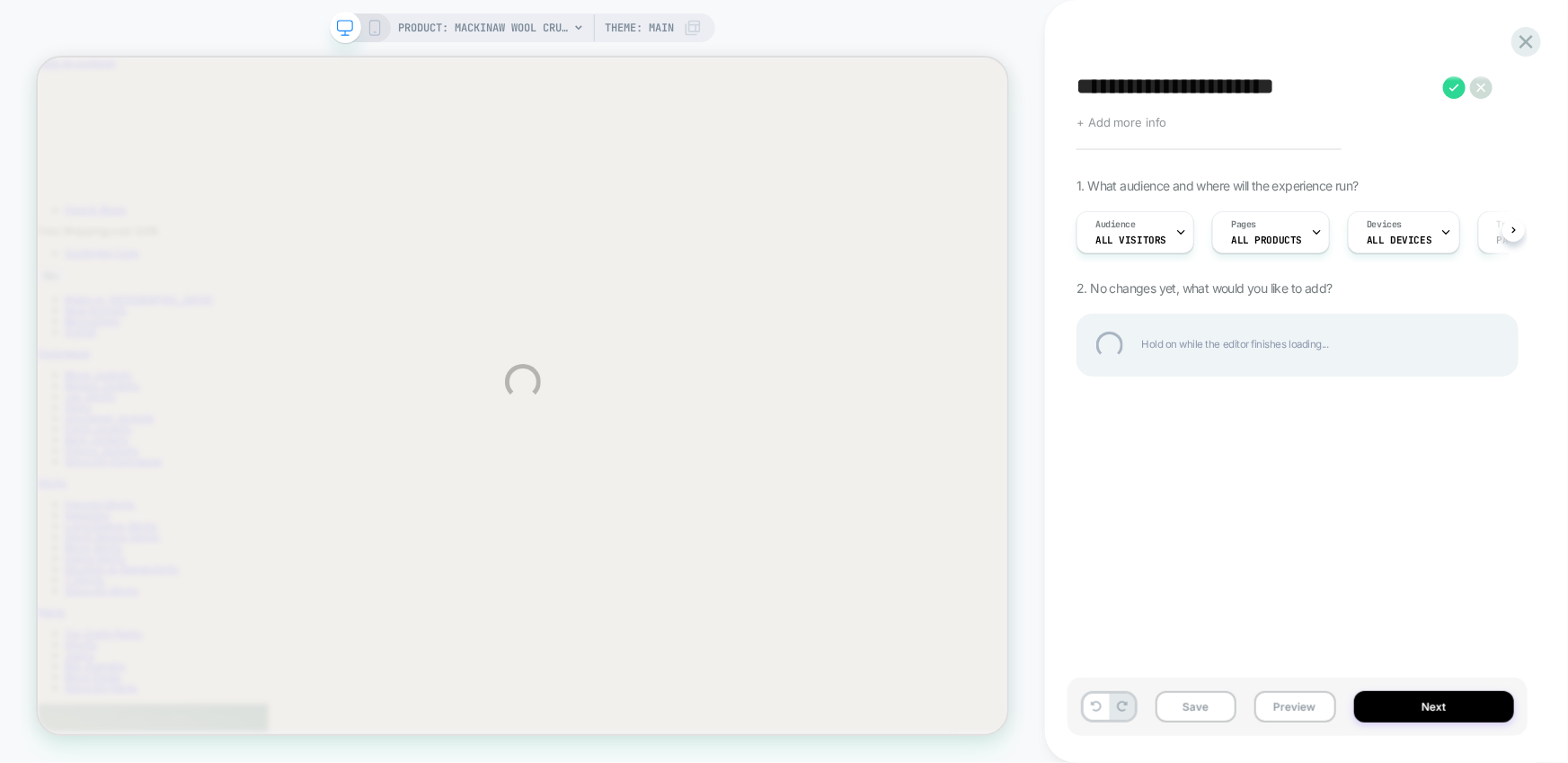 scroll, scrollTop: 0, scrollLeft: 0, axis: both 